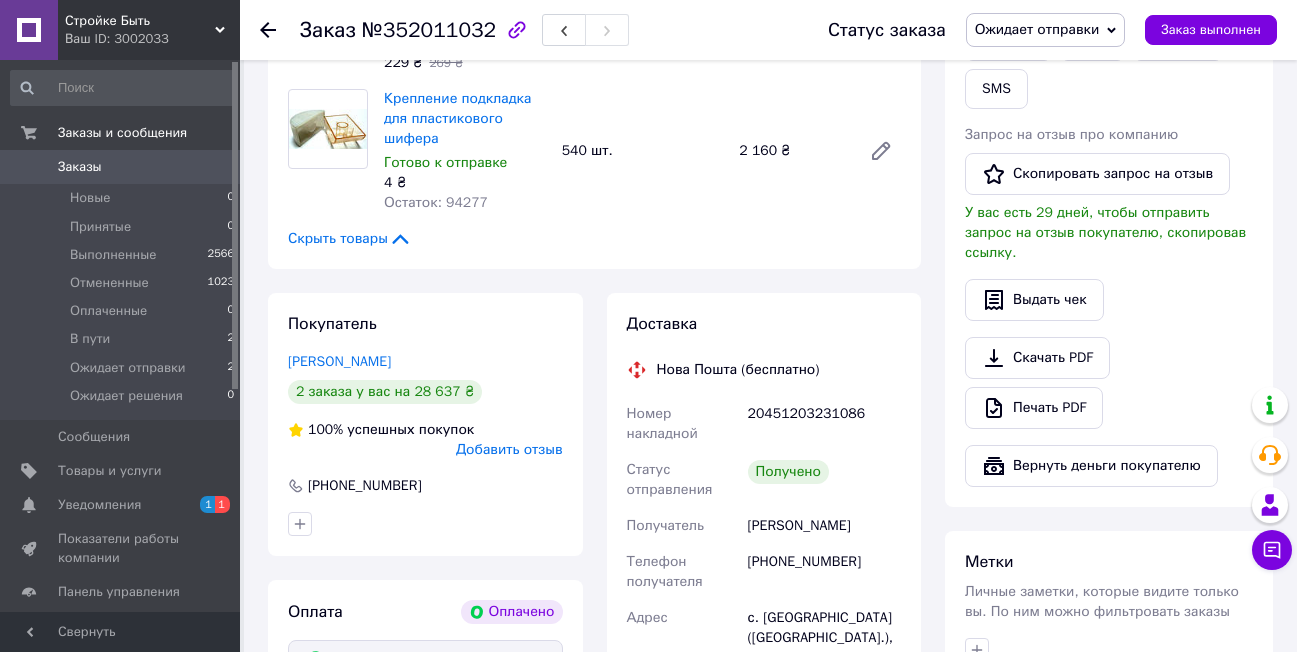 scroll, scrollTop: 1000, scrollLeft: 0, axis: vertical 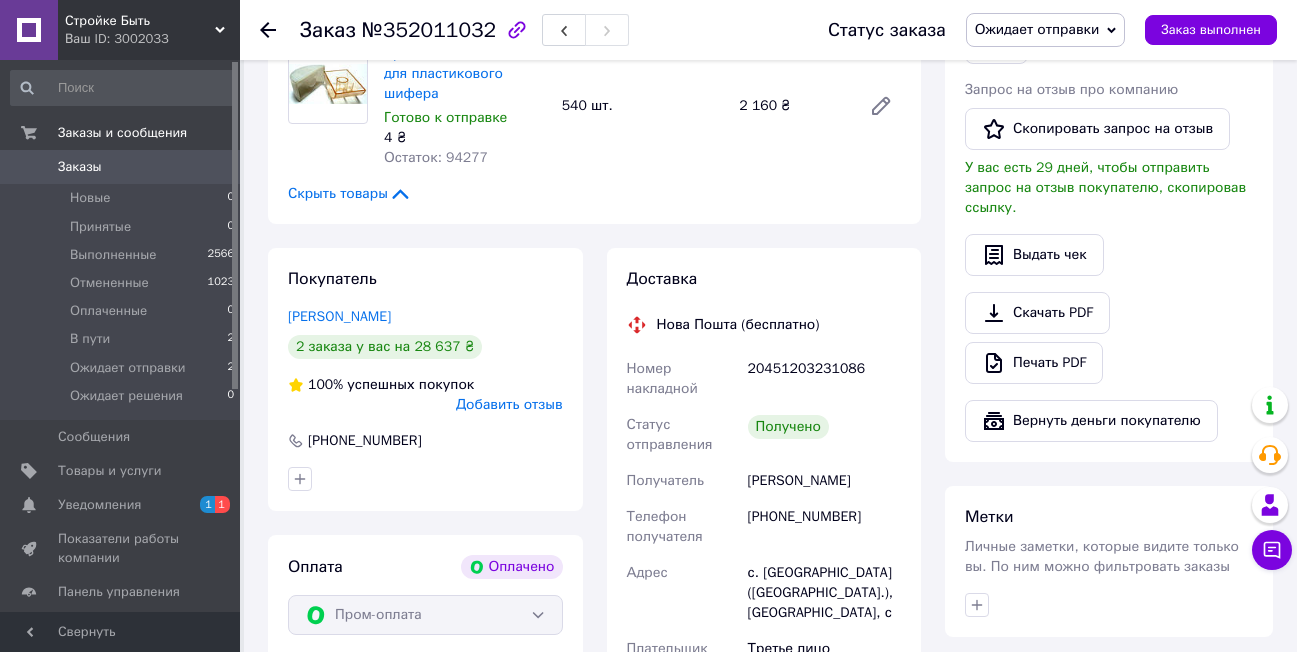 click at bounding box center [268, 30] 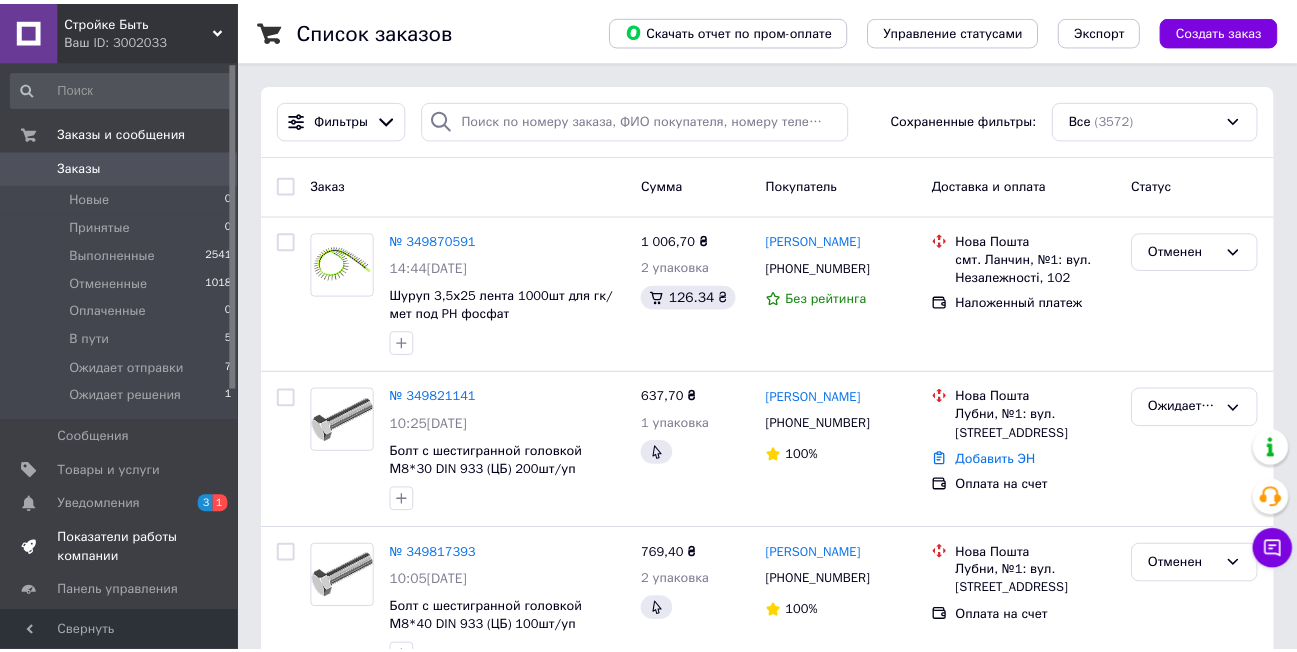 scroll, scrollTop: 0, scrollLeft: 0, axis: both 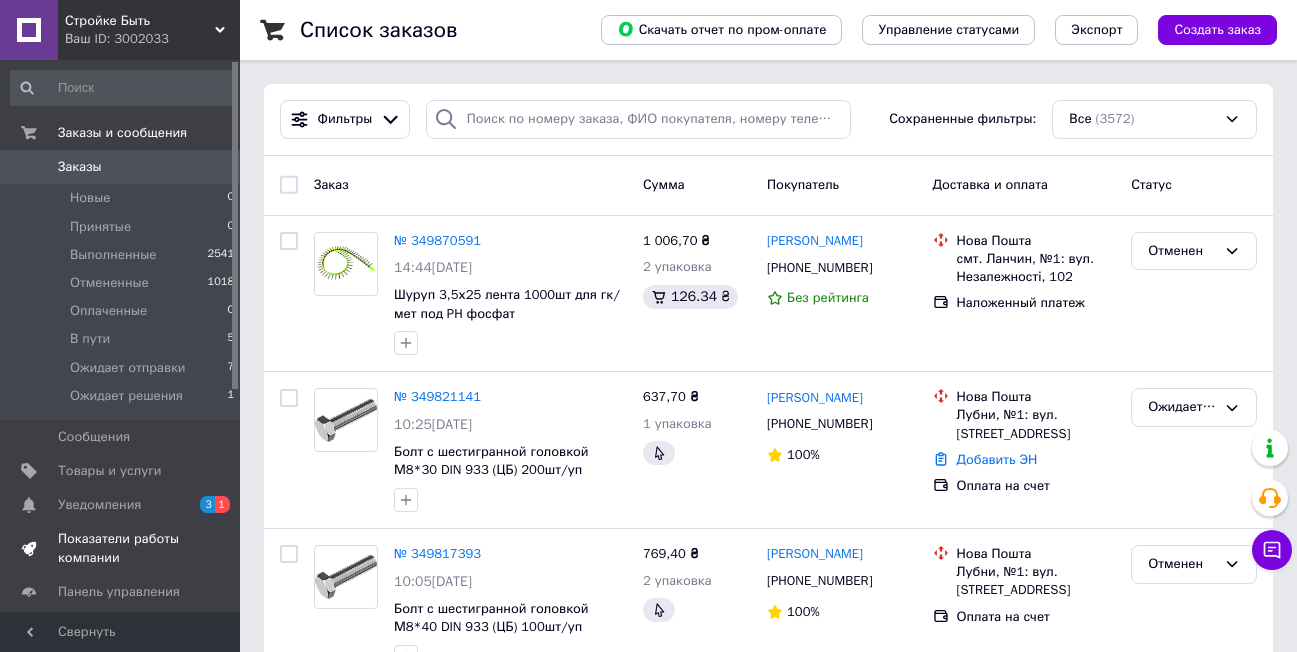 click on "Уведомления" at bounding box center [99, 505] 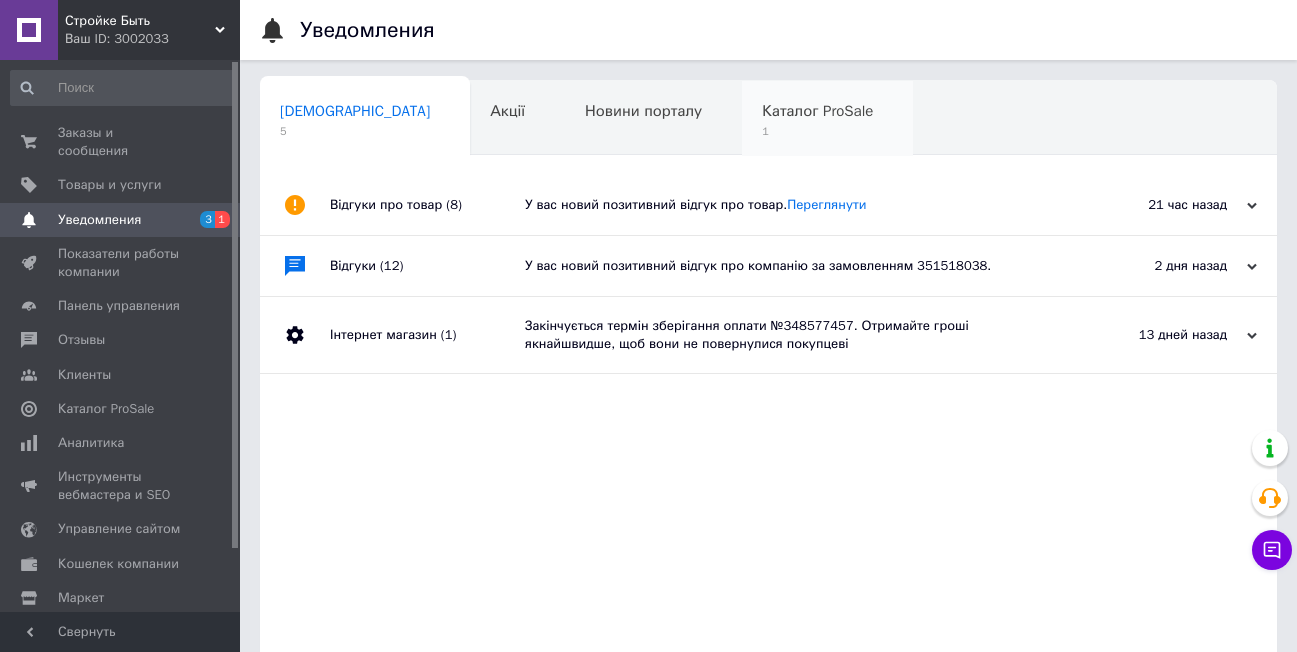 click on "Каталог ProSale" at bounding box center [817, 111] 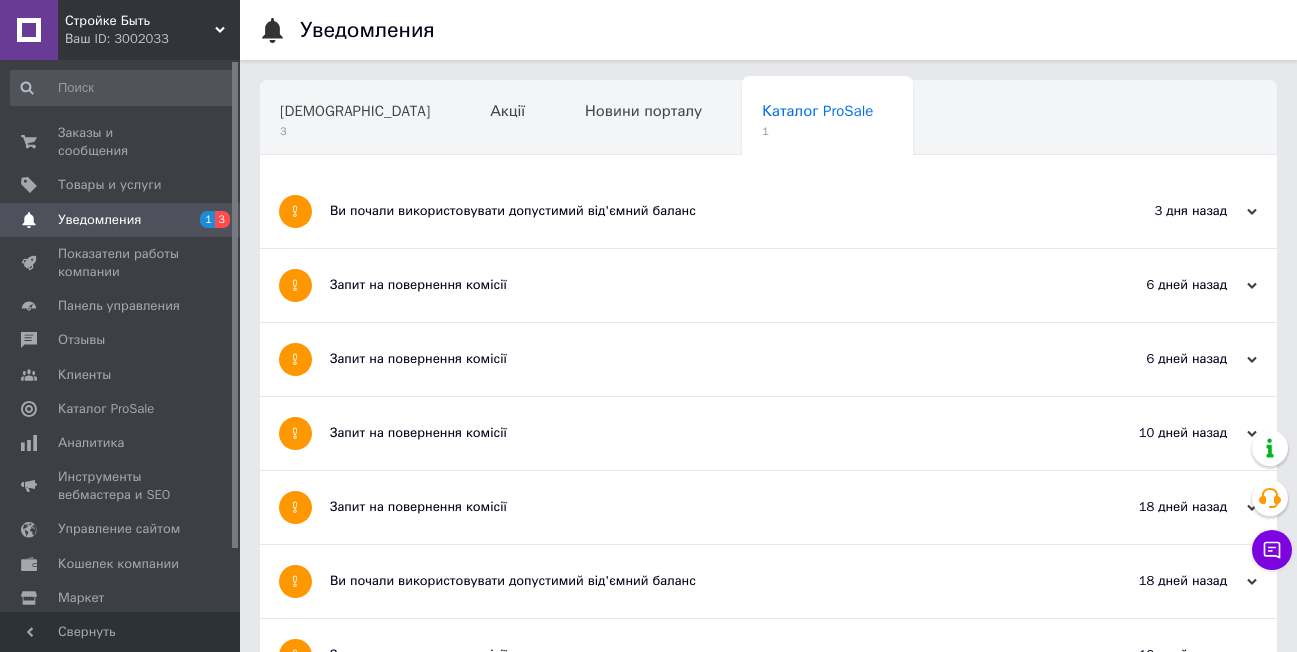 click on "Ви почали використовувати допустимий від'ємний баланс" at bounding box center [693, 211] 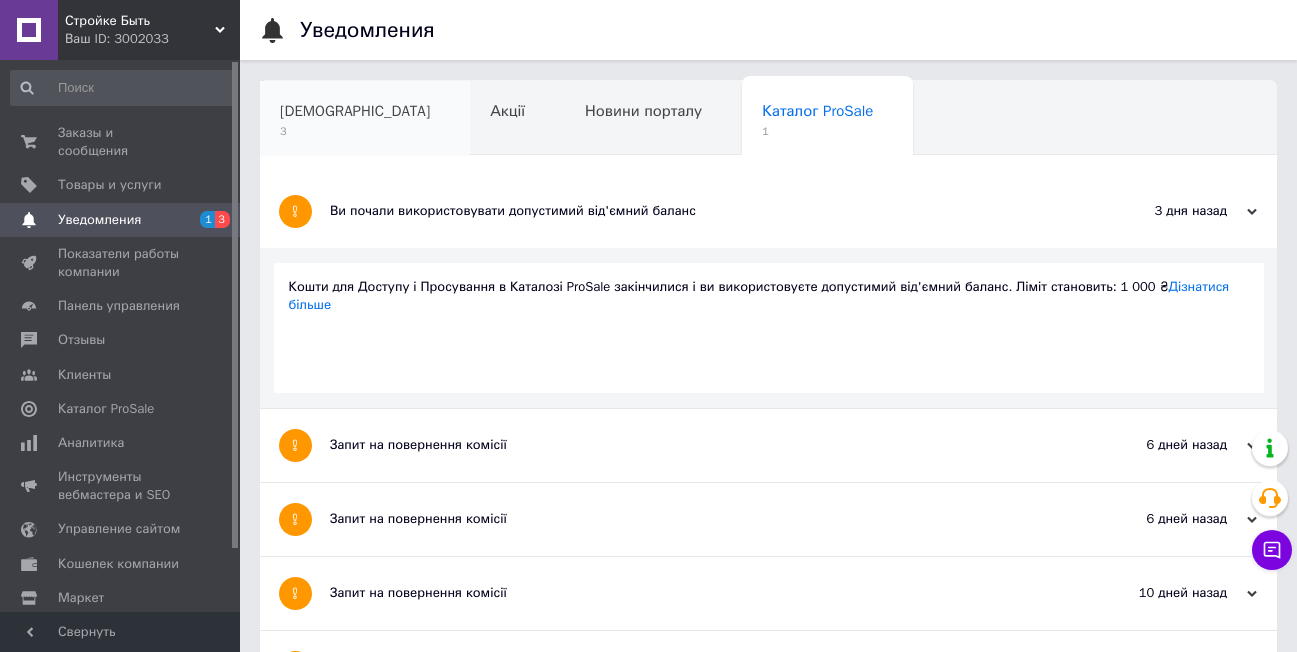 click on "Сповіщення" at bounding box center (355, 111) 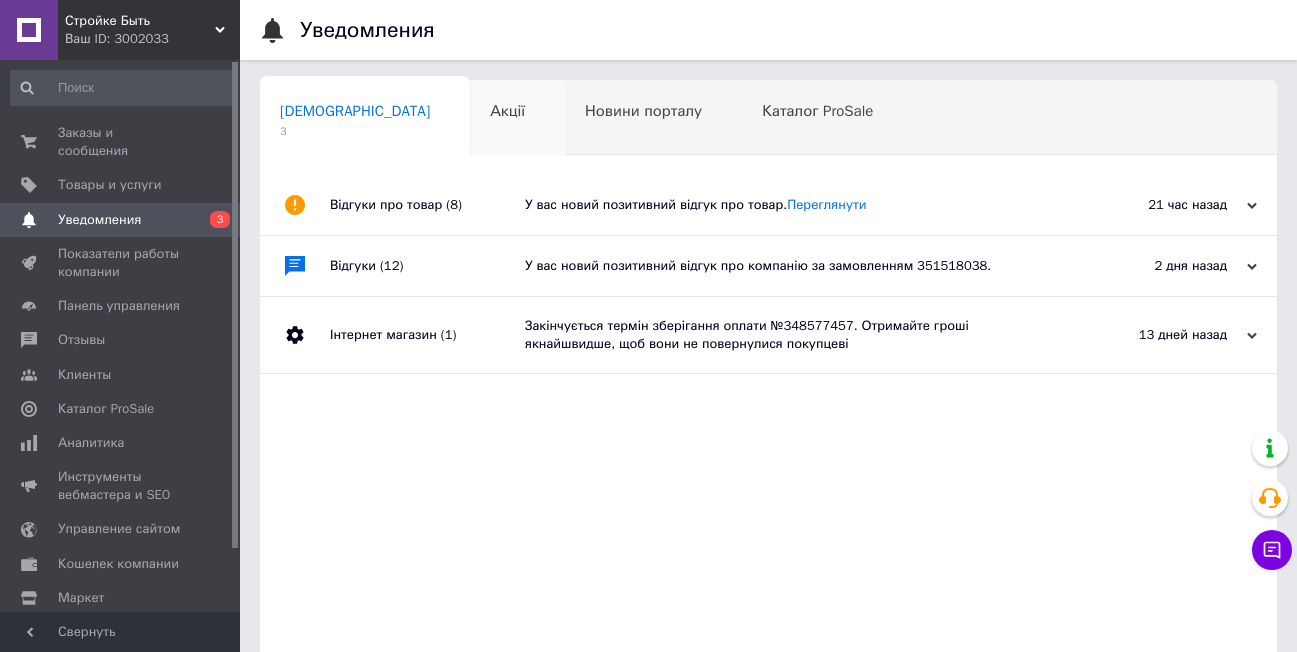 click on "Акції" at bounding box center [507, 111] 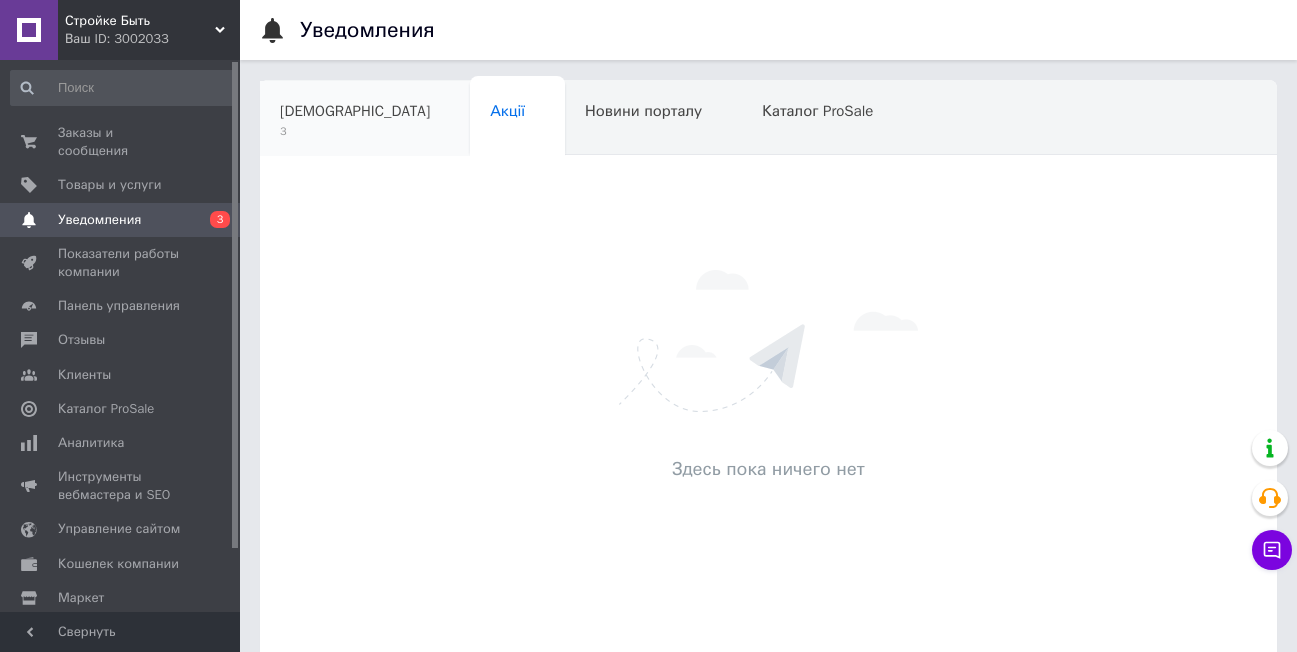 click on "Сповіщення" at bounding box center (355, 111) 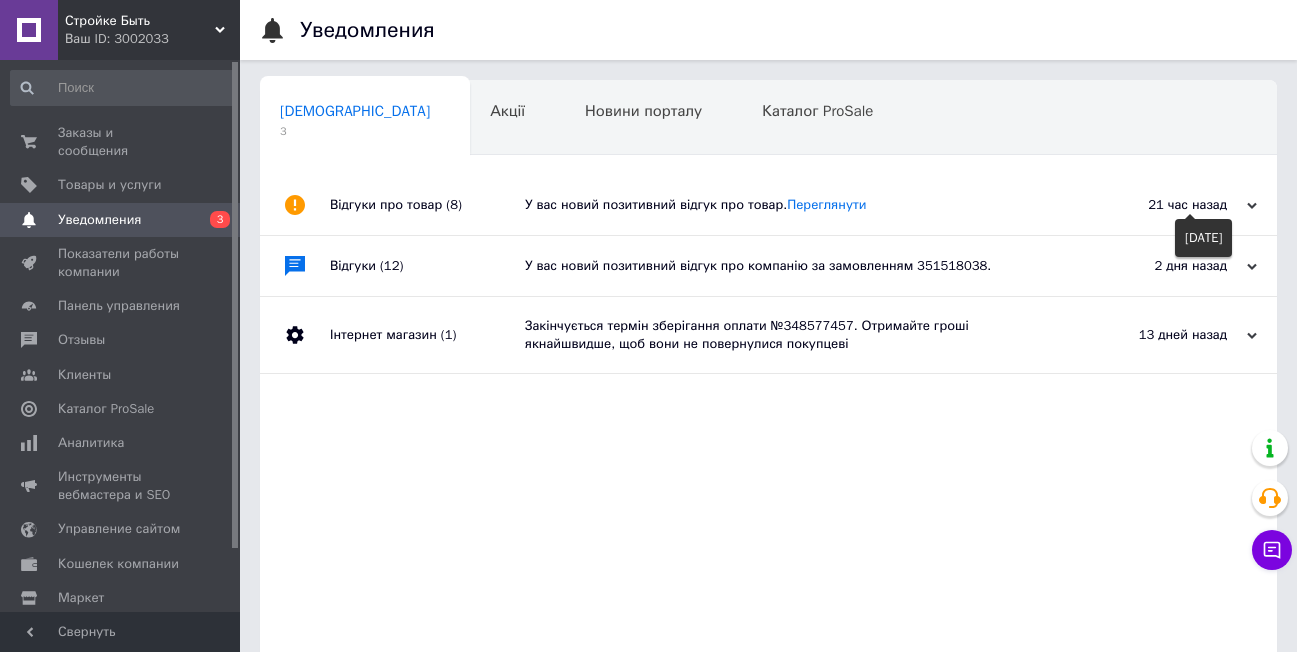 click 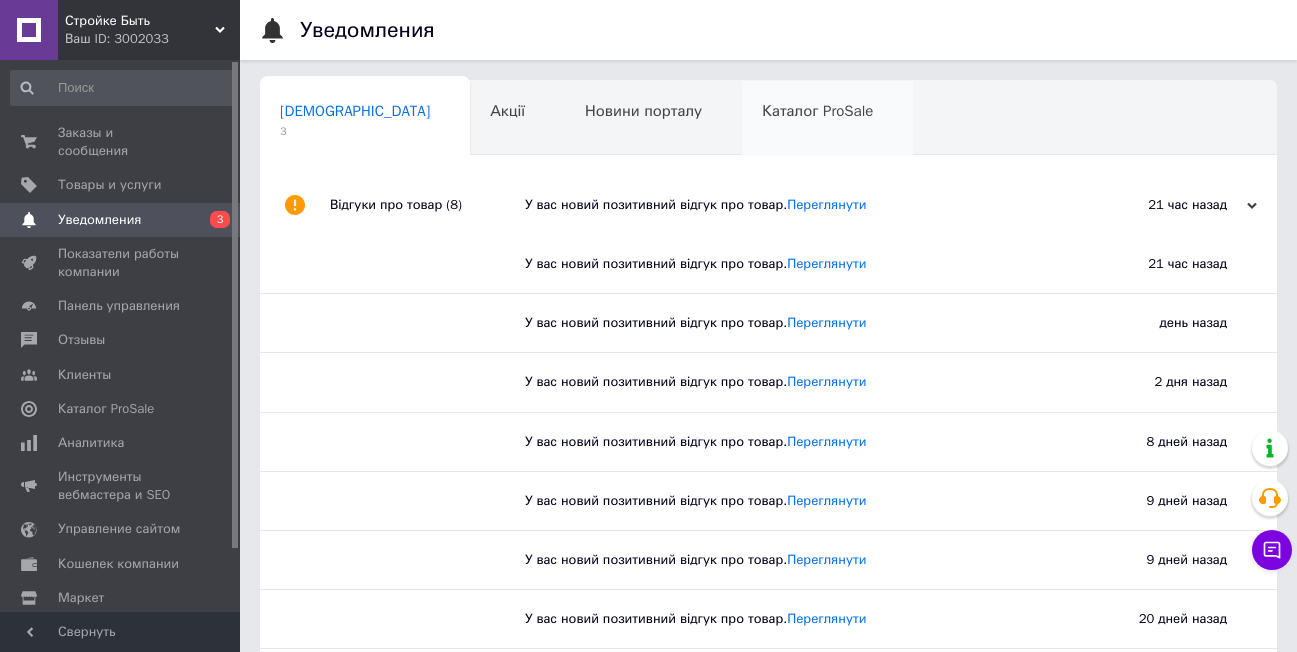 click on "Каталог ProSale" at bounding box center (817, 111) 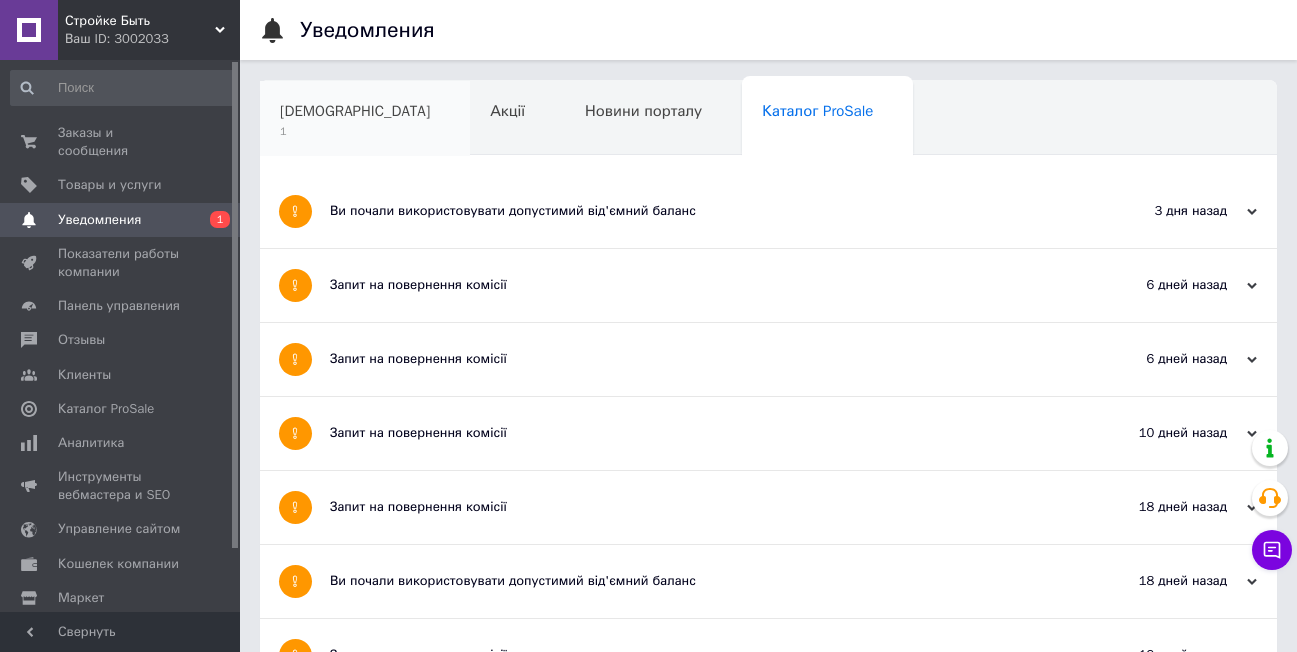 click on "Сповіщення" at bounding box center [355, 111] 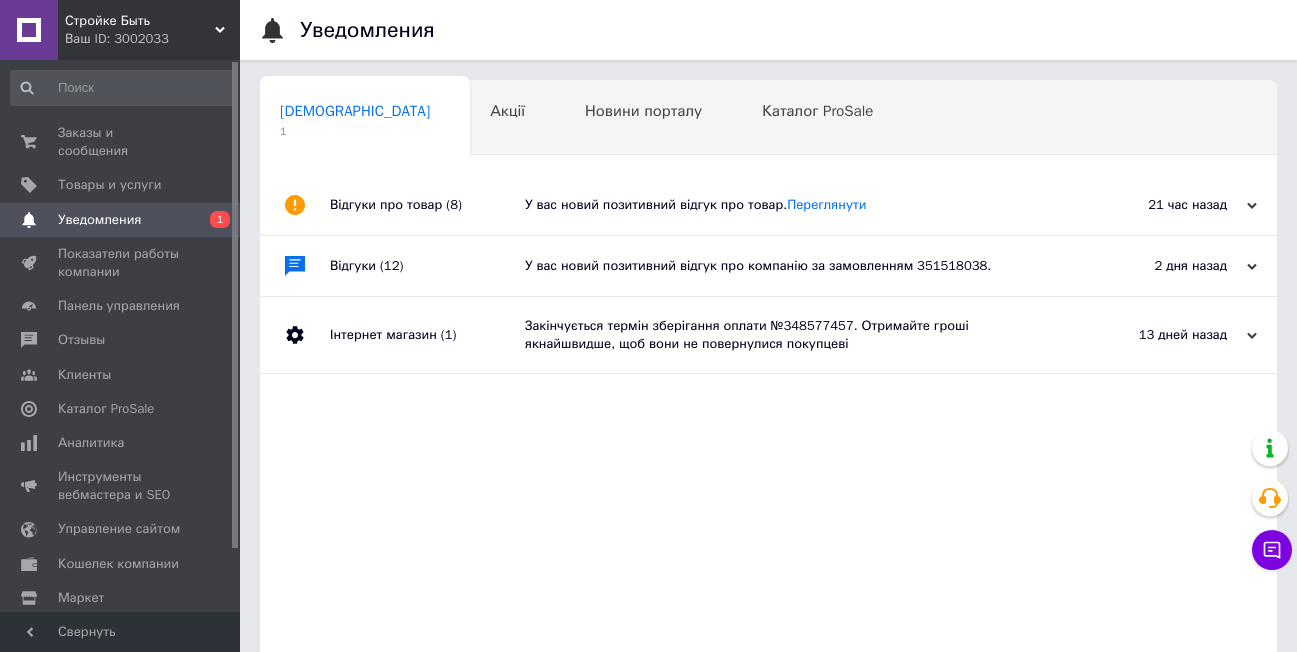 click 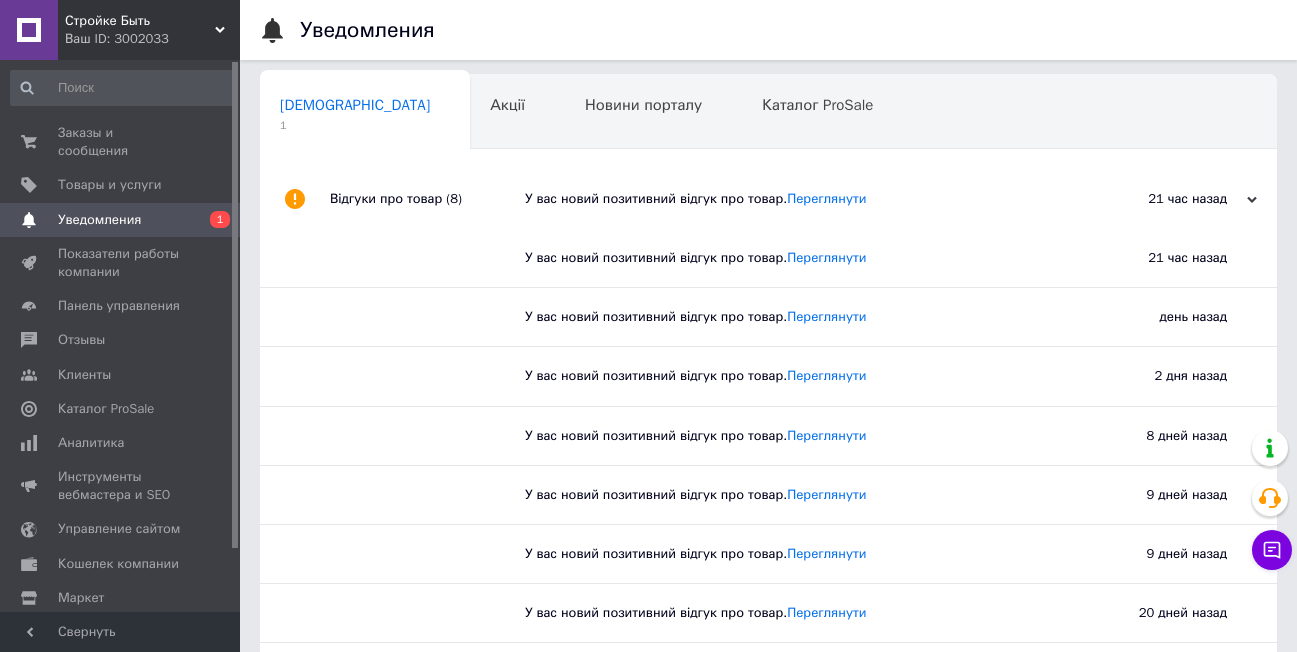 scroll, scrollTop: 0, scrollLeft: 0, axis: both 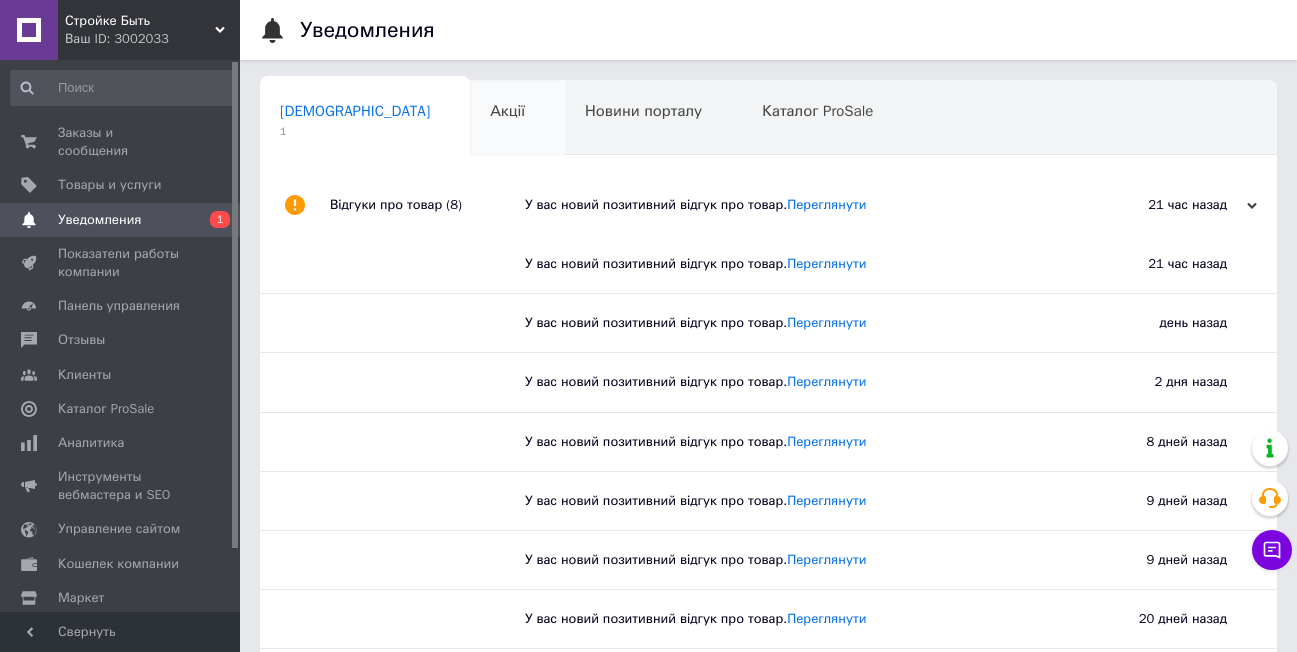 click on "Акції" at bounding box center (507, 111) 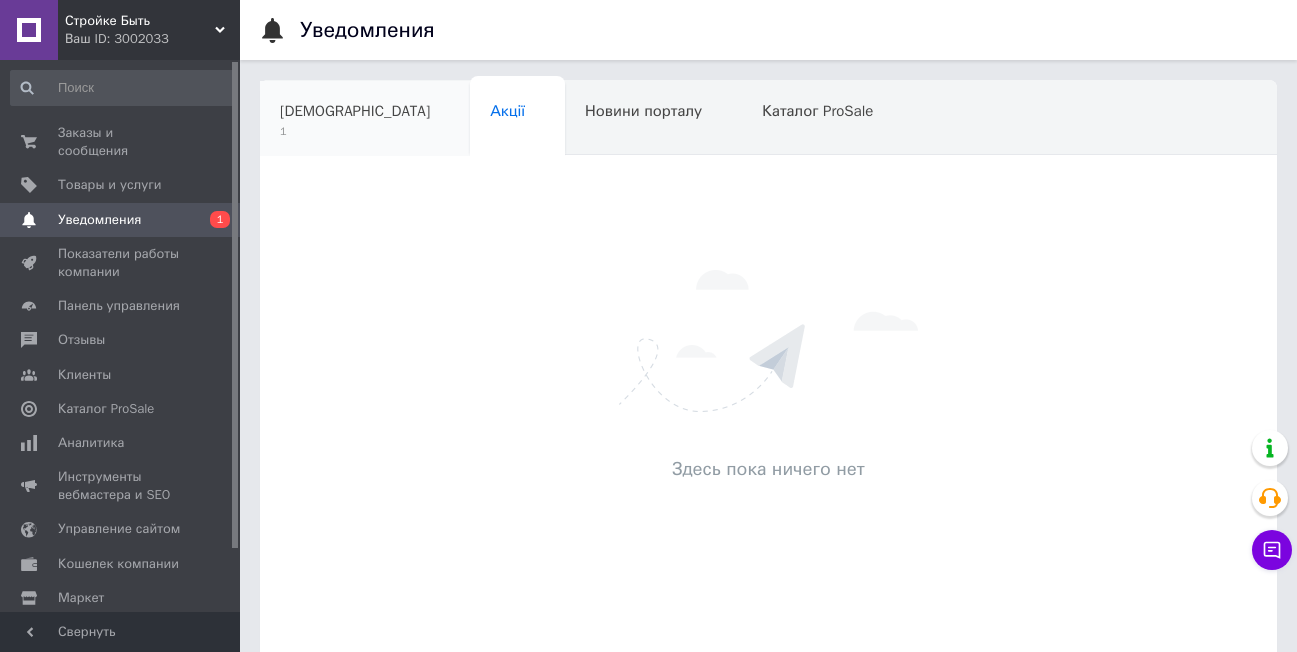 click on "Сповіщення" at bounding box center [355, 111] 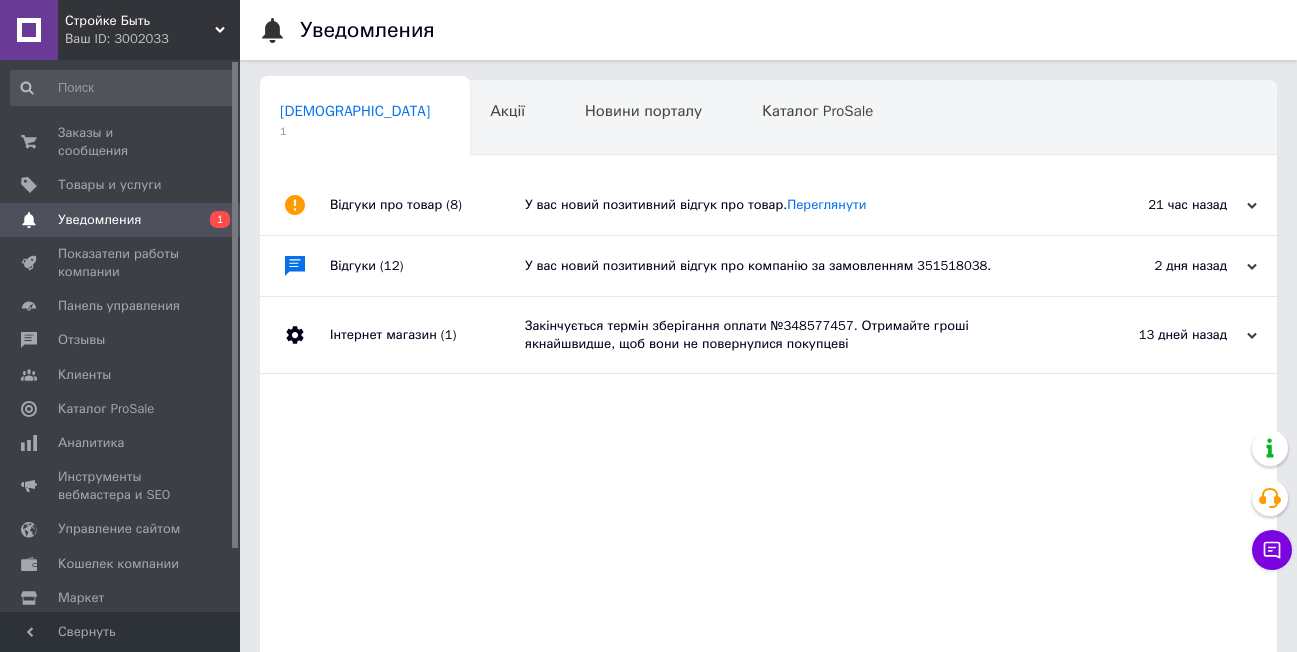 click on "Відгуки про товар   (8)" at bounding box center [427, 205] 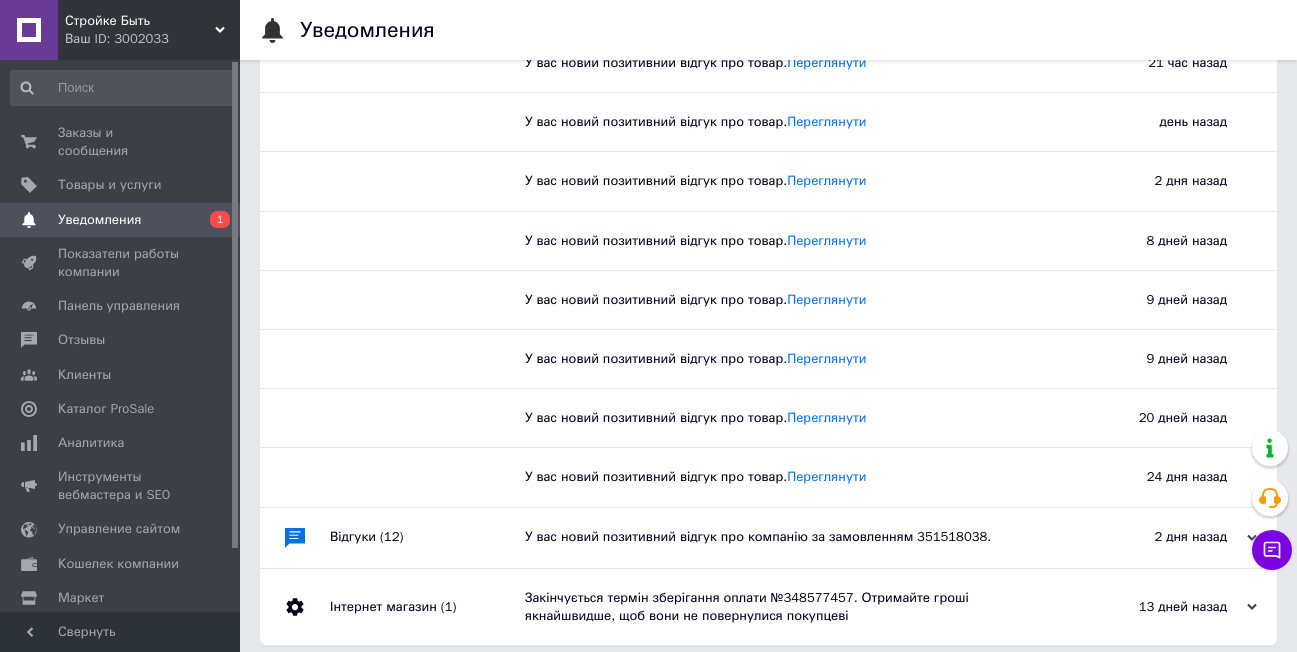 scroll, scrollTop: 216, scrollLeft: 0, axis: vertical 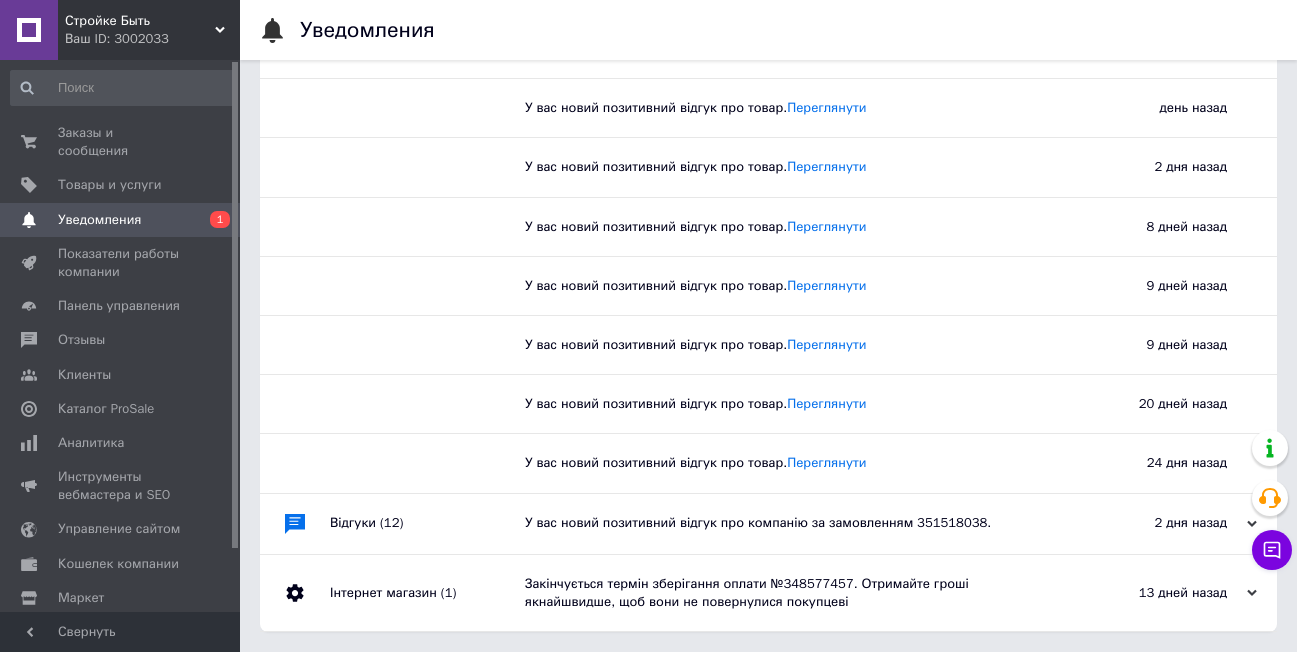 click on "У вас новий позитивний відгук про компанію за замовленням 351518038." at bounding box center (791, 523) 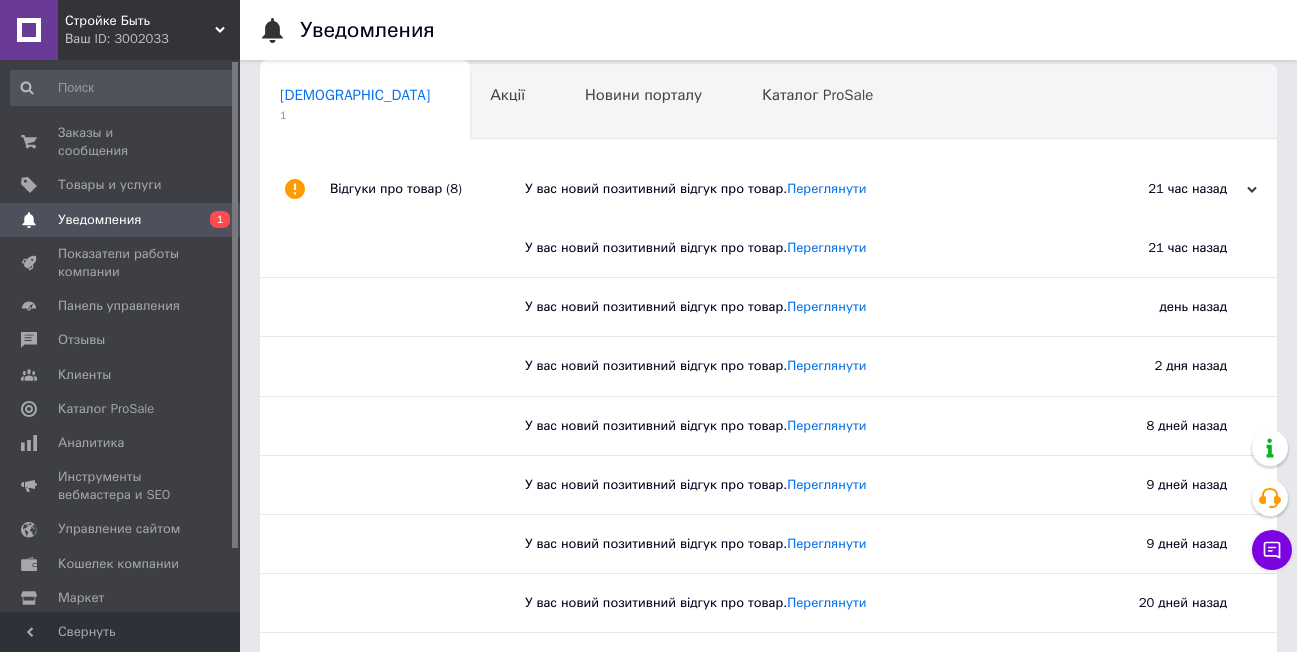 scroll, scrollTop: 0, scrollLeft: 0, axis: both 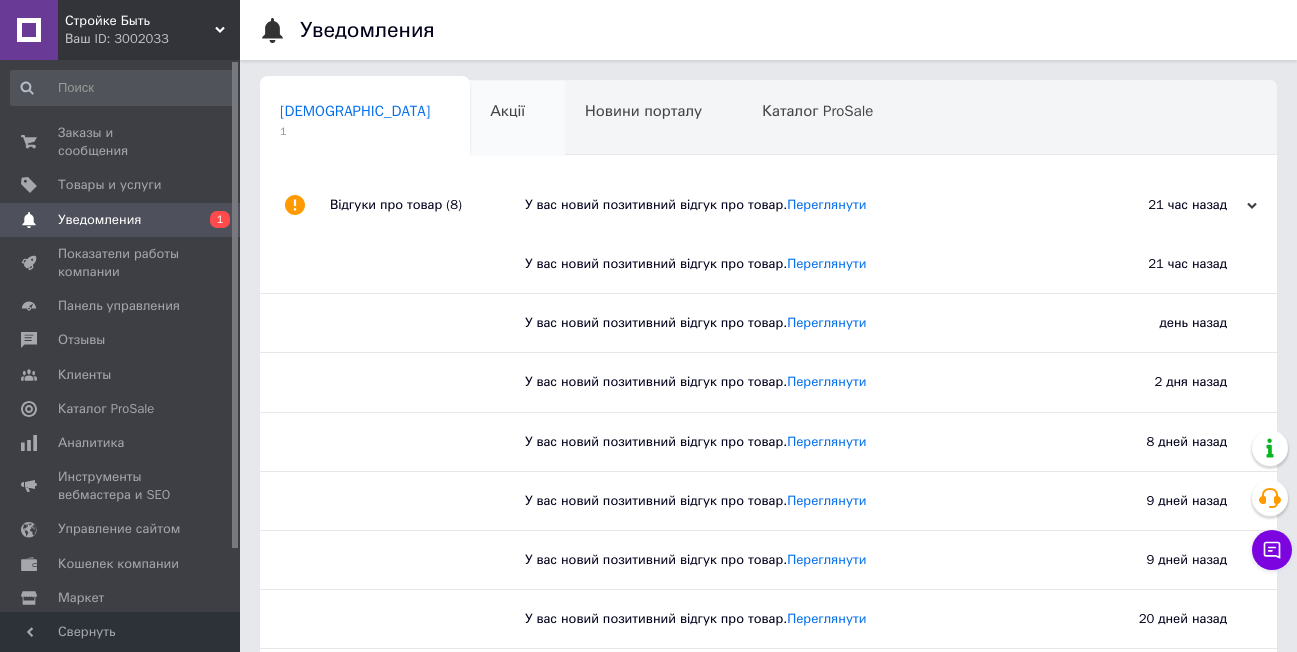 click on "Акції" at bounding box center [507, 111] 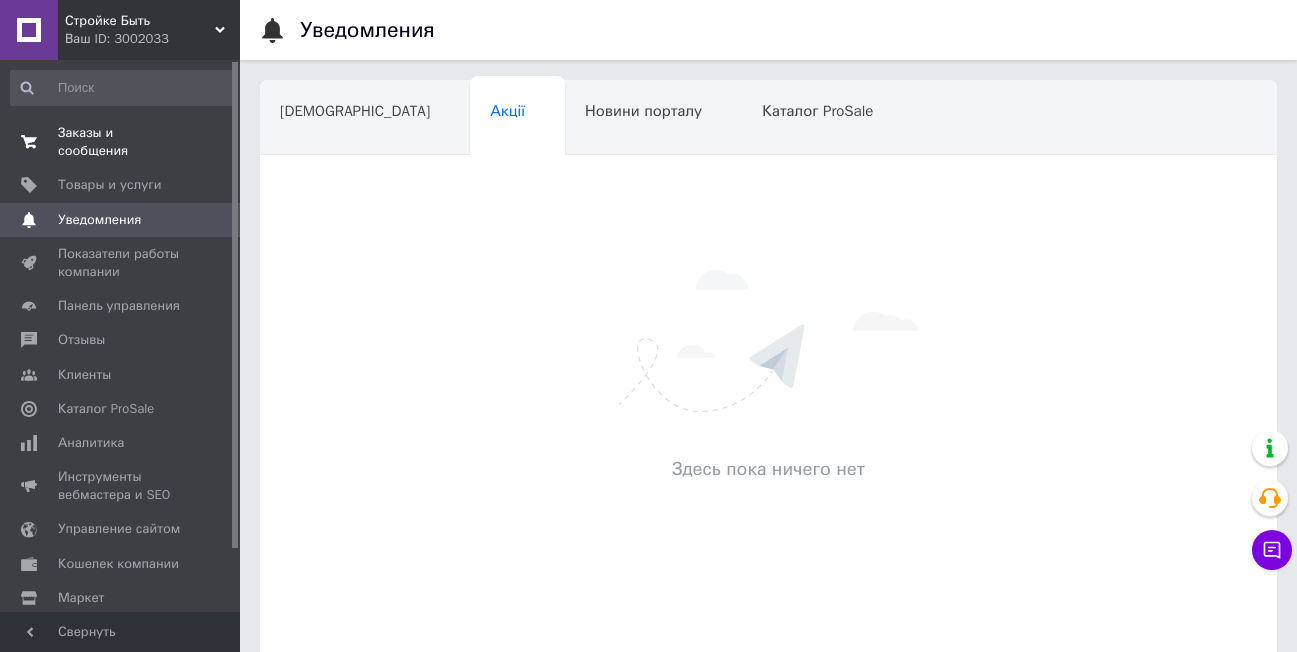 click on "Заказы и сообщения" at bounding box center [121, 142] 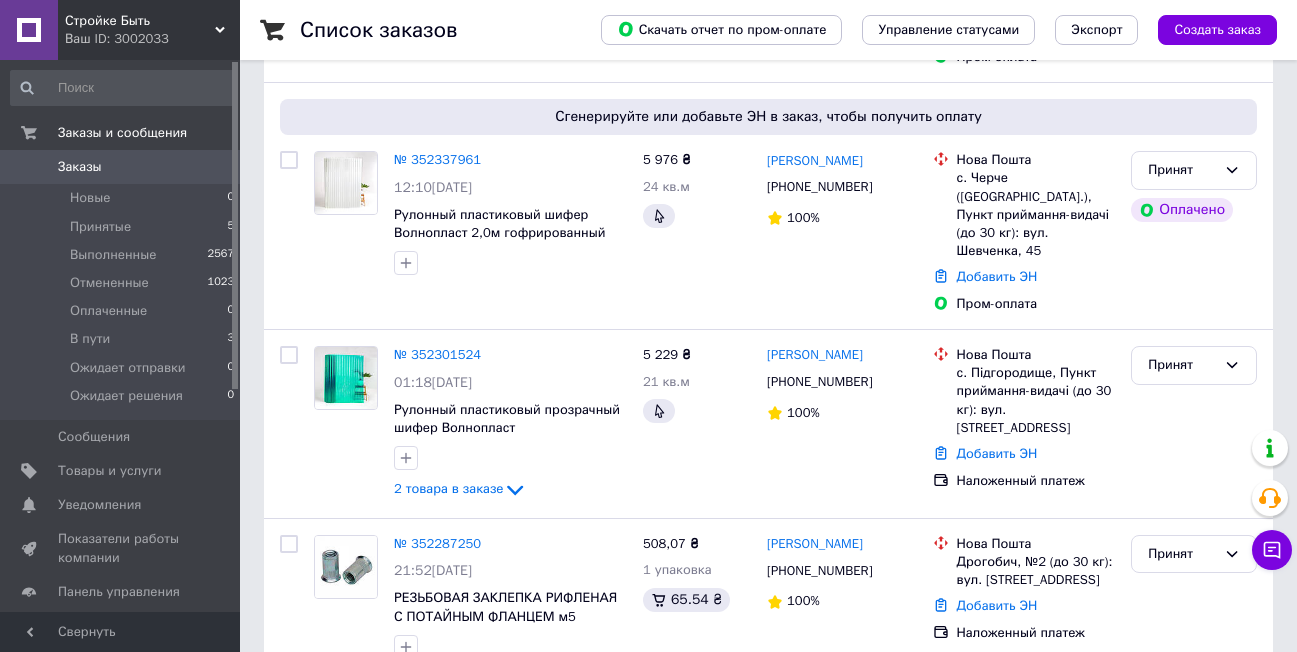 scroll, scrollTop: 540, scrollLeft: 0, axis: vertical 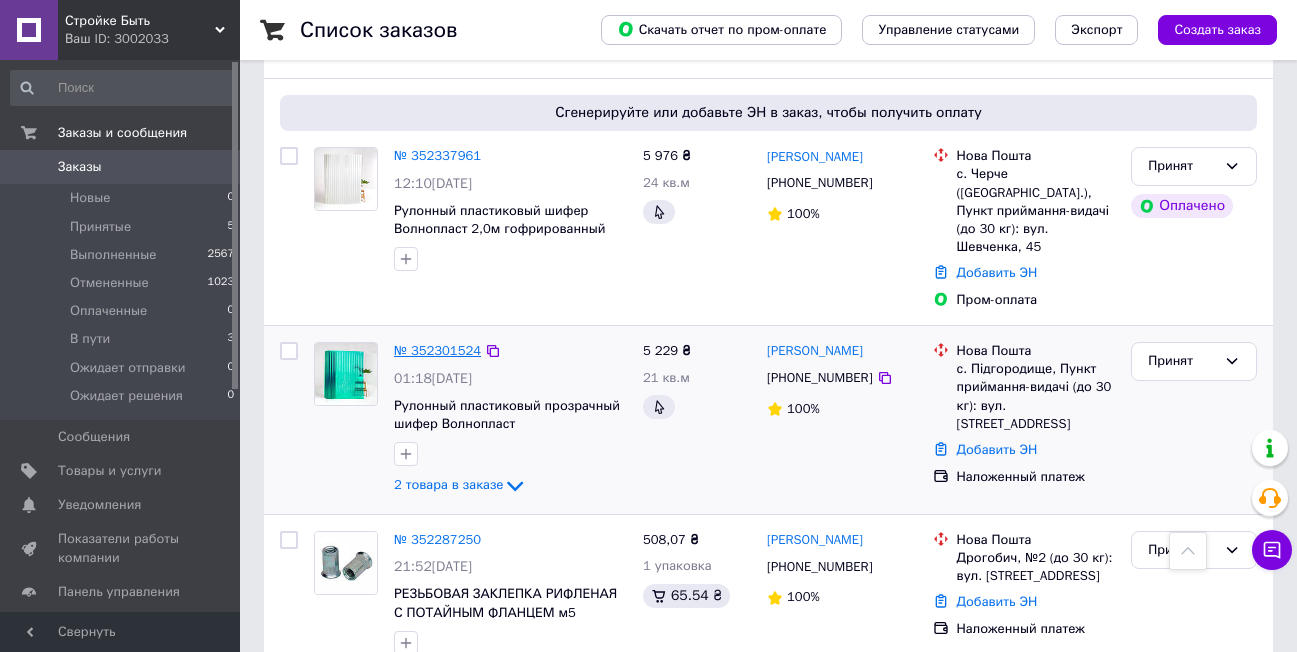 click on "№ 352301524" at bounding box center (437, 350) 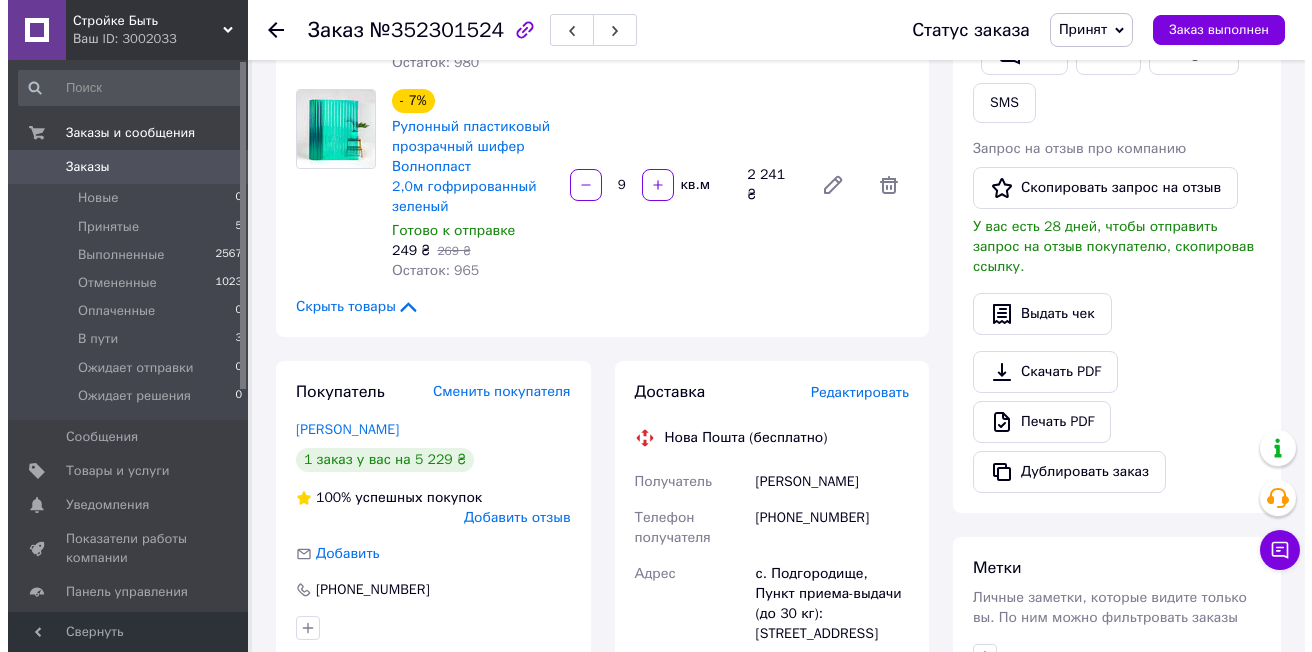 scroll, scrollTop: 600, scrollLeft: 0, axis: vertical 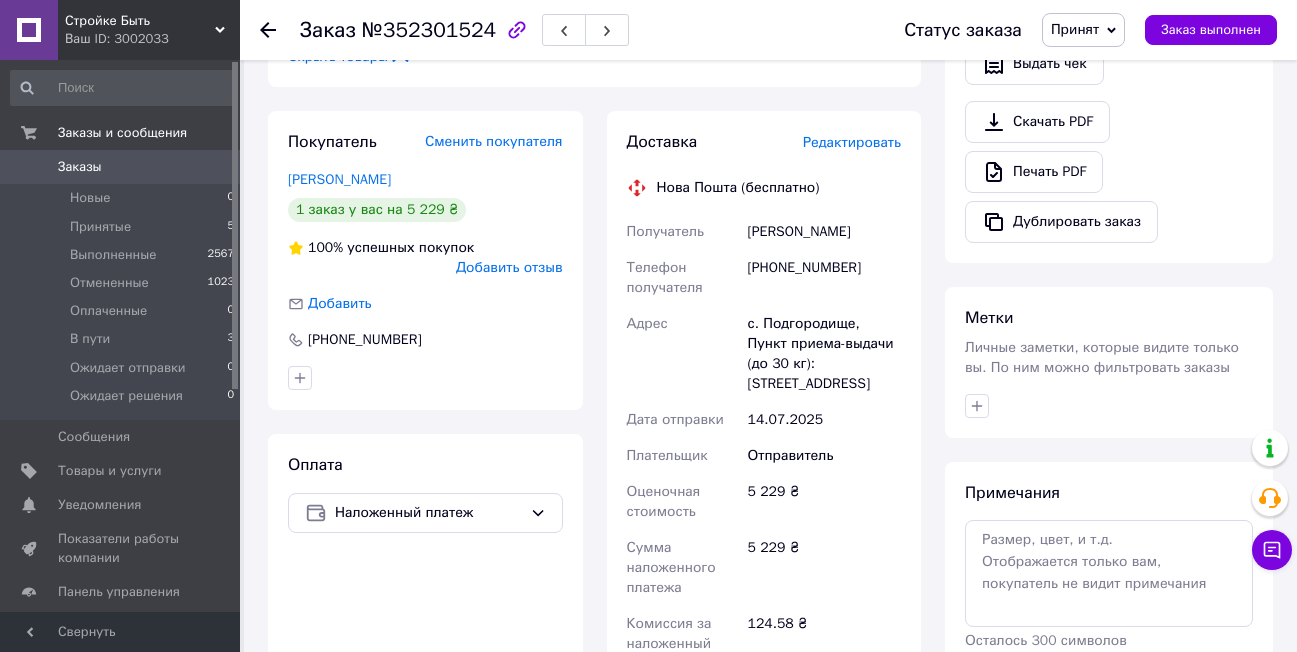 click on "Редактировать" at bounding box center (852, 142) 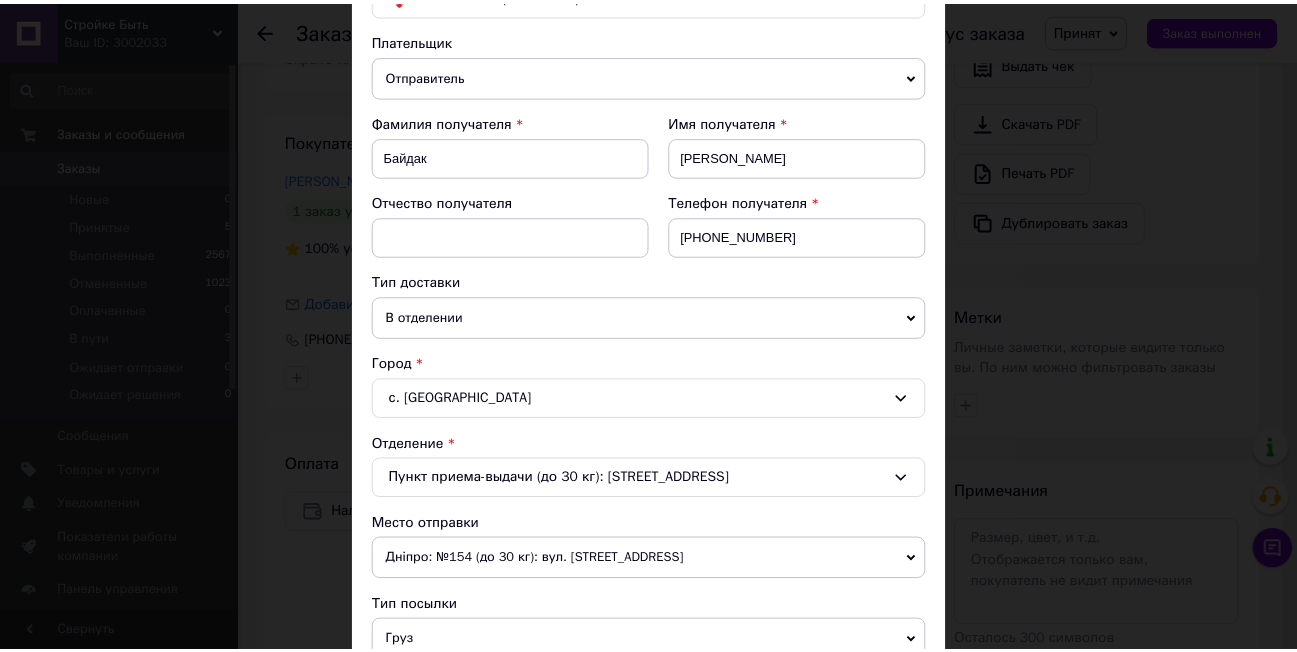 scroll, scrollTop: 0, scrollLeft: 0, axis: both 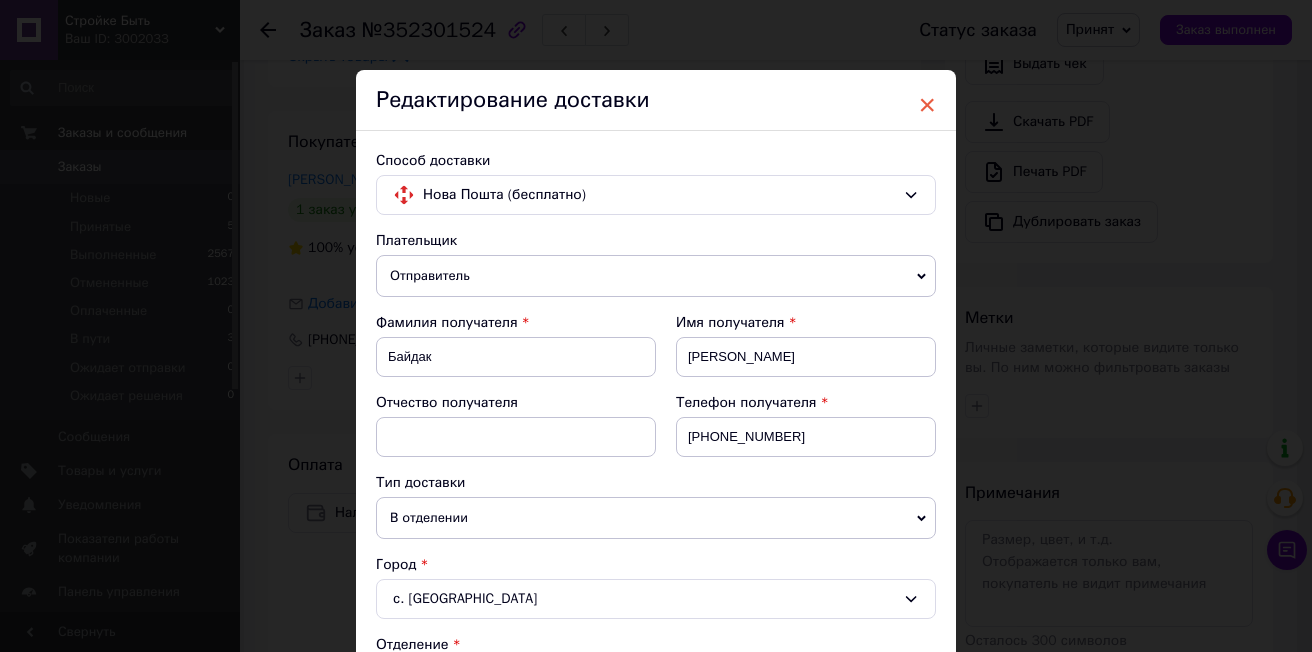 click on "×" at bounding box center [927, 105] 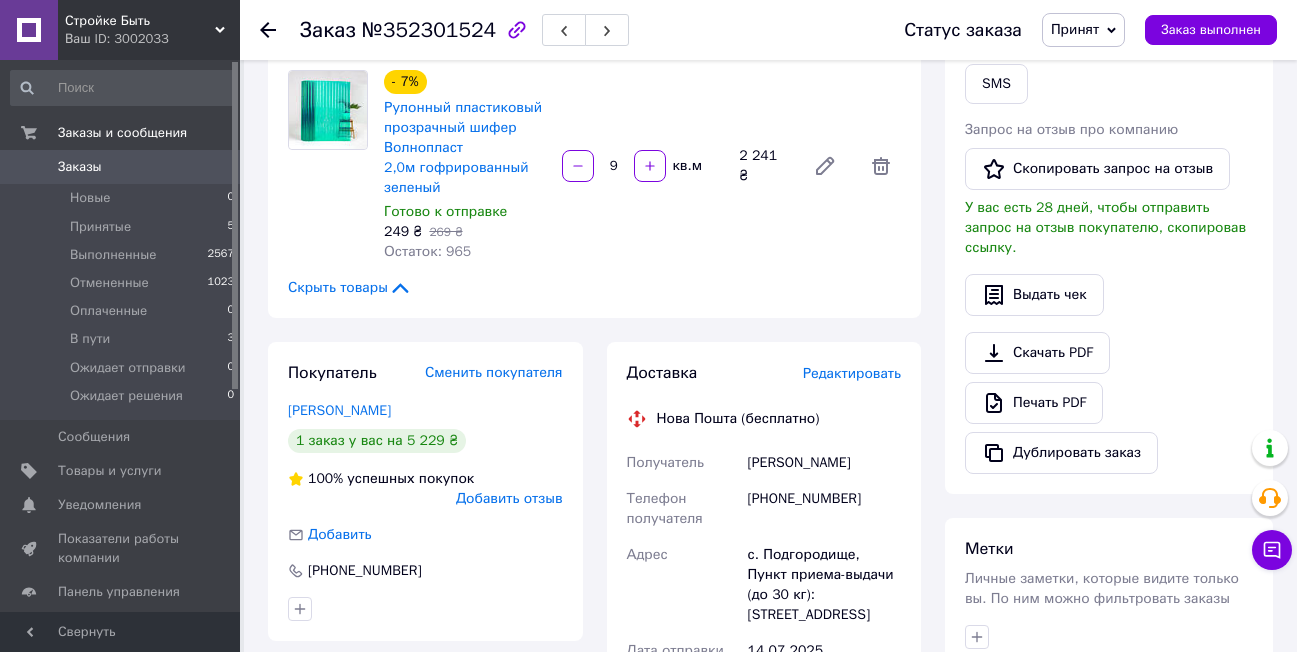 scroll, scrollTop: 400, scrollLeft: 0, axis: vertical 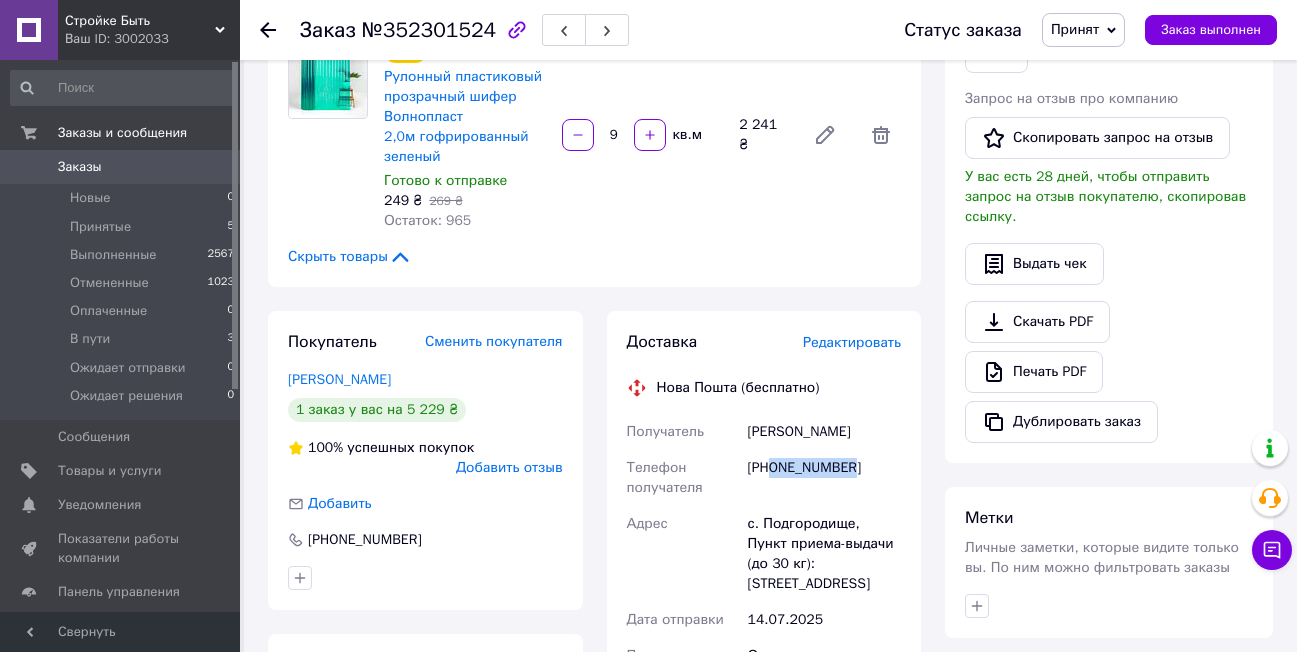 drag, startPoint x: 771, startPoint y: 472, endPoint x: 879, endPoint y: 461, distance: 108.55874 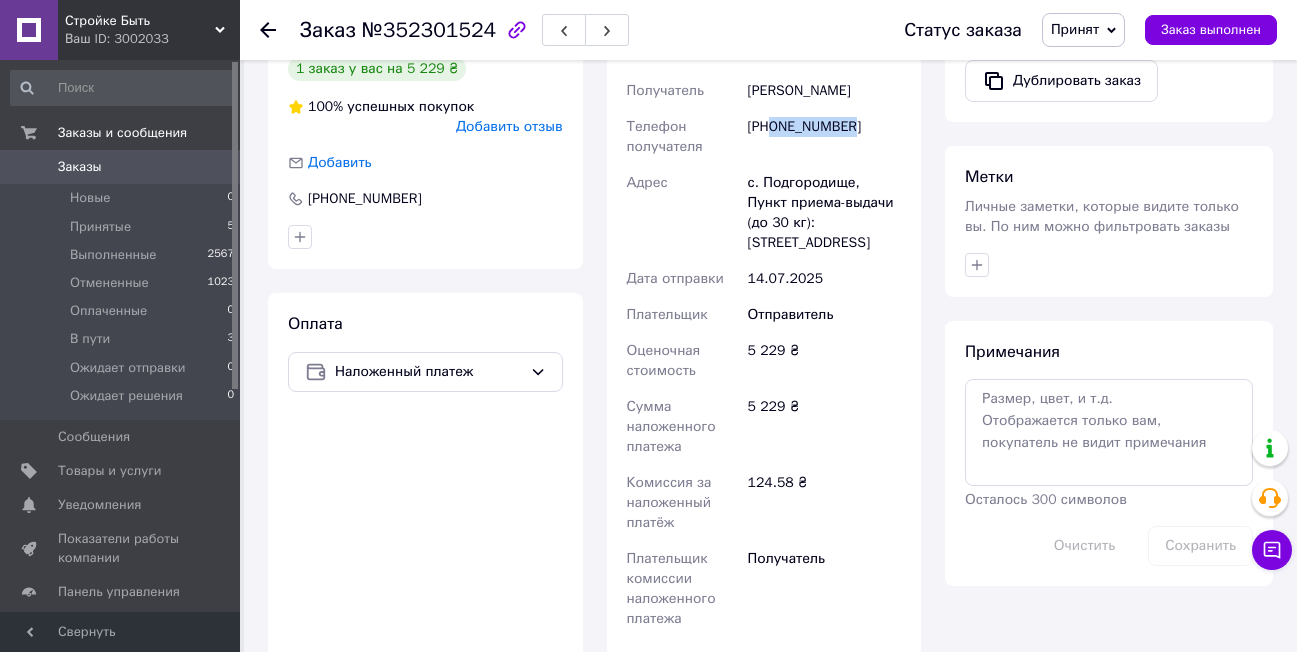 scroll, scrollTop: 800, scrollLeft: 0, axis: vertical 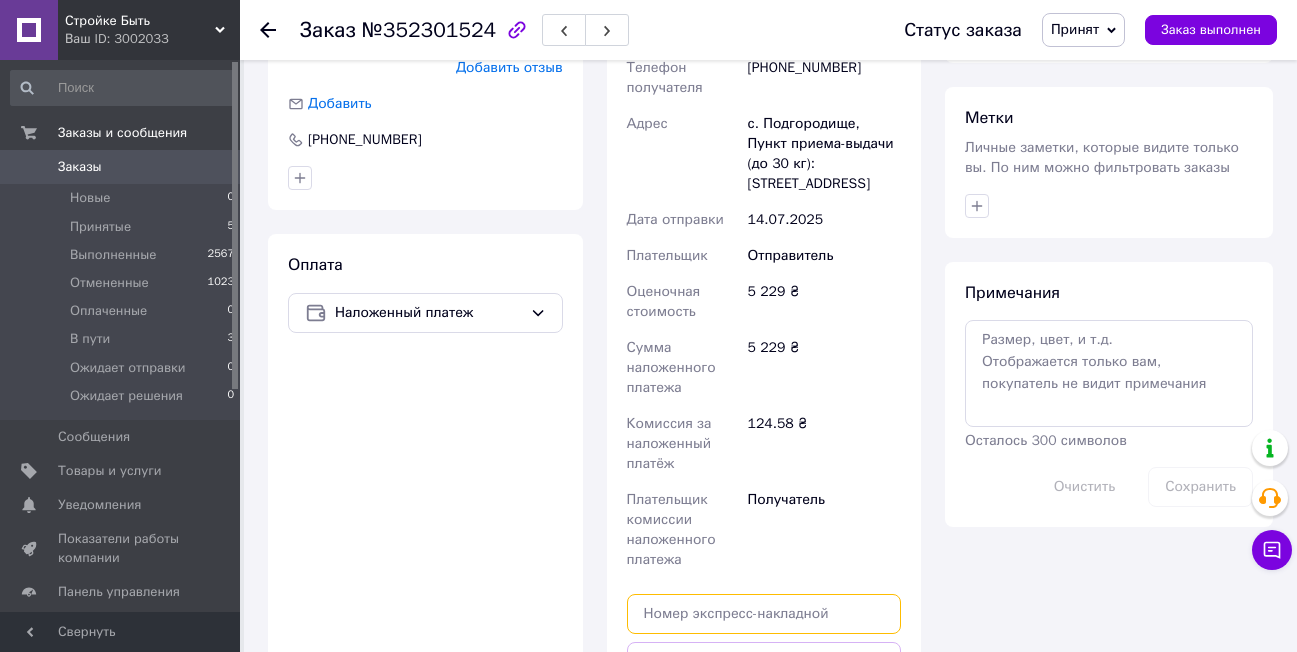 click at bounding box center [764, 614] 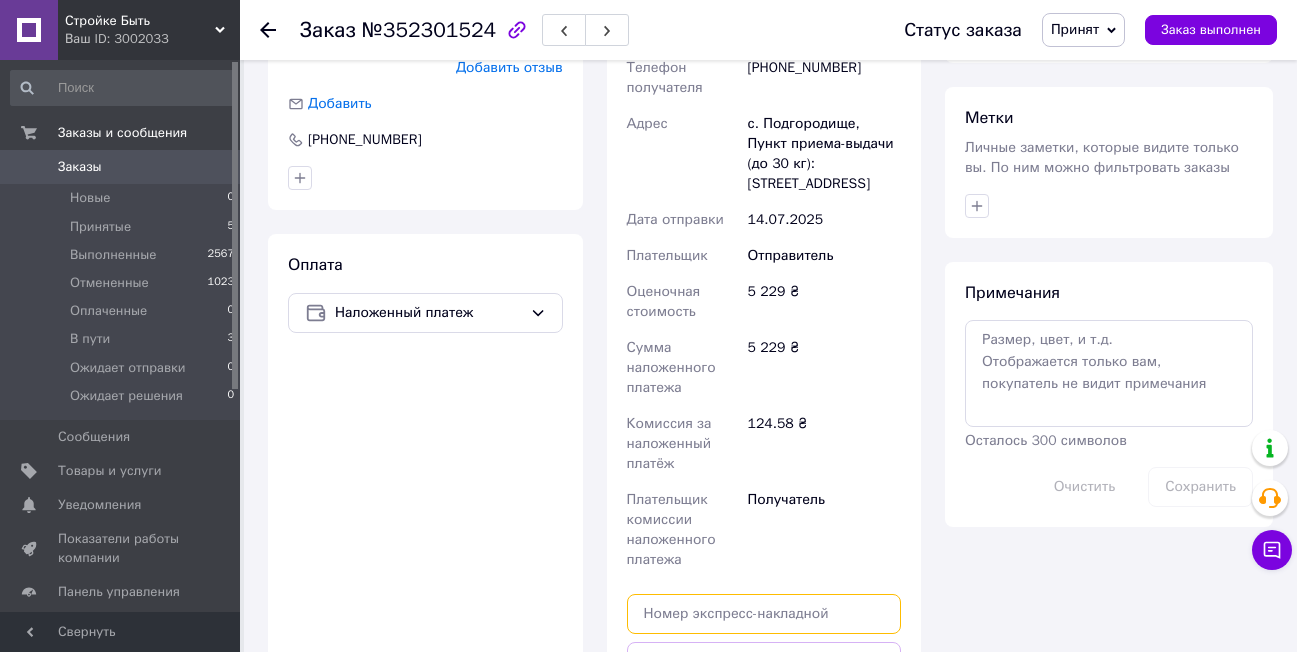 paste on "20451204993047" 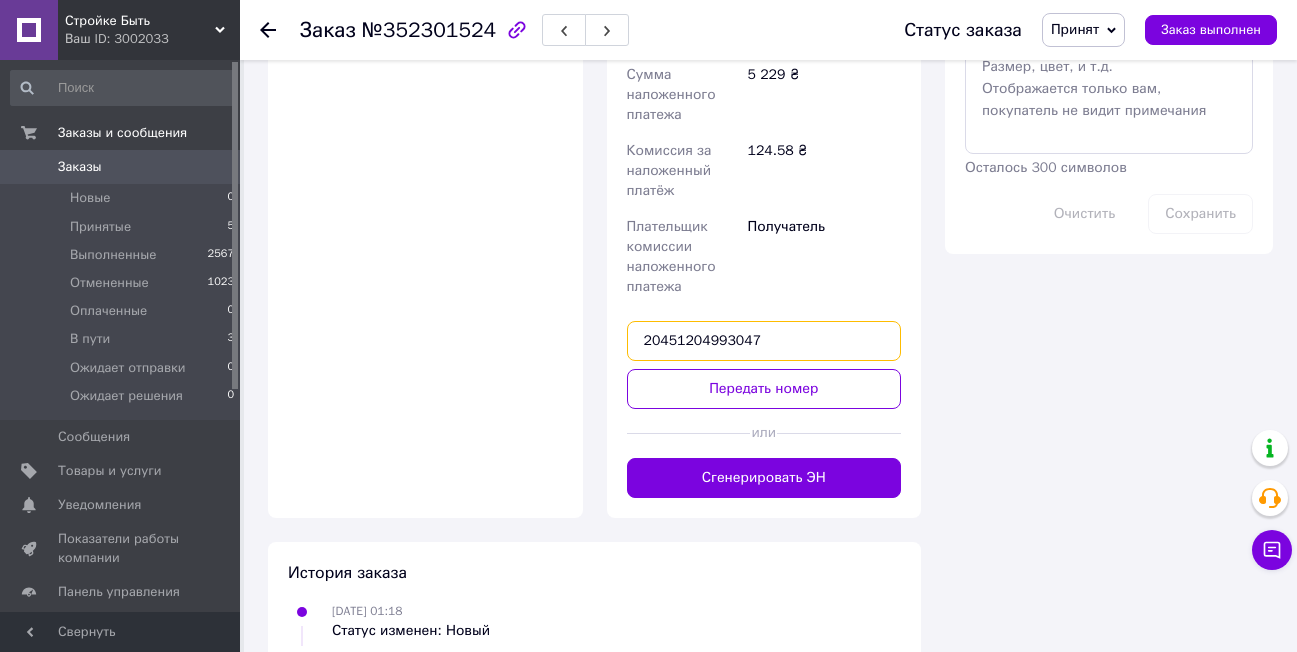 scroll, scrollTop: 1100, scrollLeft: 0, axis: vertical 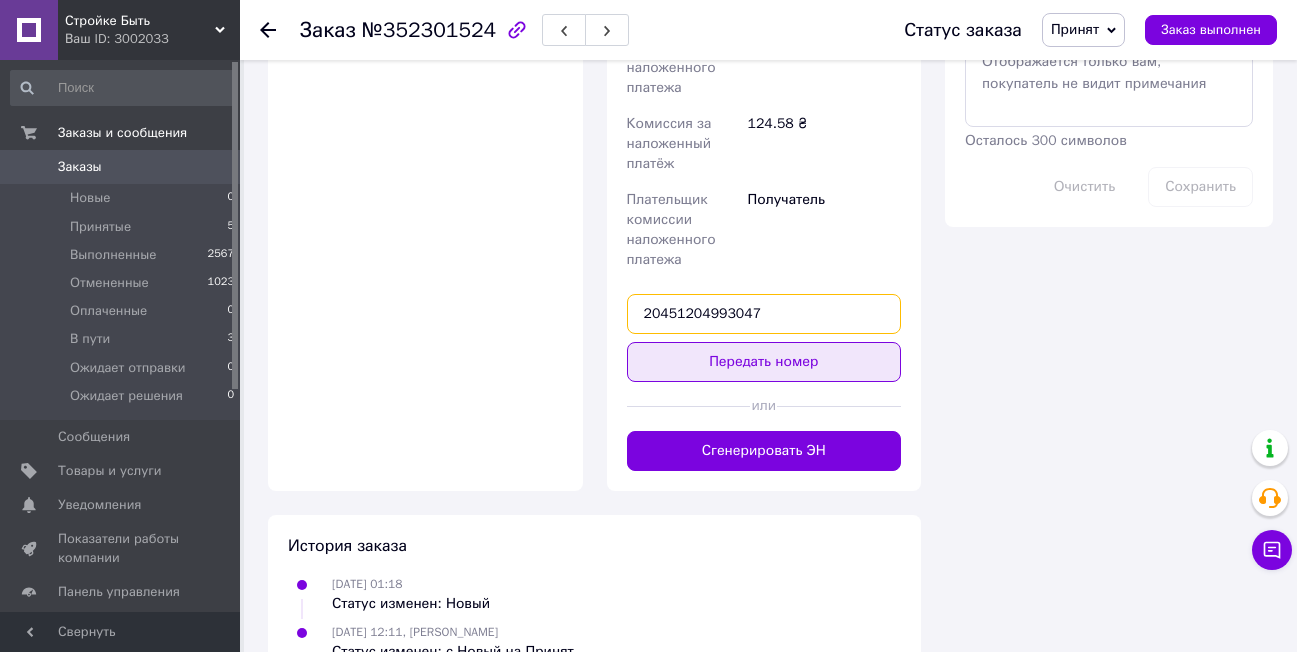 type on "20451204993047" 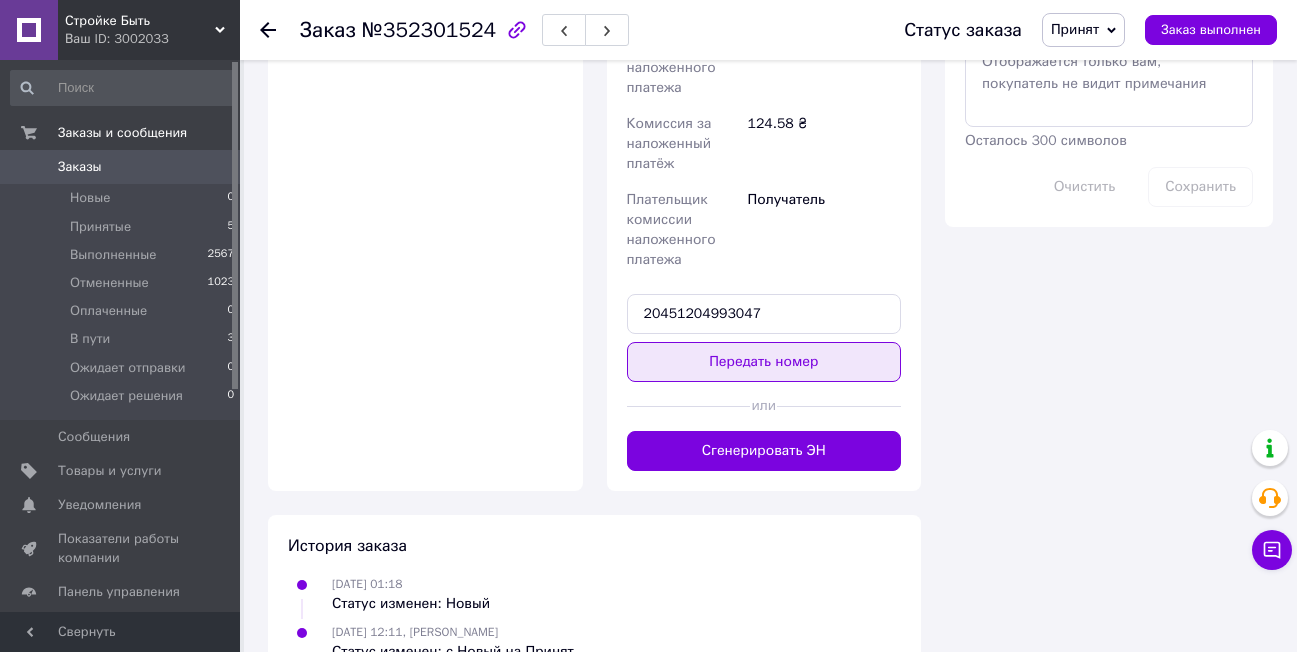 click on "Передать номер" at bounding box center (764, 362) 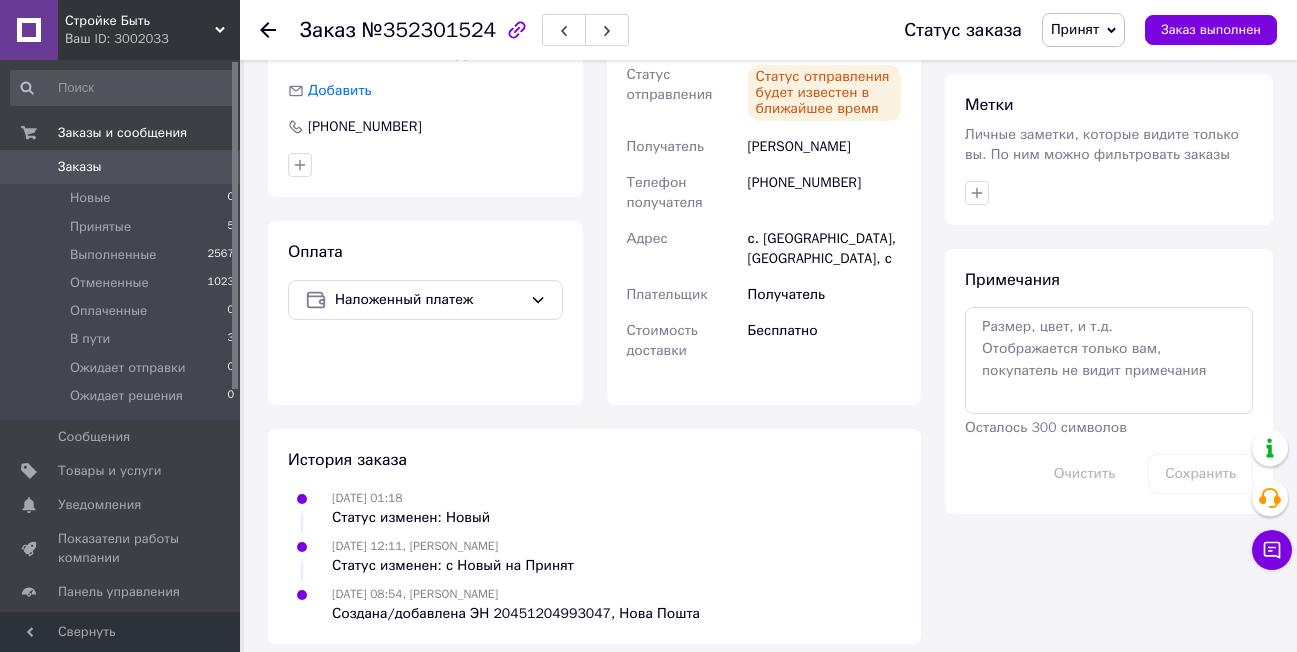 scroll, scrollTop: 829, scrollLeft: 0, axis: vertical 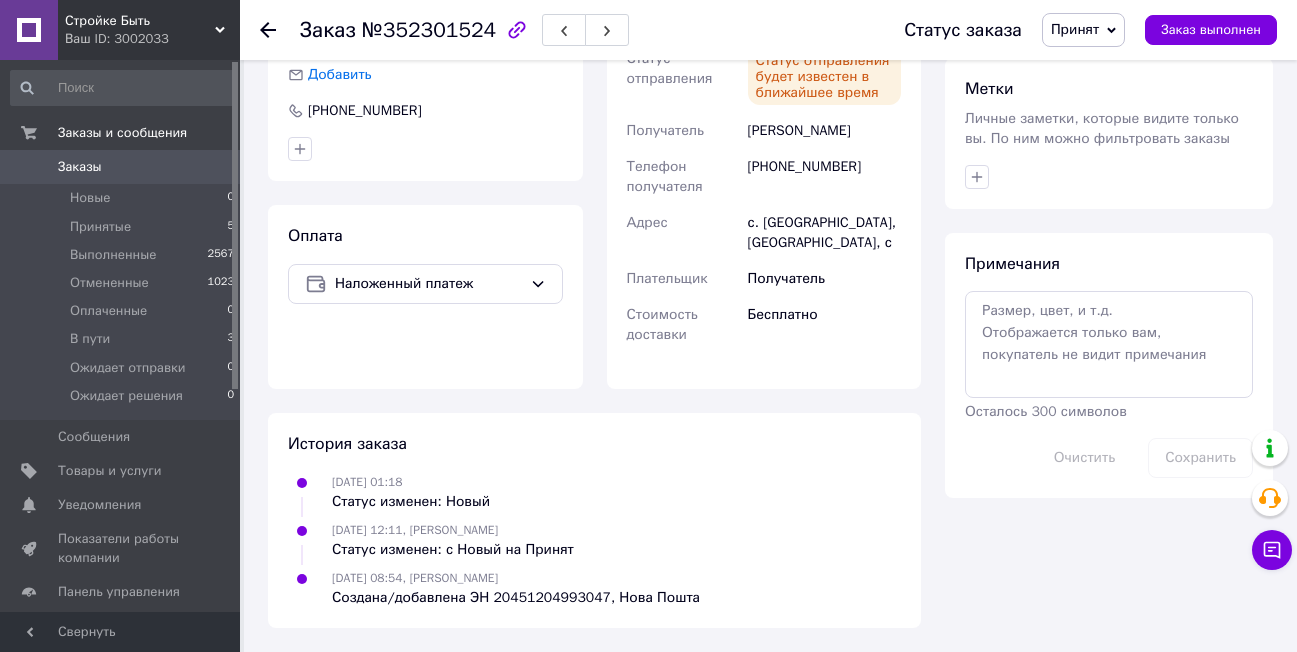 click 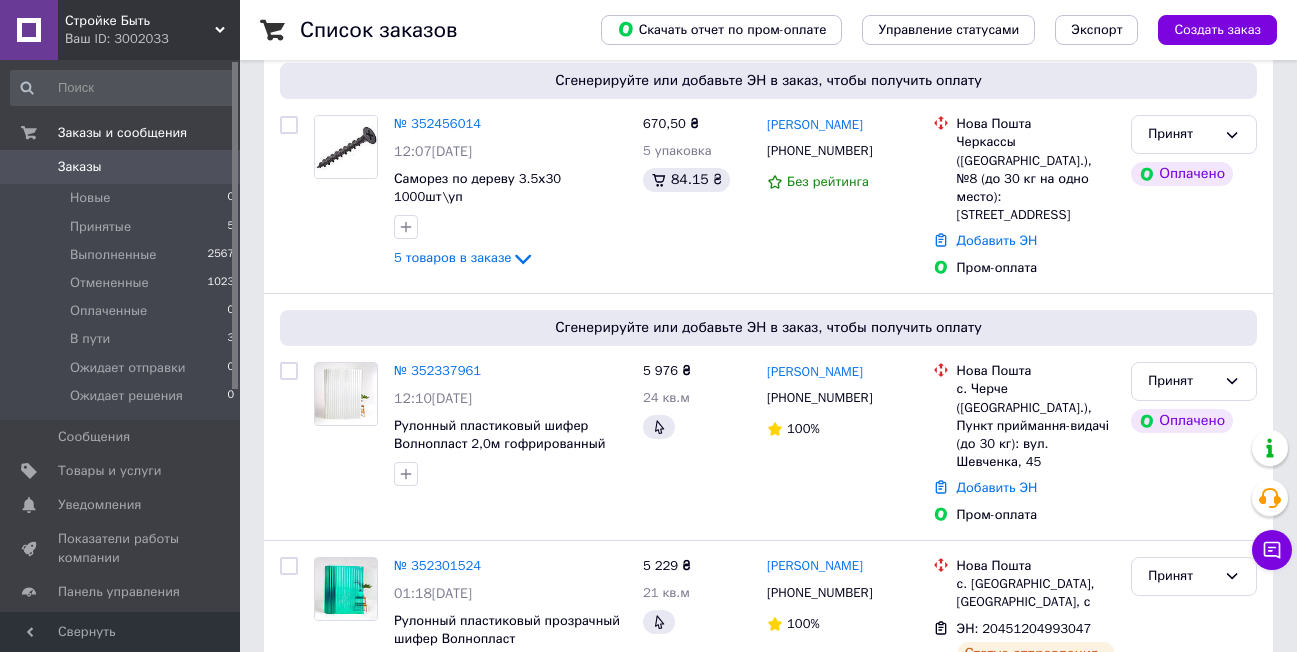 scroll, scrollTop: 400, scrollLeft: 0, axis: vertical 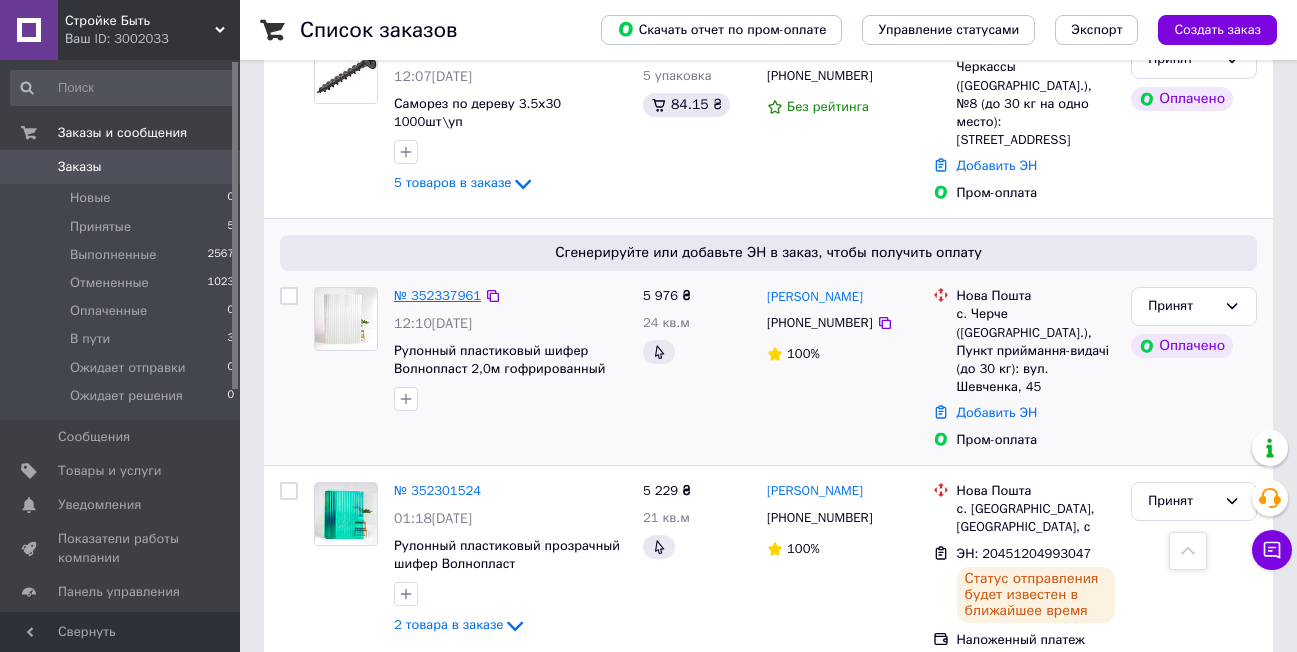 click on "№ 352337961" at bounding box center [437, 295] 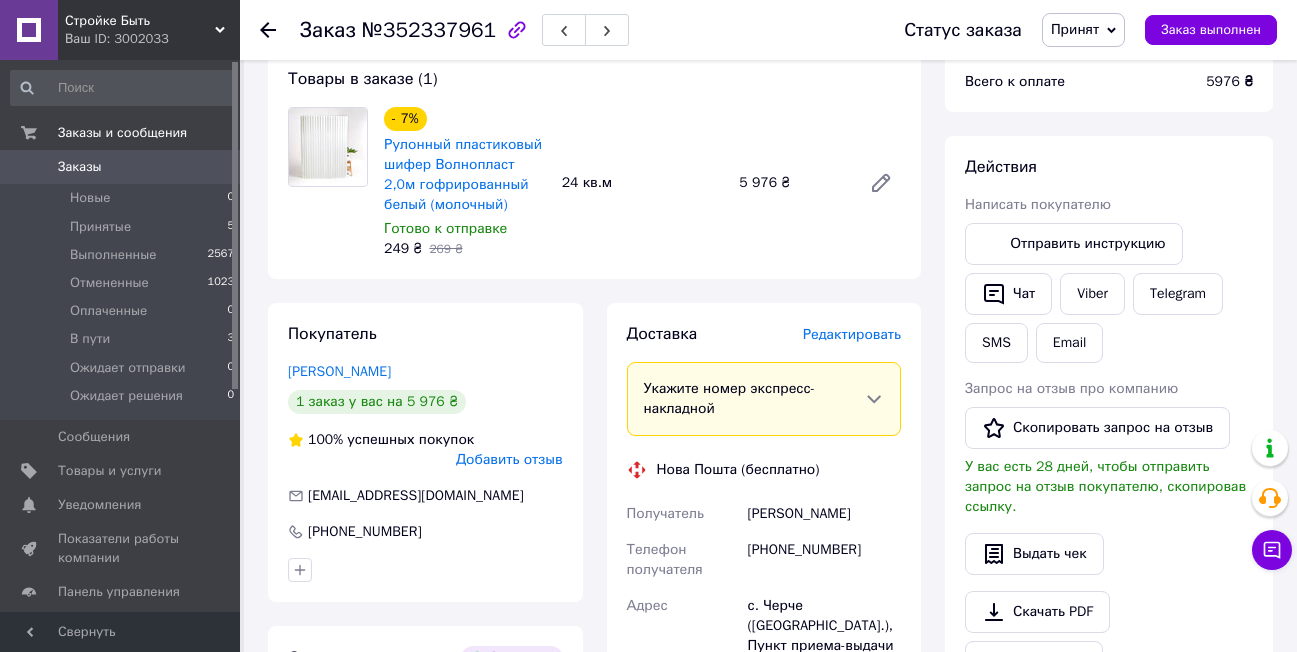 scroll, scrollTop: 700, scrollLeft: 0, axis: vertical 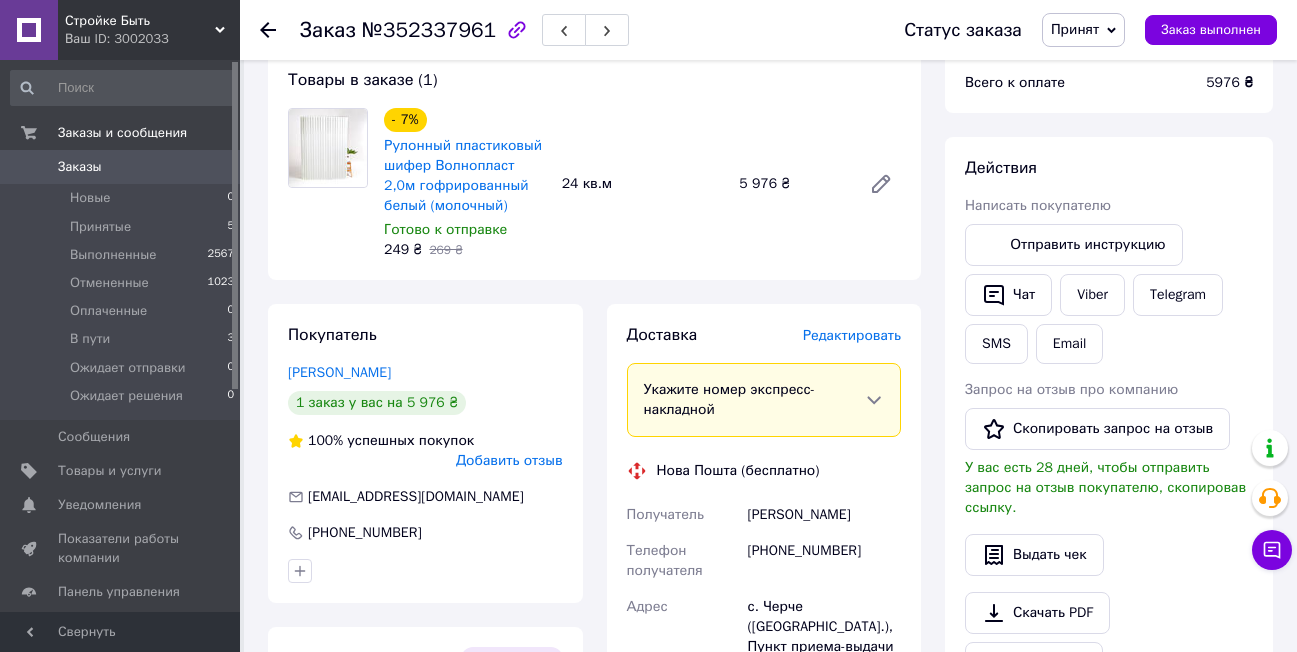 click 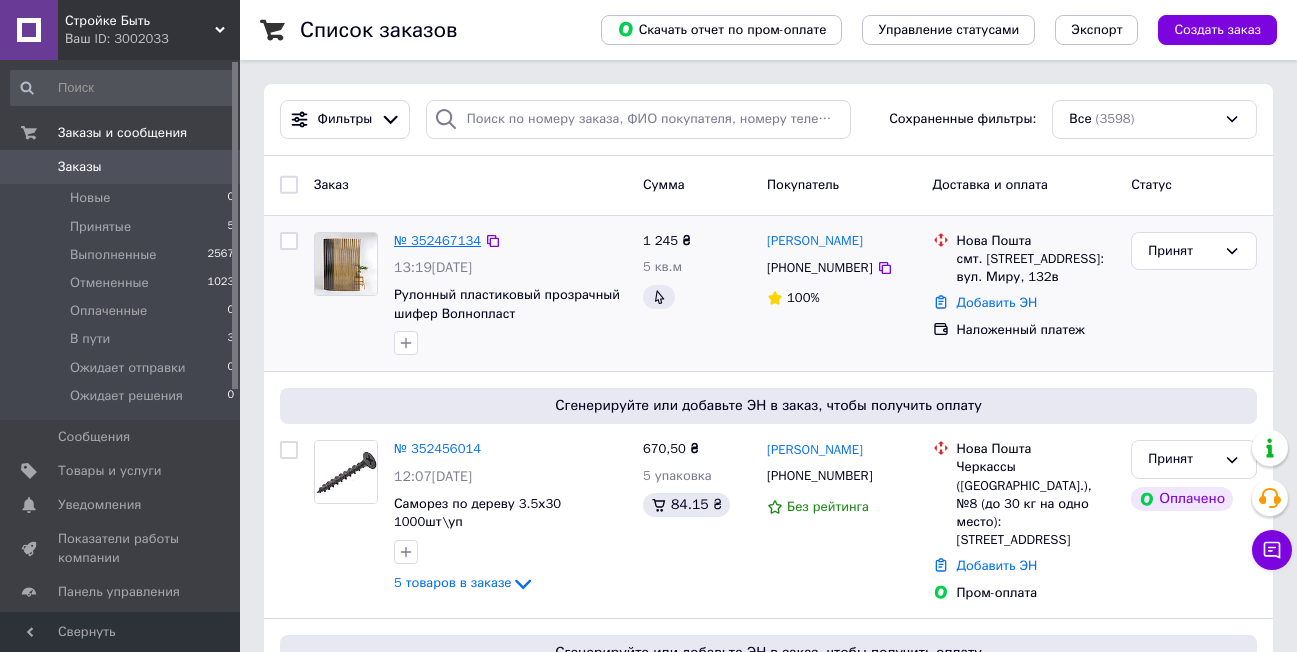 click on "№ 352467134" at bounding box center (437, 240) 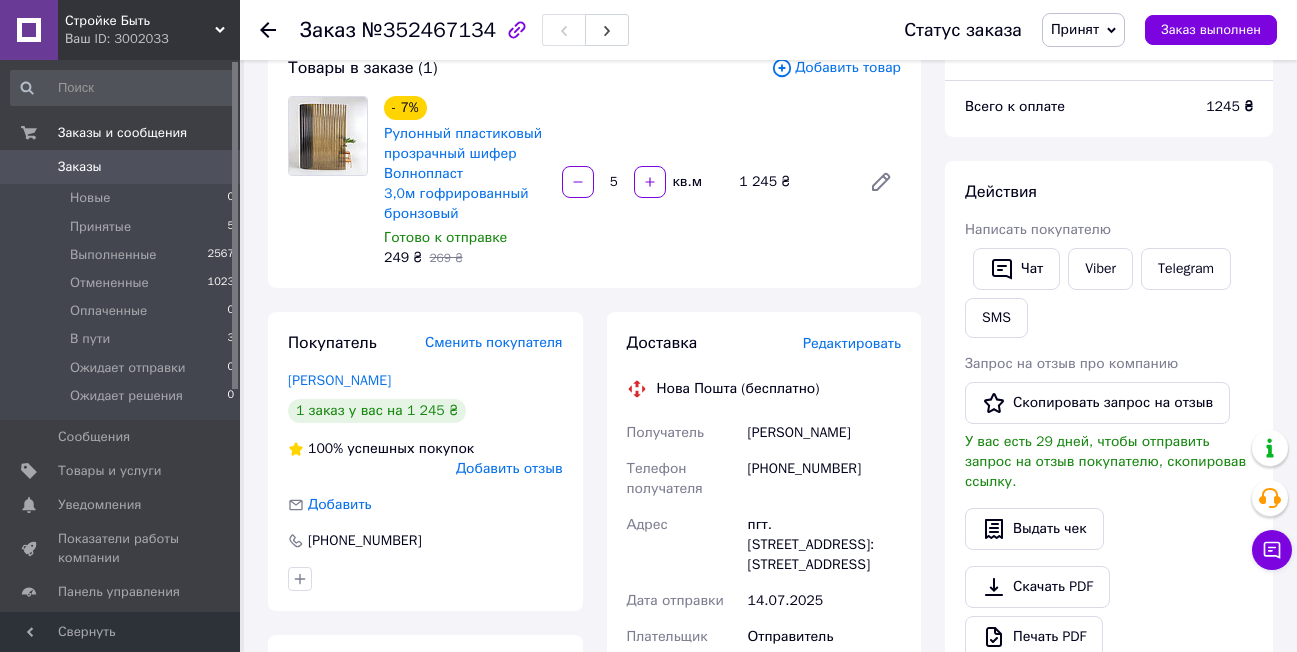 scroll, scrollTop: 100, scrollLeft: 0, axis: vertical 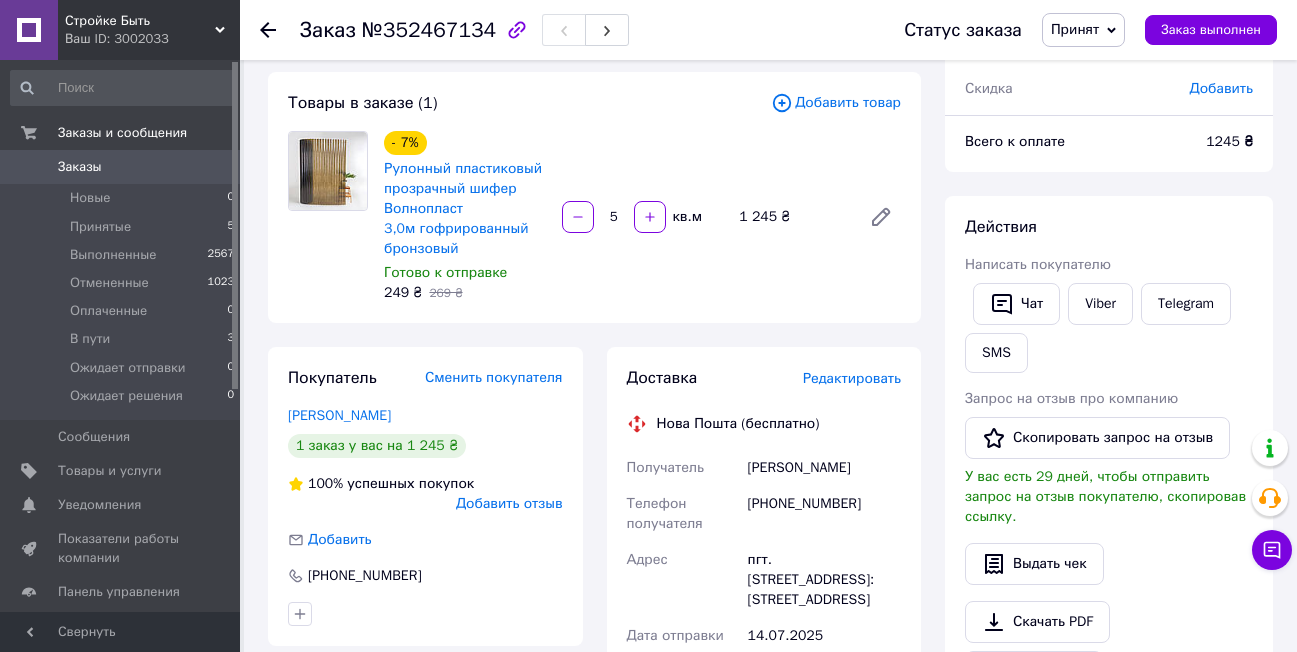 click on "5" at bounding box center (614, 217) 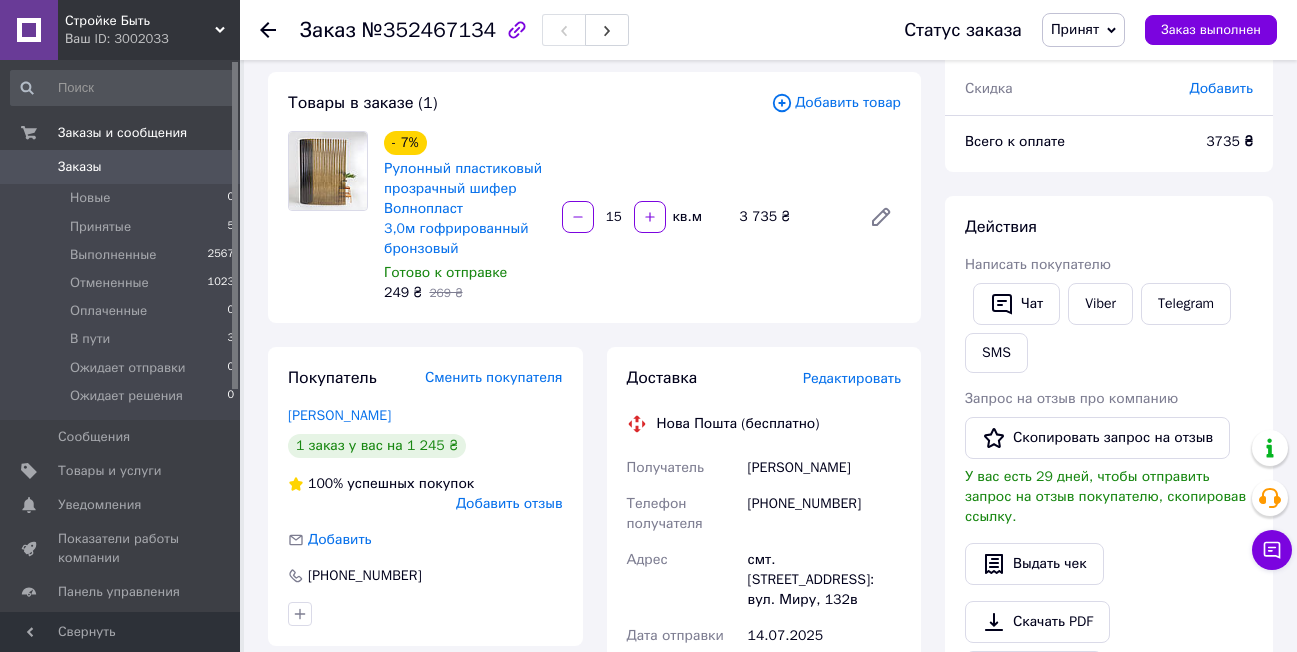 type on "15" 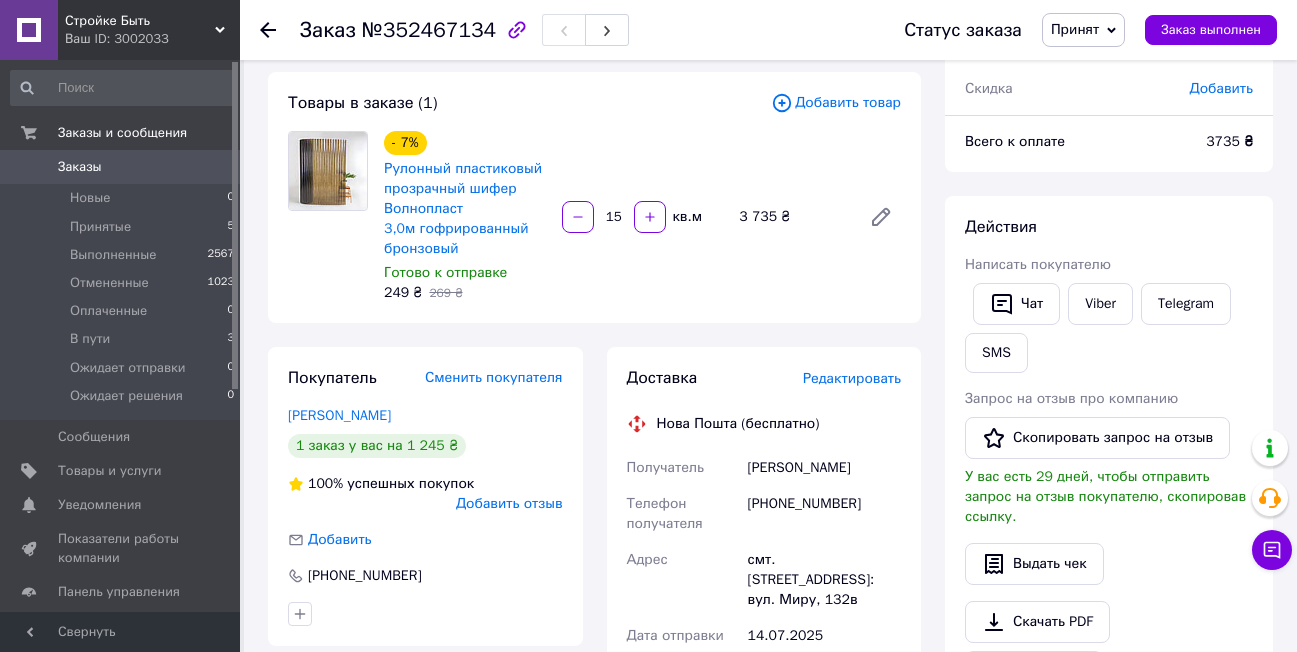 click 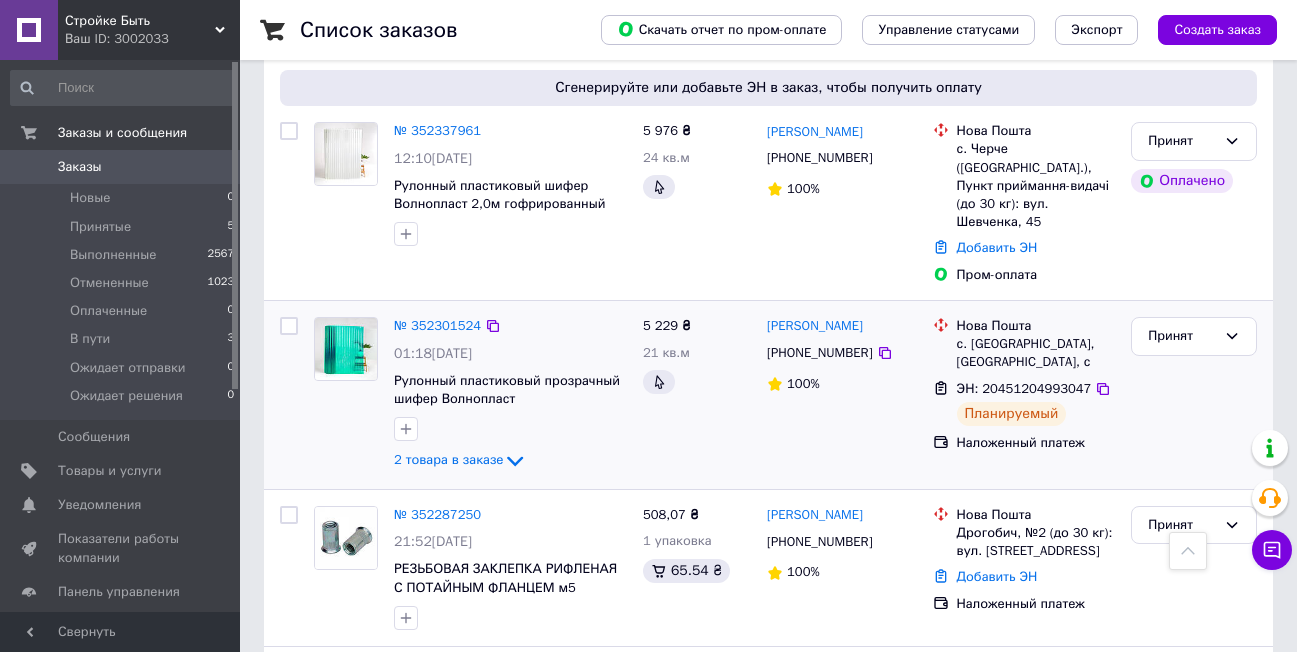 scroll, scrollTop: 600, scrollLeft: 0, axis: vertical 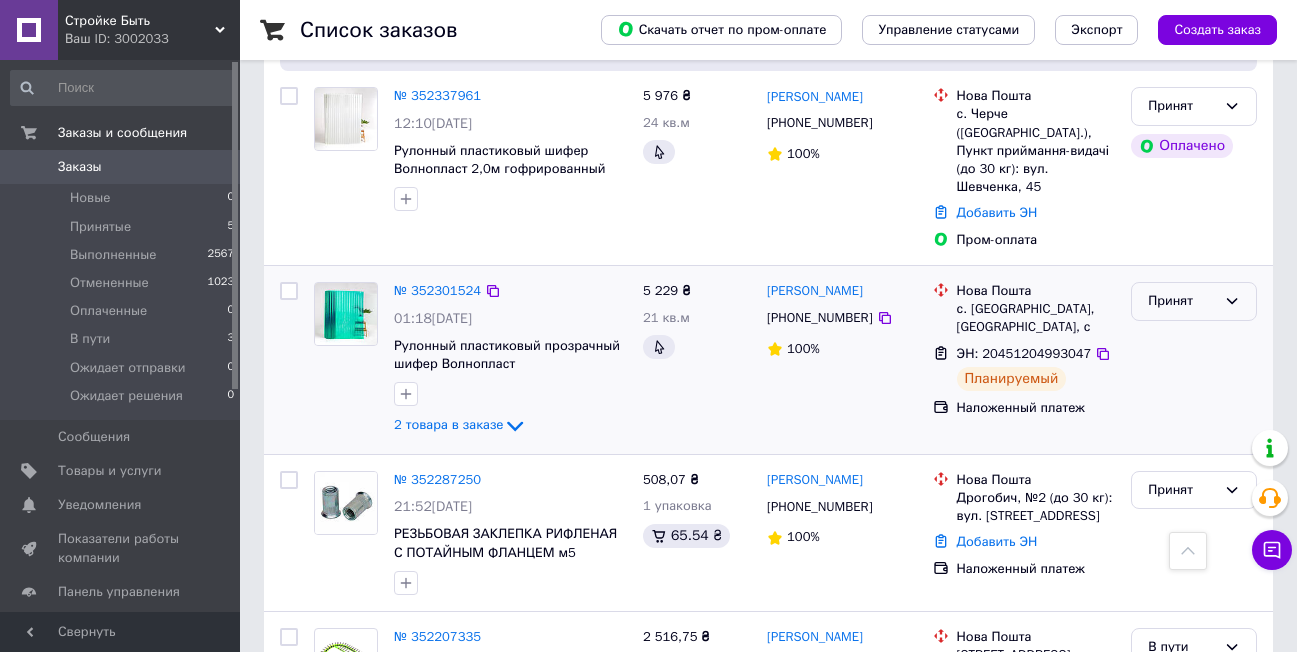 click 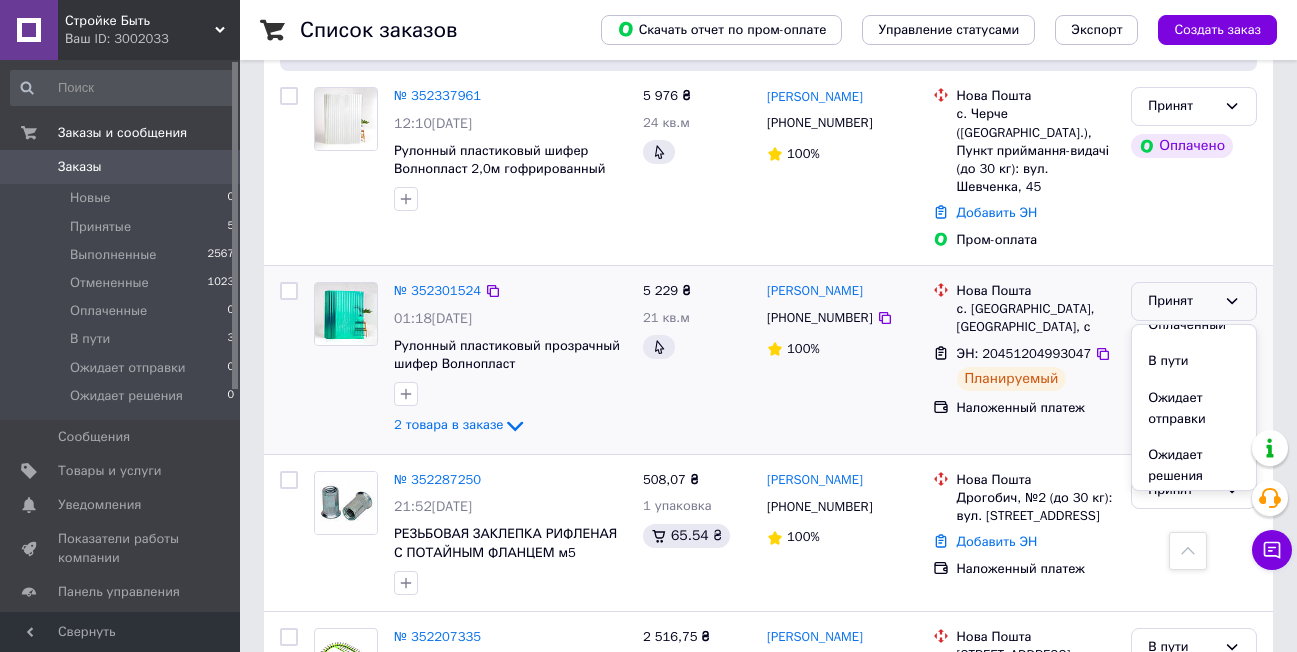 scroll, scrollTop: 95, scrollLeft: 0, axis: vertical 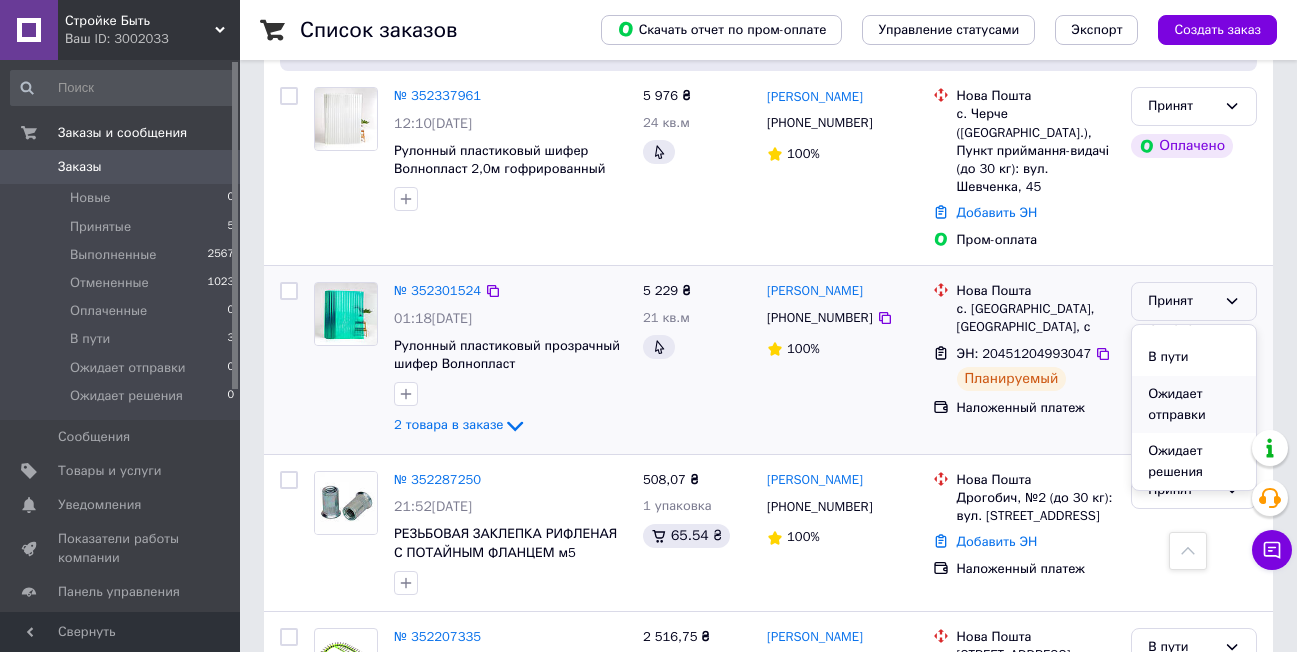 click on "Ожидает отправки" at bounding box center [1194, 404] 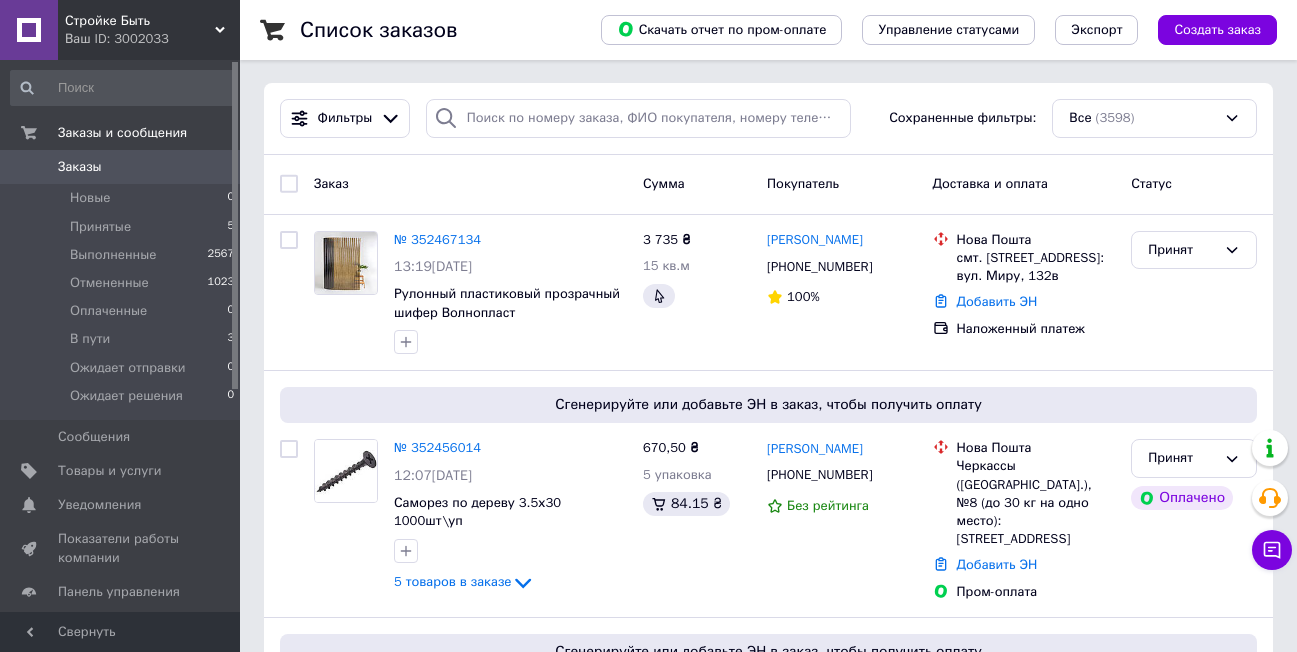 scroll, scrollTop: 0, scrollLeft: 0, axis: both 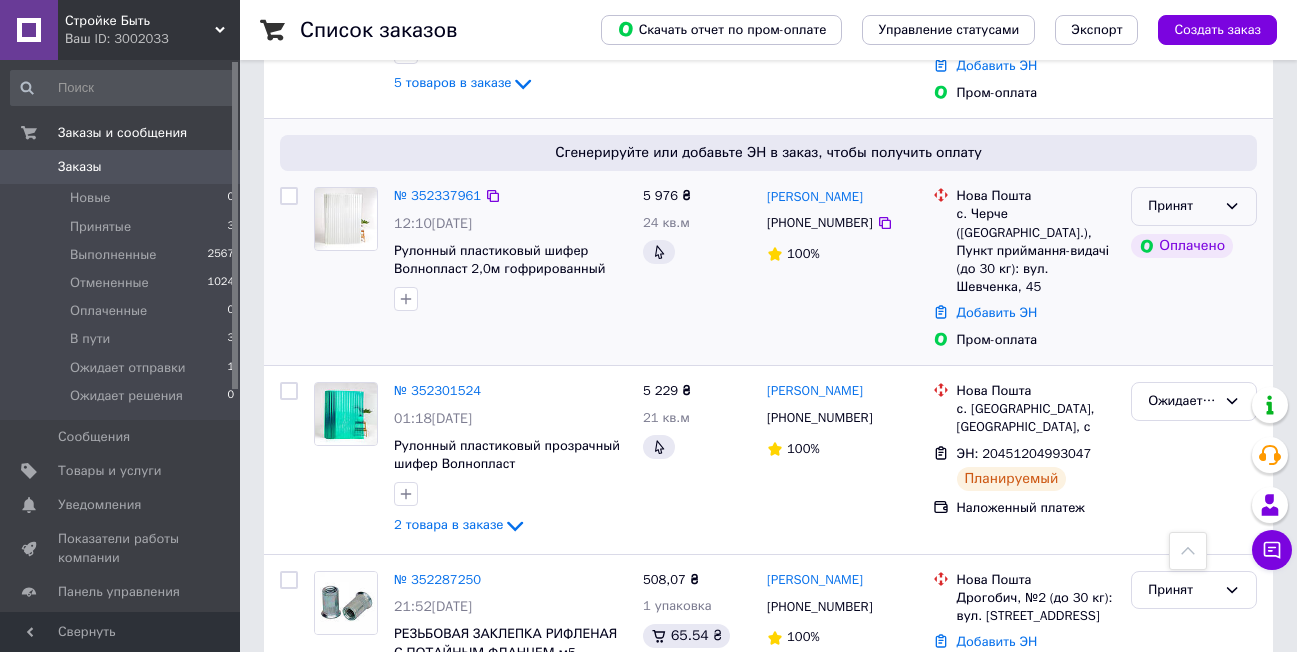 click 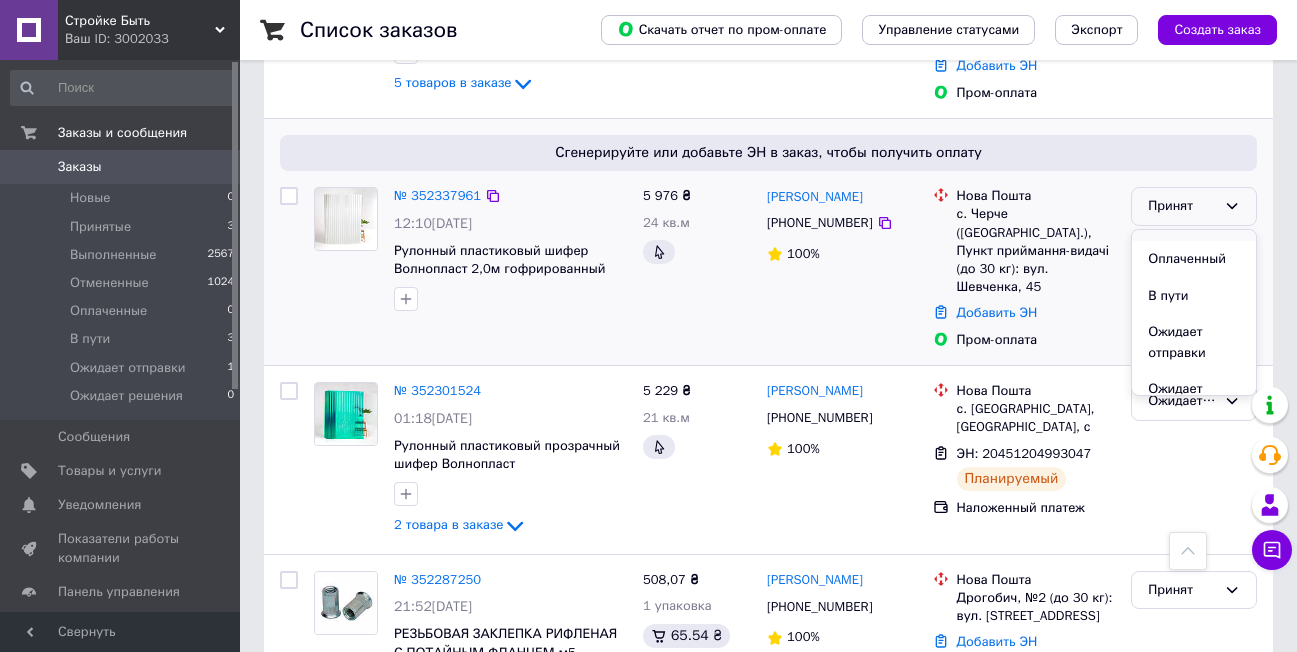 scroll, scrollTop: 95, scrollLeft: 0, axis: vertical 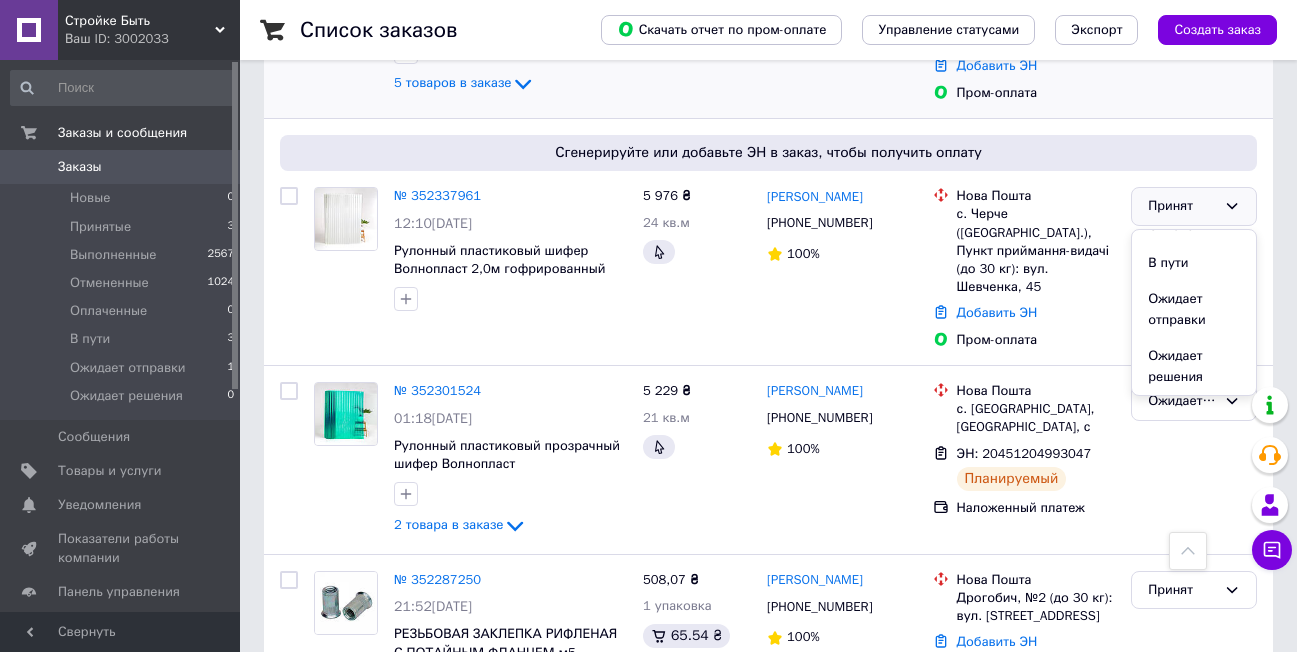 click on "Принят Оплачено" at bounding box center (1194, 21) 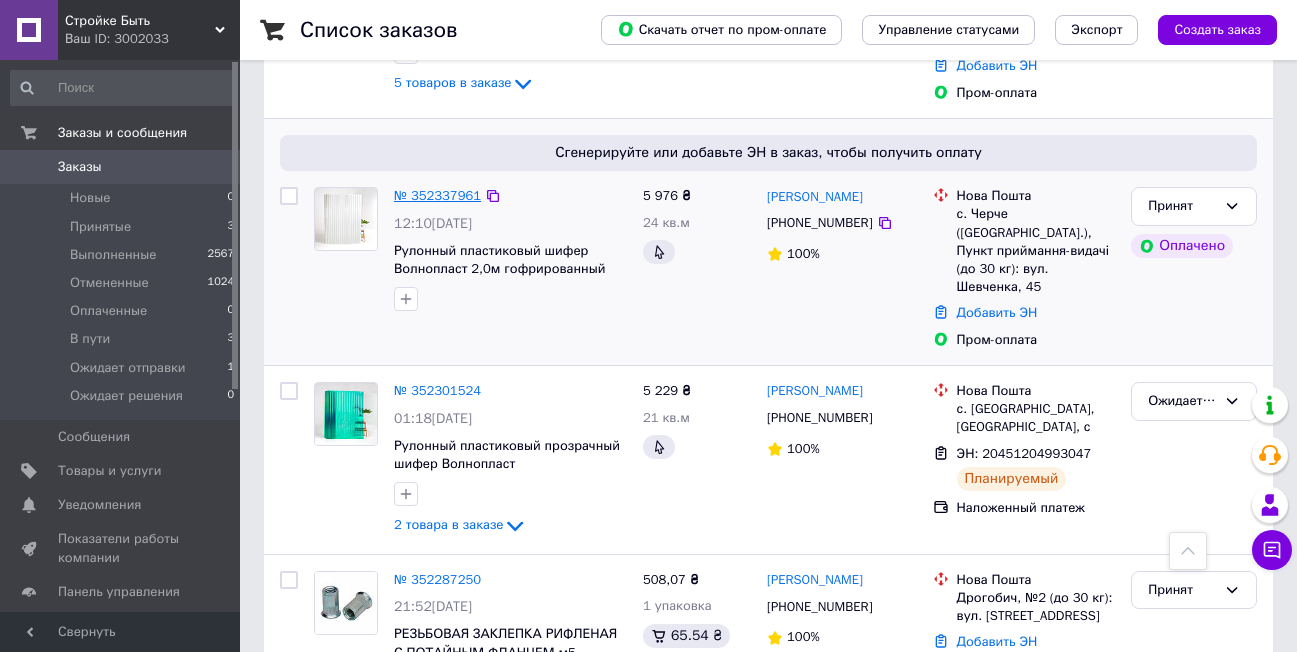 click on "№ 352337961" at bounding box center (437, 195) 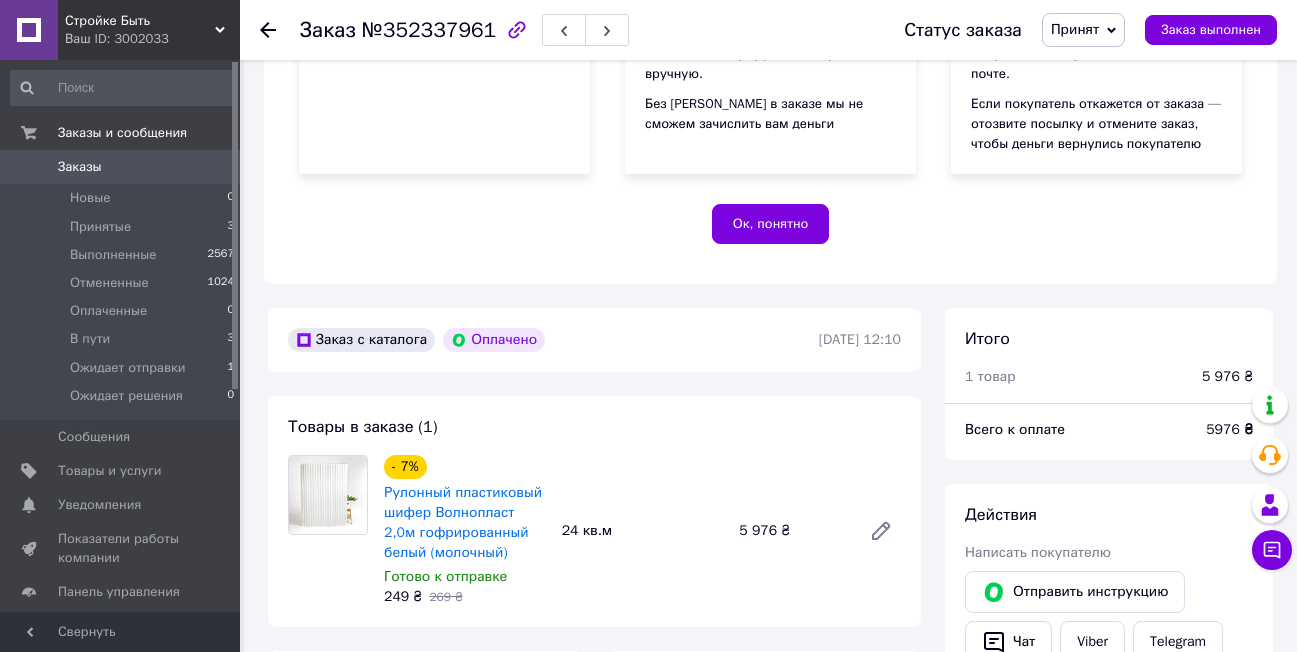 scroll, scrollTop: 200, scrollLeft: 0, axis: vertical 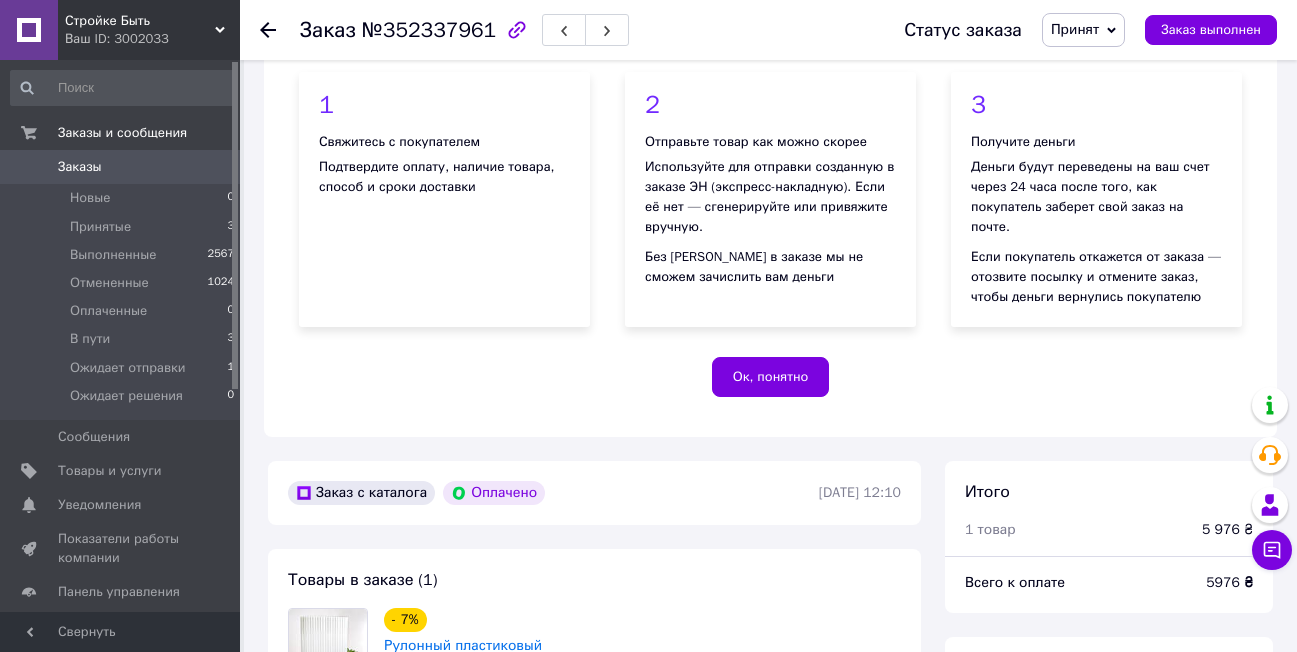 click 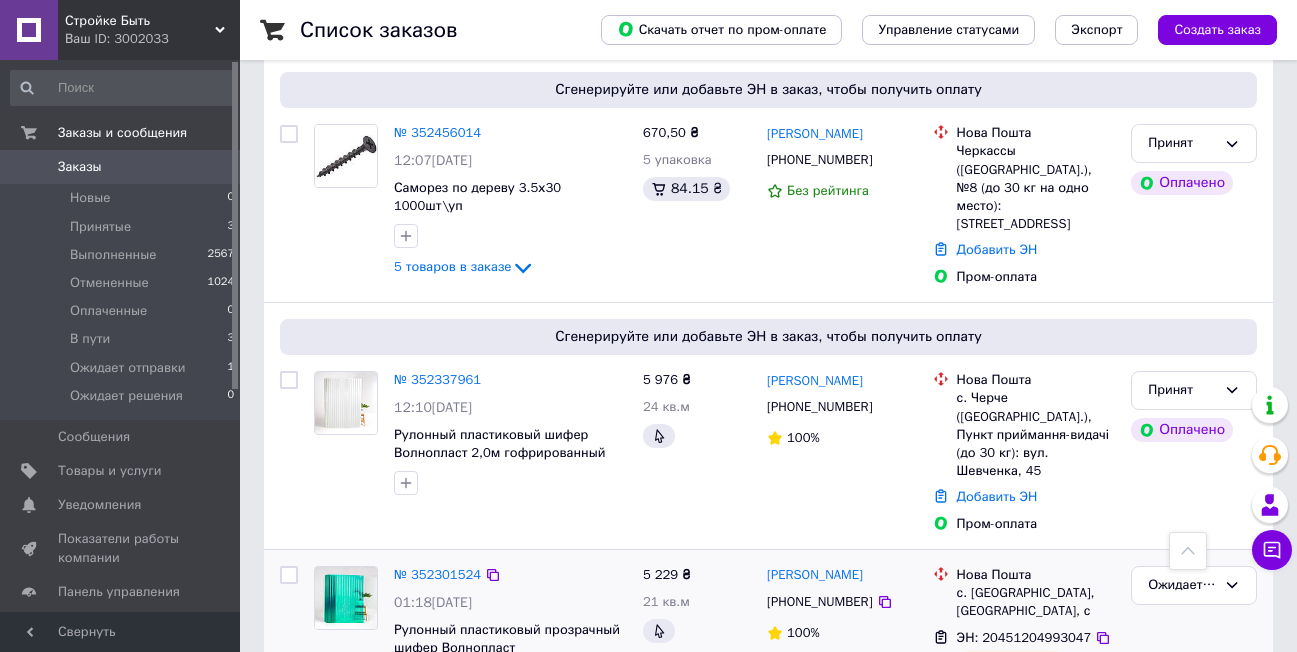 scroll, scrollTop: 300, scrollLeft: 0, axis: vertical 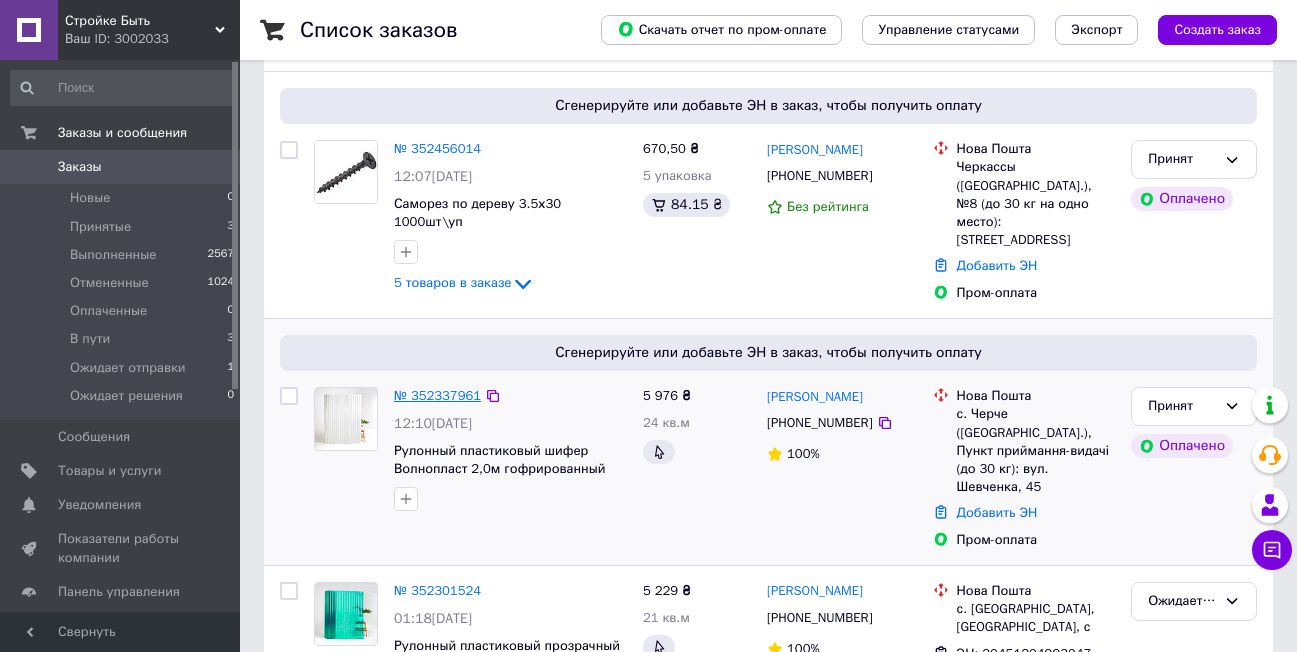 click on "№ 352337961" at bounding box center (437, 395) 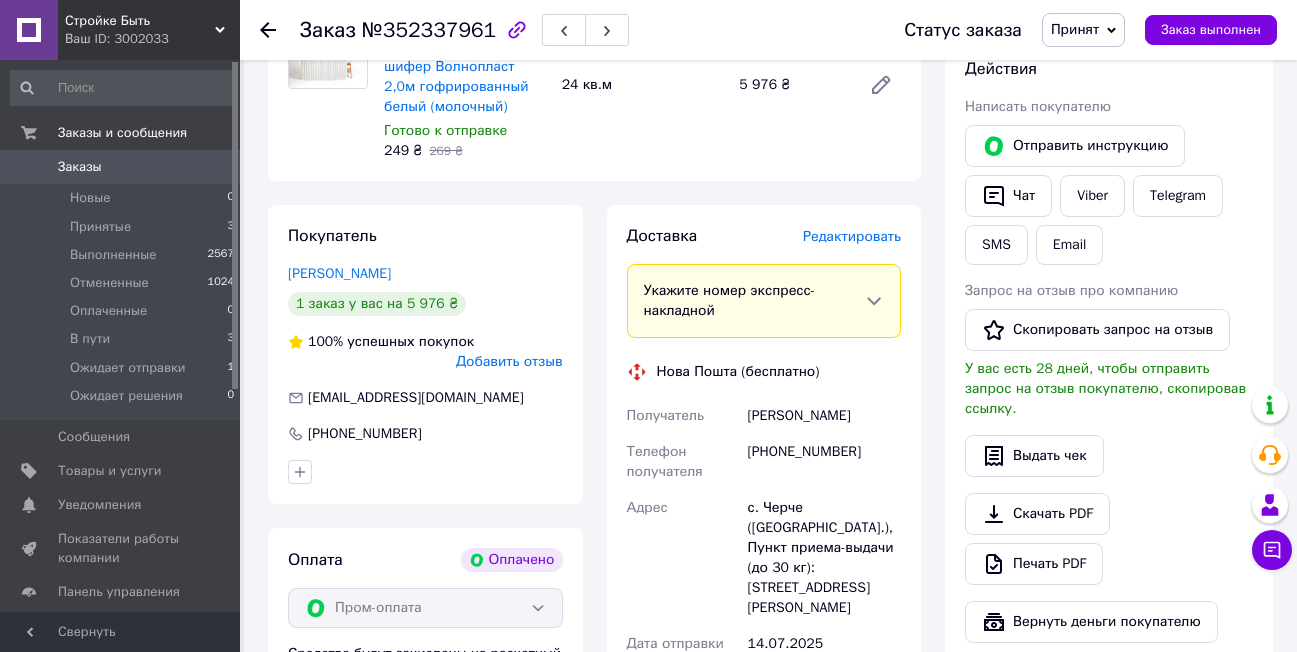scroll, scrollTop: 800, scrollLeft: 0, axis: vertical 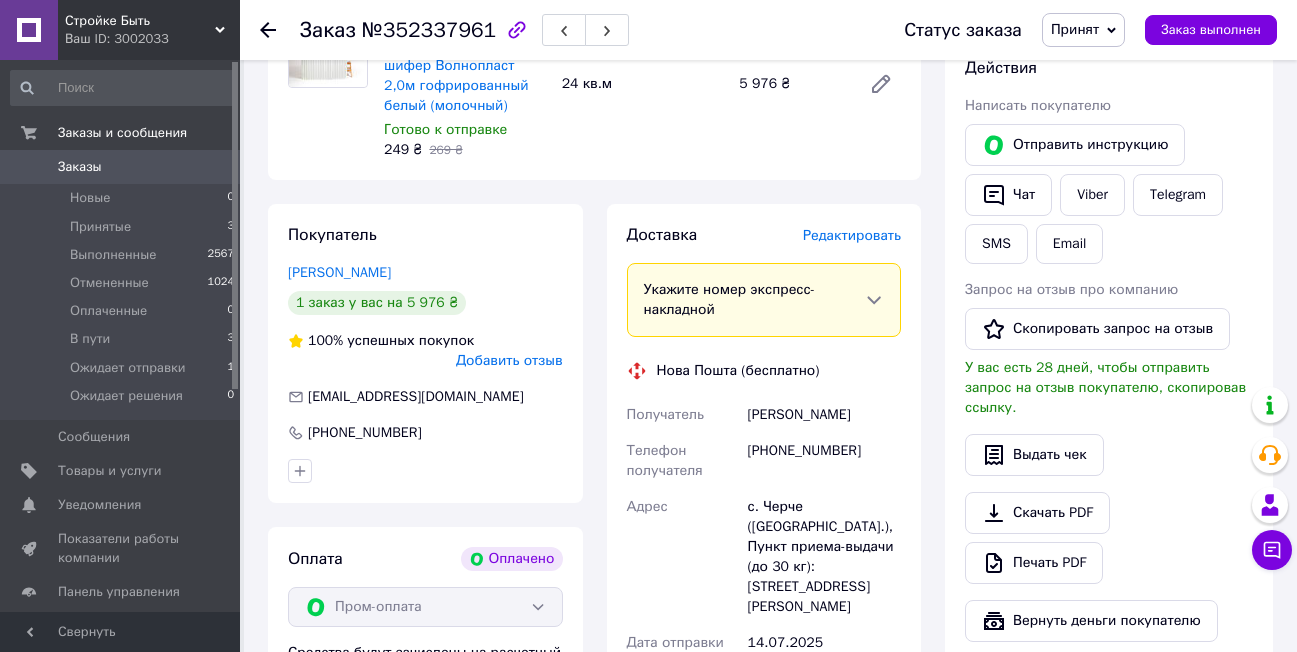 click 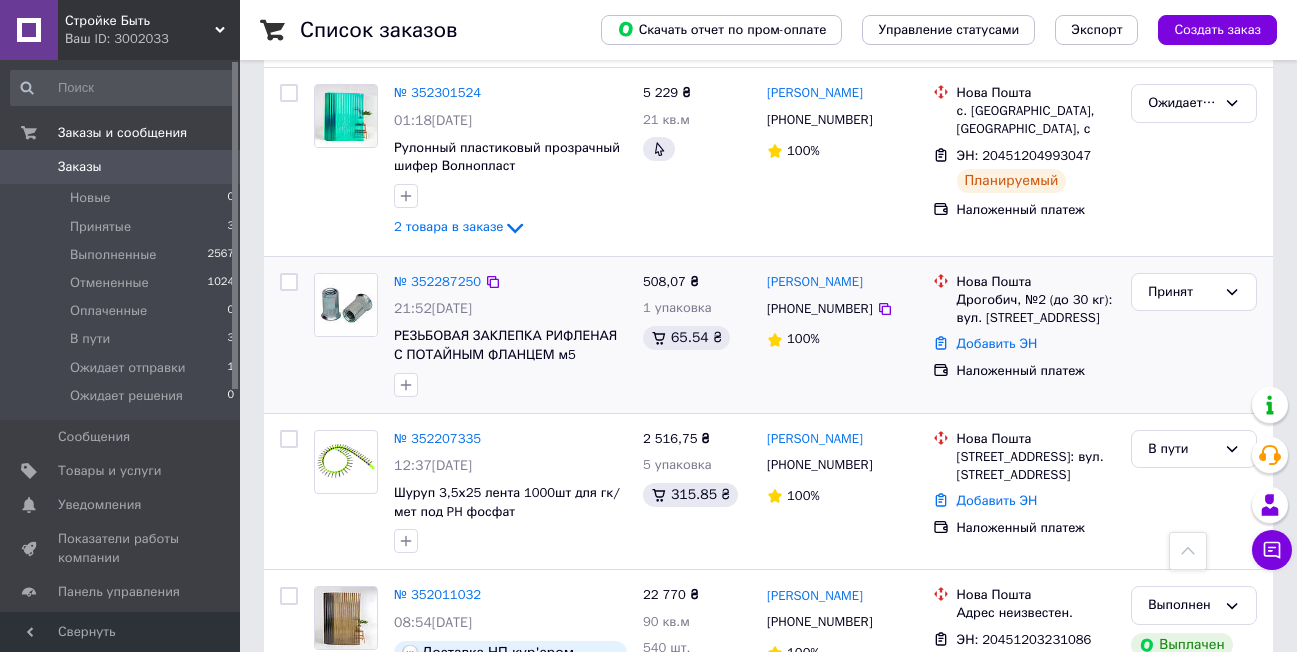 scroll, scrollTop: 800, scrollLeft: 0, axis: vertical 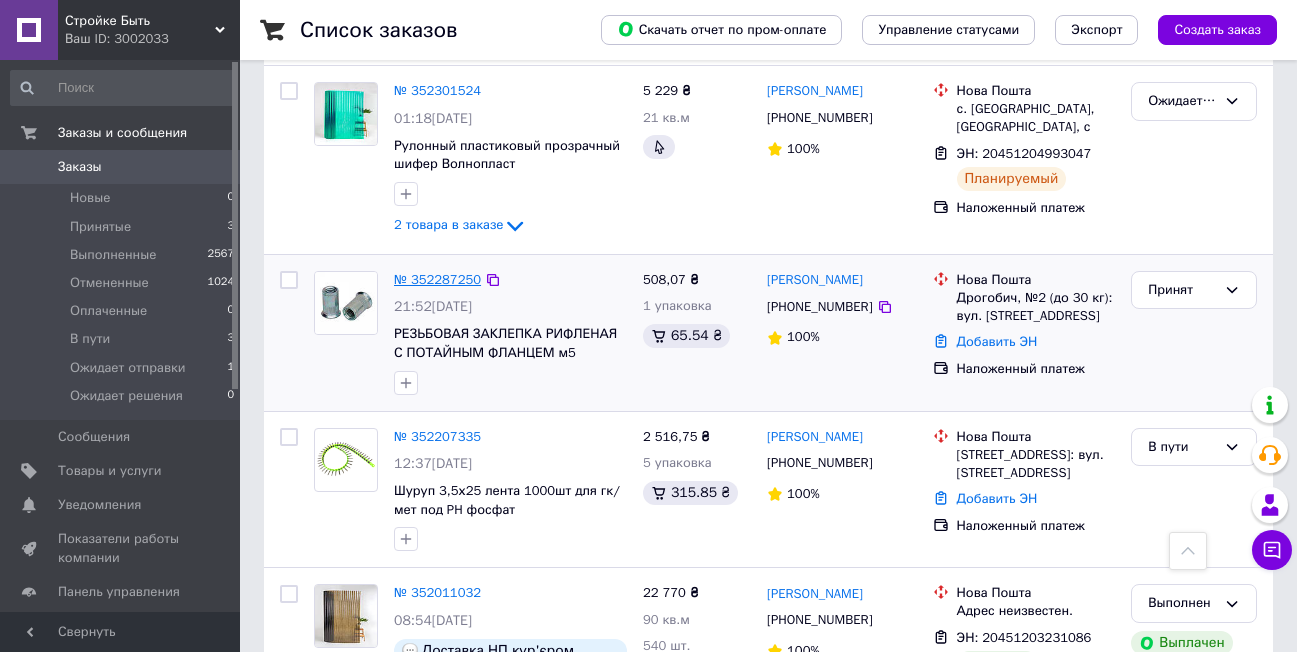 click on "№ 352287250" at bounding box center [437, 279] 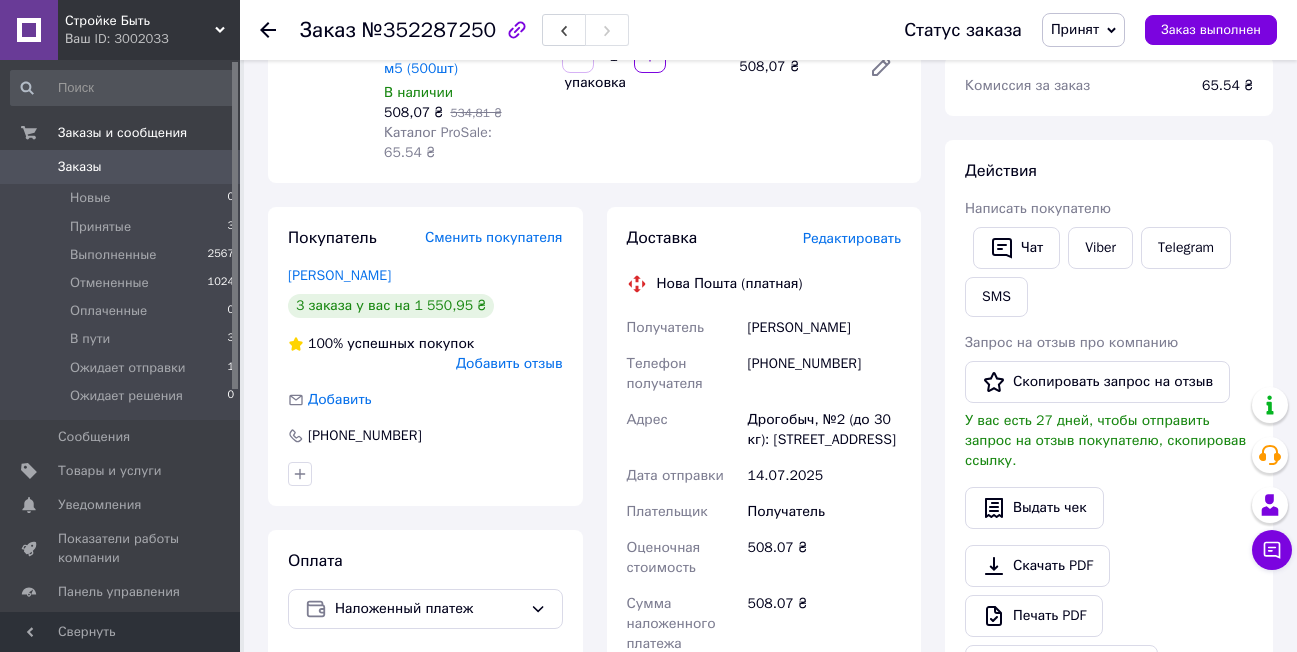 scroll, scrollTop: 300, scrollLeft: 0, axis: vertical 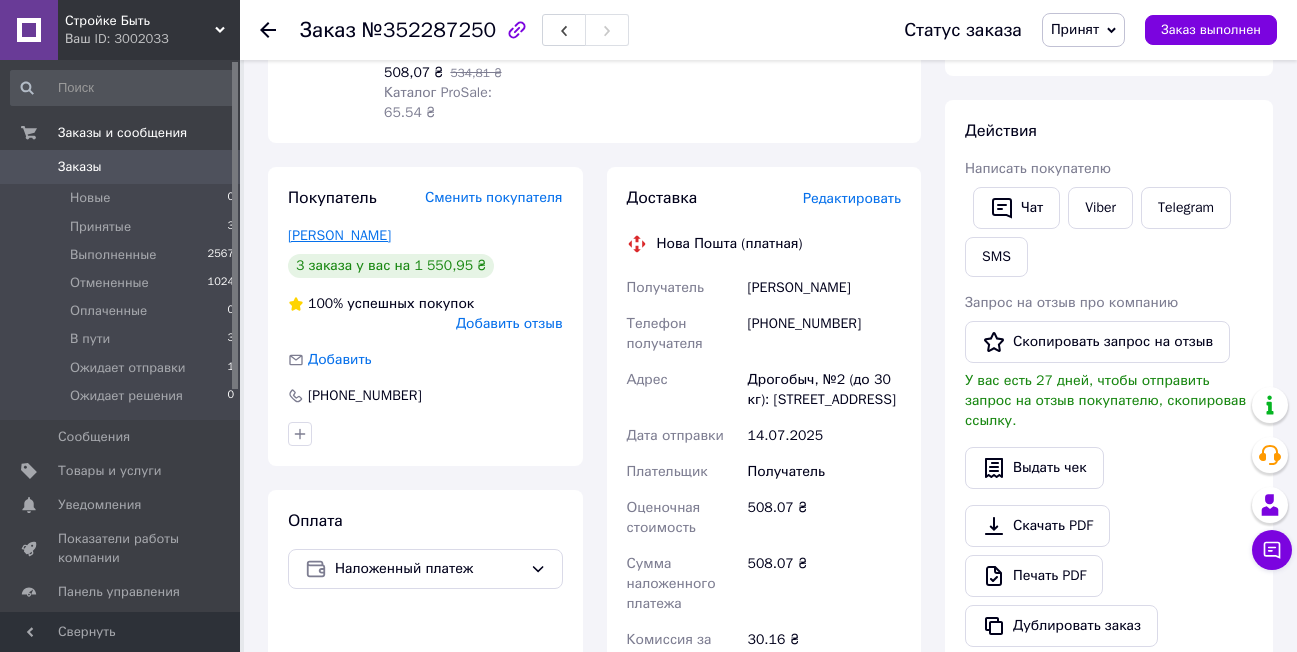 click on "[PERSON_NAME]" at bounding box center (339, 235) 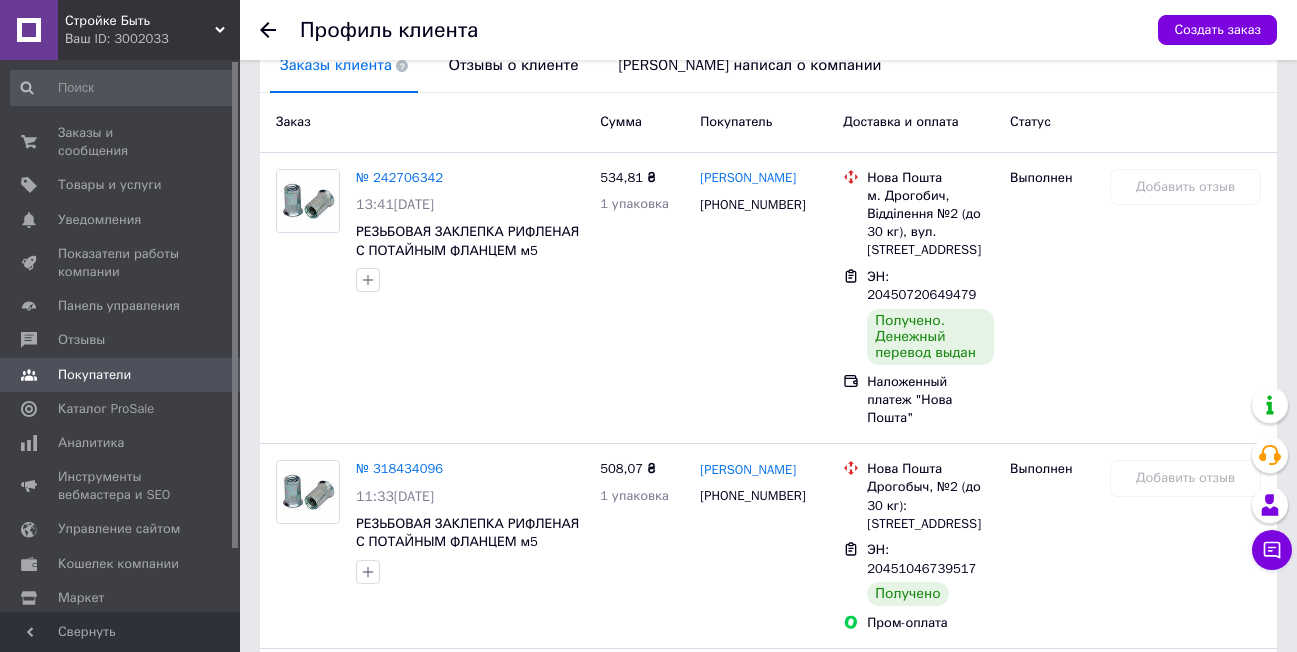 scroll, scrollTop: 478, scrollLeft: 0, axis: vertical 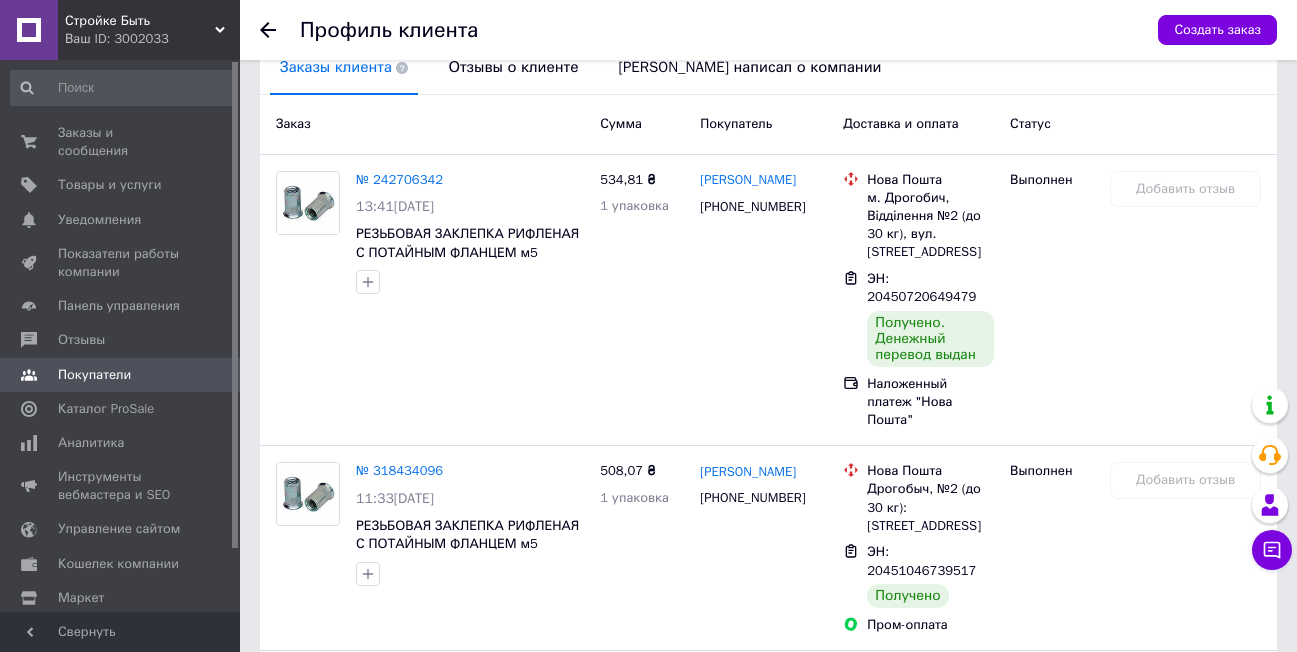 click 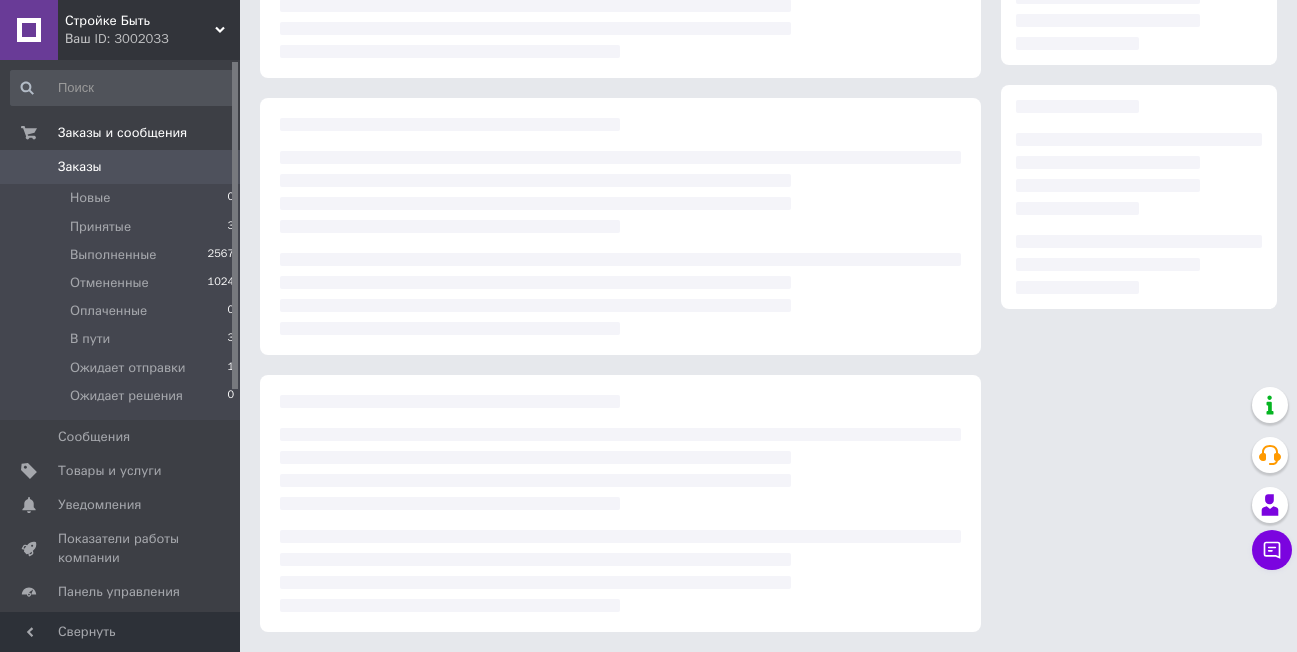 scroll, scrollTop: 262, scrollLeft: 0, axis: vertical 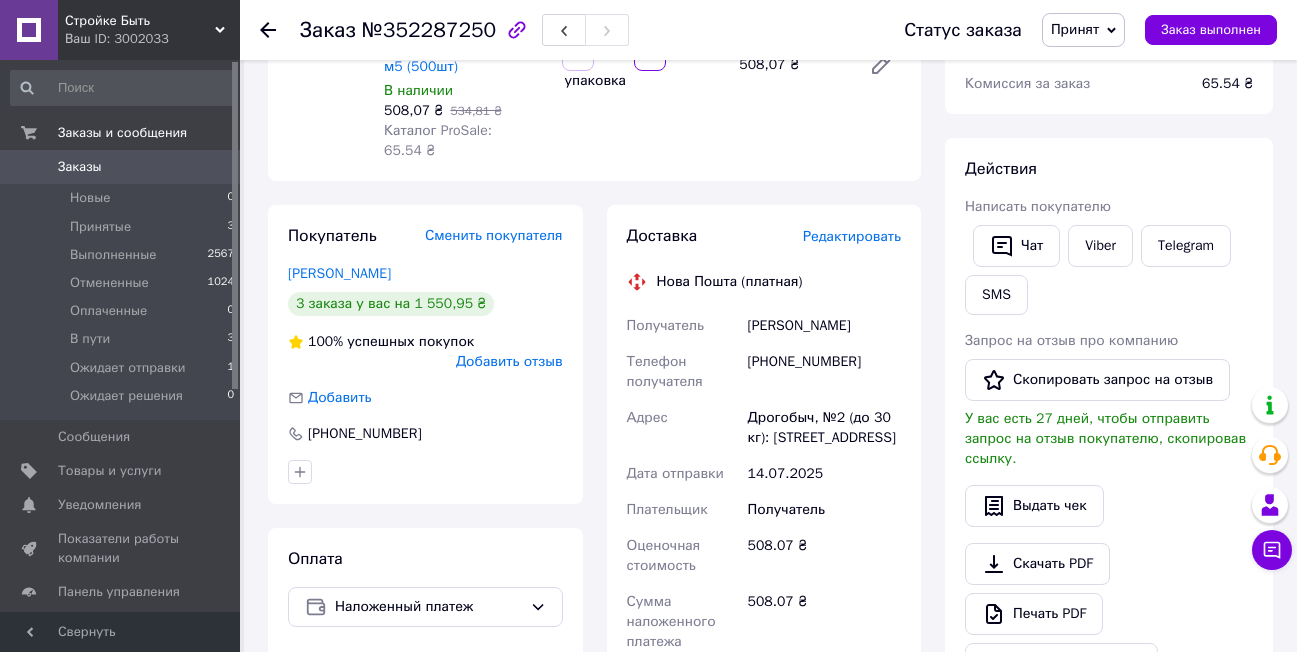 click at bounding box center (280, 30) 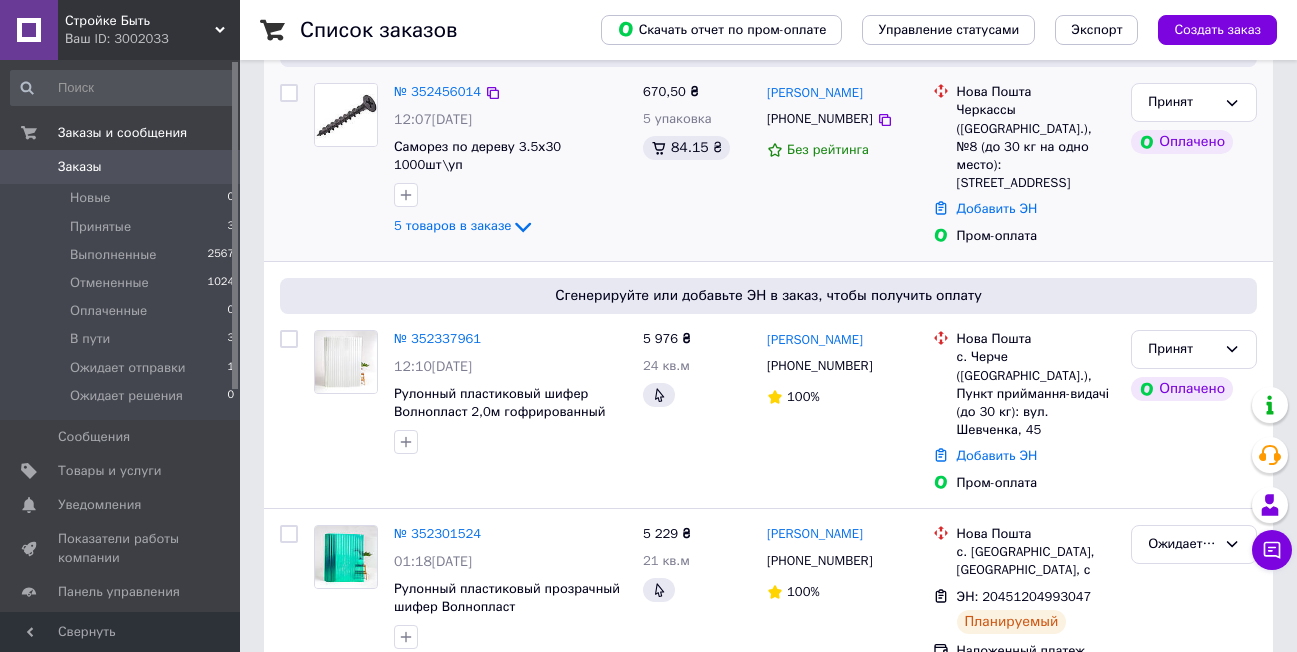 scroll, scrollTop: 400, scrollLeft: 0, axis: vertical 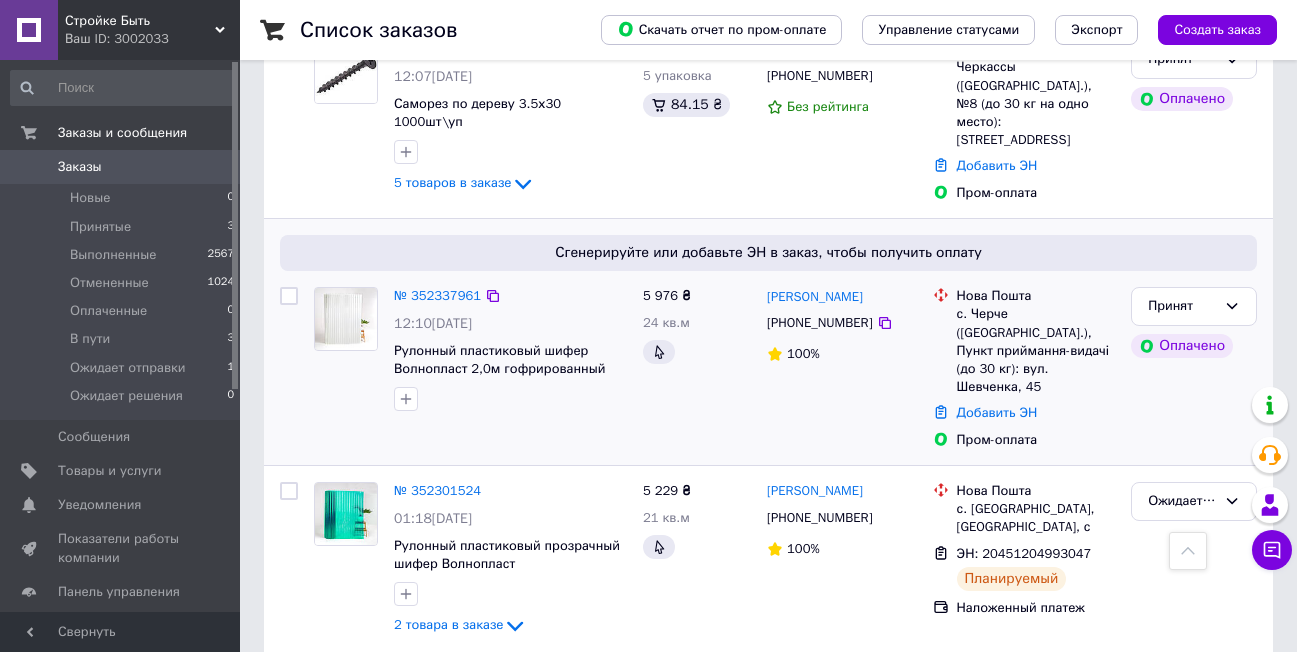 click on "№ 352337961" at bounding box center [437, 296] 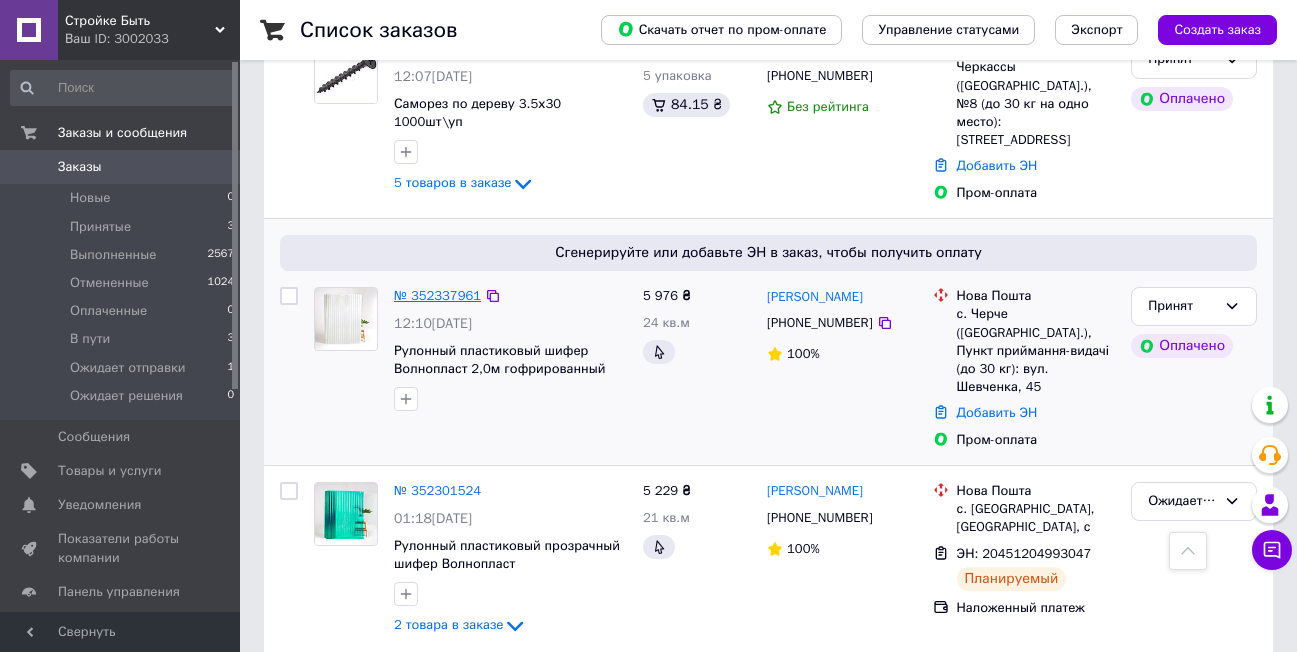 click on "№ 352337961" at bounding box center (437, 295) 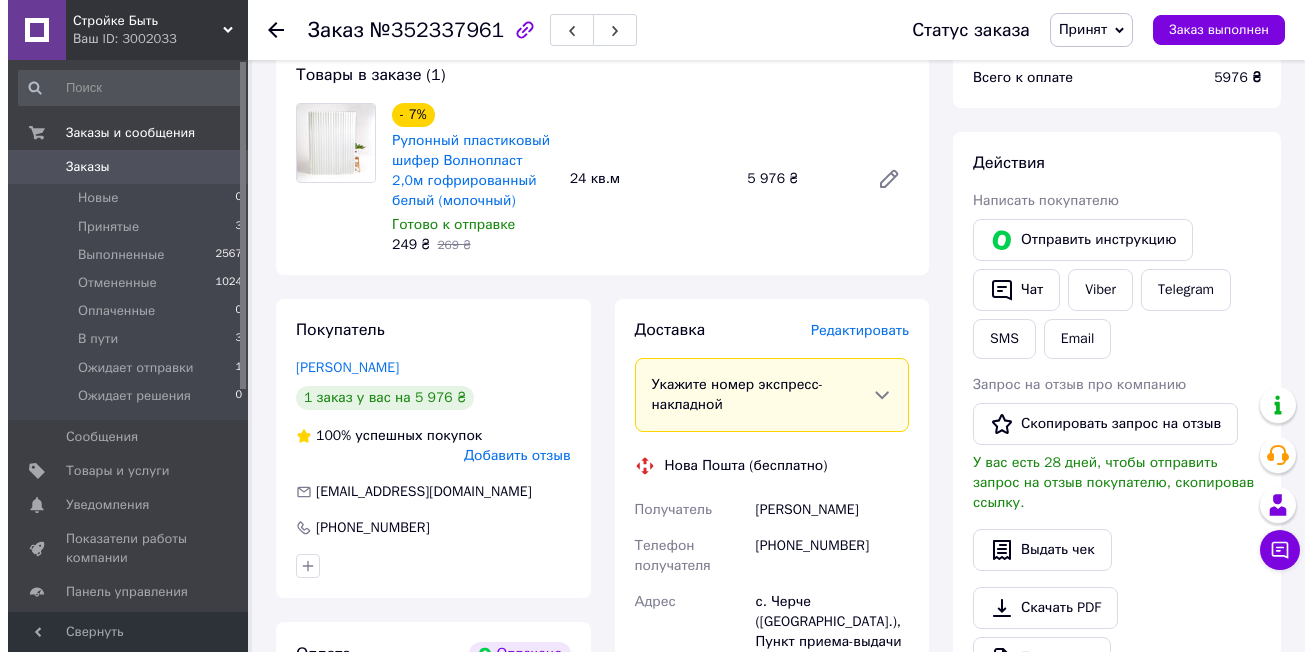 scroll, scrollTop: 700, scrollLeft: 0, axis: vertical 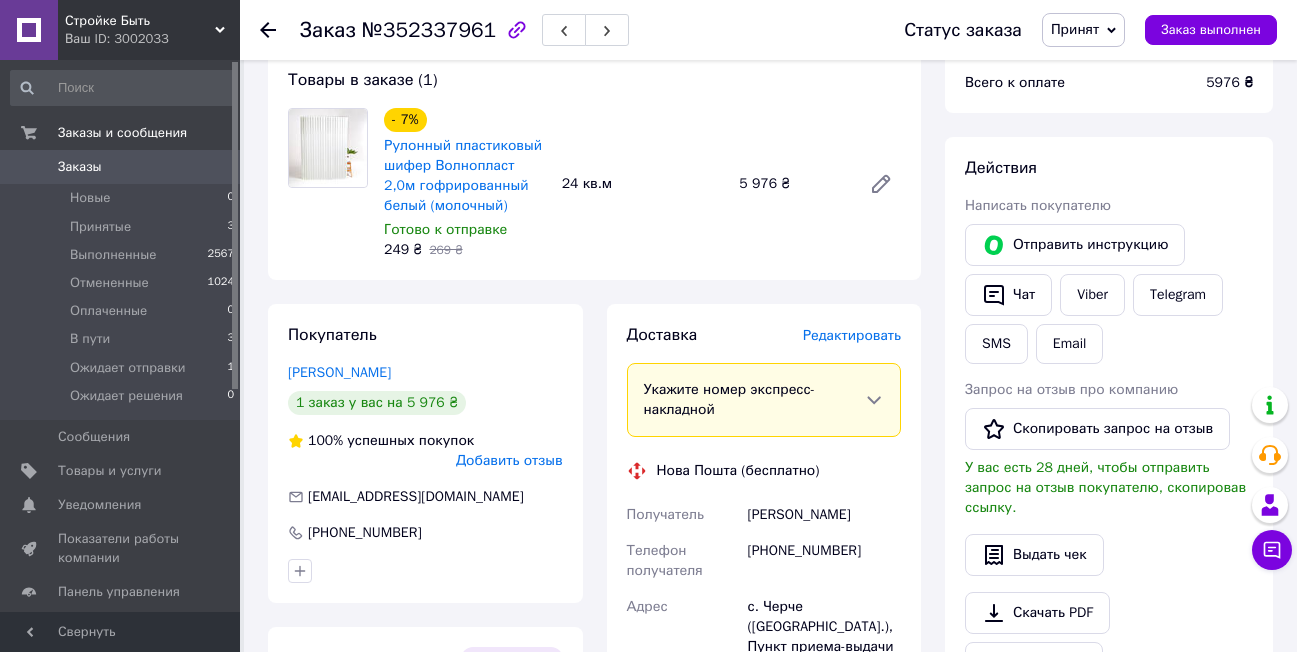 click on "Редактировать" at bounding box center [852, 335] 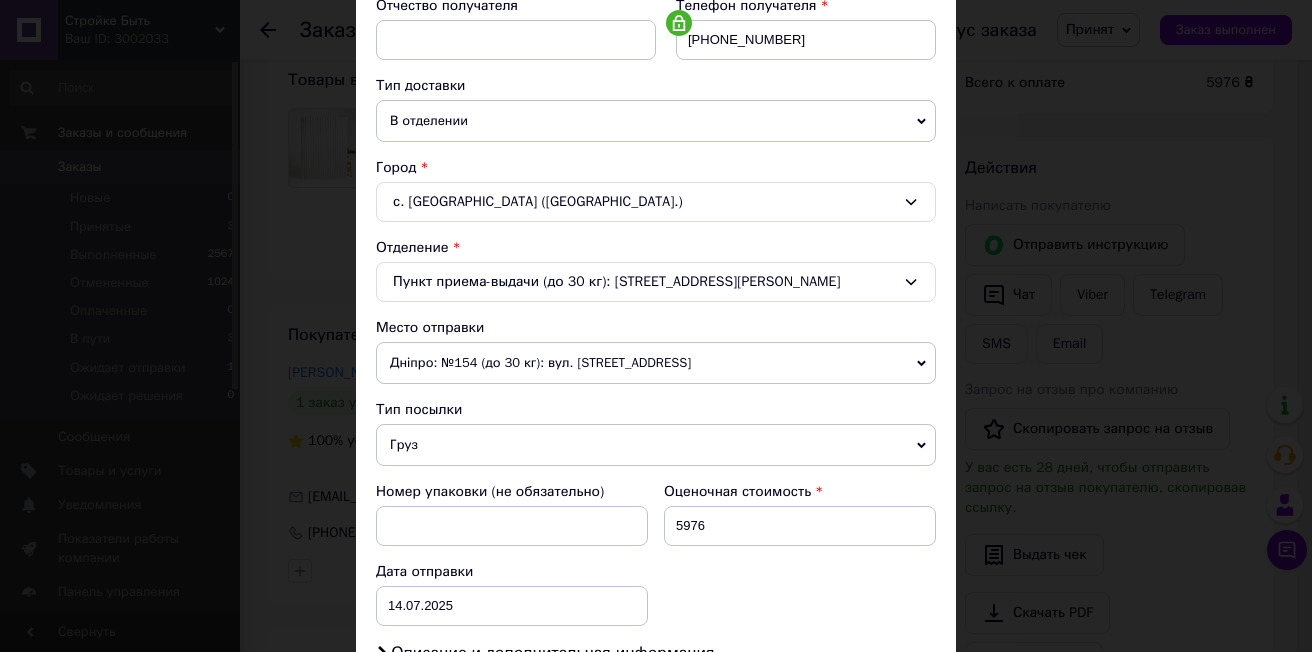 scroll, scrollTop: 400, scrollLeft: 0, axis: vertical 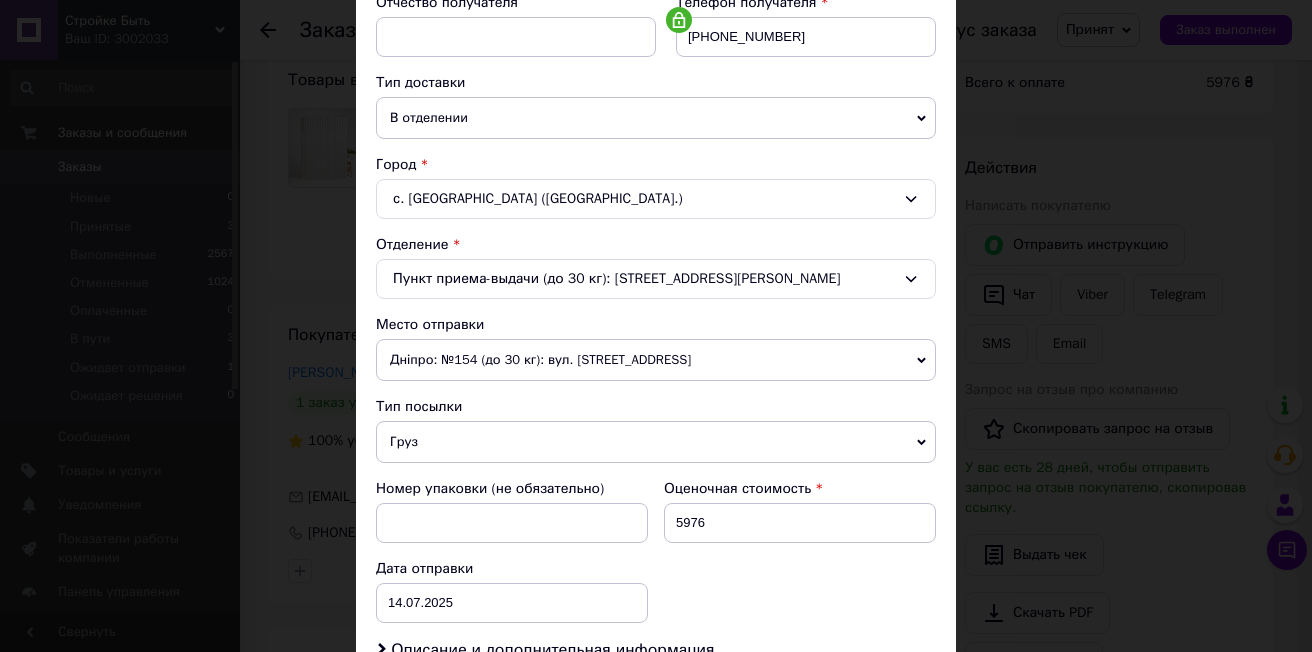 click 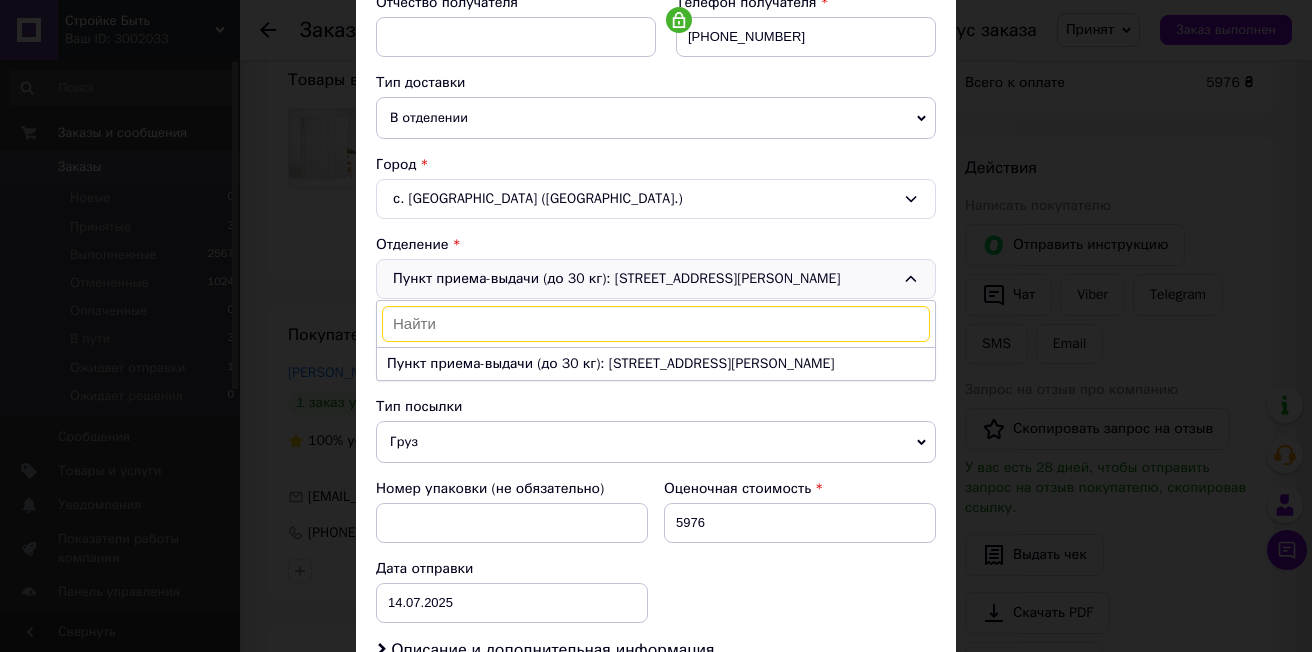 click on "с. [GEOGRAPHIC_DATA] ([GEOGRAPHIC_DATA].)" at bounding box center (656, 199) 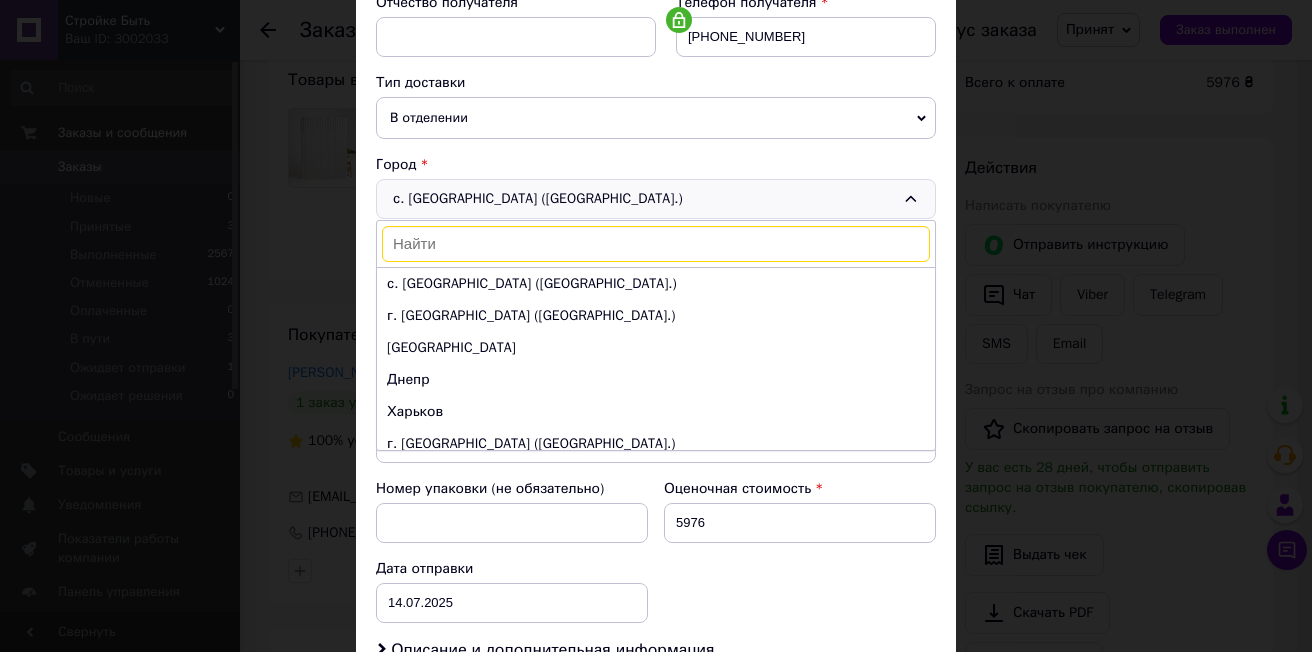 click on "с. [GEOGRAPHIC_DATA] ([GEOGRAPHIC_DATA].) с. [GEOGRAPHIC_DATA] ([GEOGRAPHIC_DATA].) г. [GEOGRAPHIC_DATA] ([GEOGRAPHIC_DATA].) [GEOGRAPHIC_DATA] Днепр Харьков г. [GEOGRAPHIC_DATA] ([GEOGRAPHIC_DATA].) г. [GEOGRAPHIC_DATA] ([GEOGRAPHIC_DATA], [GEOGRAPHIC_DATA].) г. [GEOGRAPHIC_DATA] ([GEOGRAPHIC_DATA].) г. [PERSON_NAME] ([GEOGRAPHIC_DATA].) Винница г. [GEOGRAPHIC_DATA] ([GEOGRAPHIC_DATA].) г. [GEOGRAPHIC_DATA] ([PERSON_NAME][GEOGRAPHIC_DATA].) г. [GEOGRAPHIC_DATA] ([GEOGRAPHIC_DATA].) г. [GEOGRAPHIC_DATA] ([GEOGRAPHIC_DATA].) Сумы [GEOGRAPHIC_DATA] Житомир г. Ровно ([GEOGRAPHIC_DATA].) Чернигов [PERSON_NAME] Тернополь" at bounding box center [656, 199] 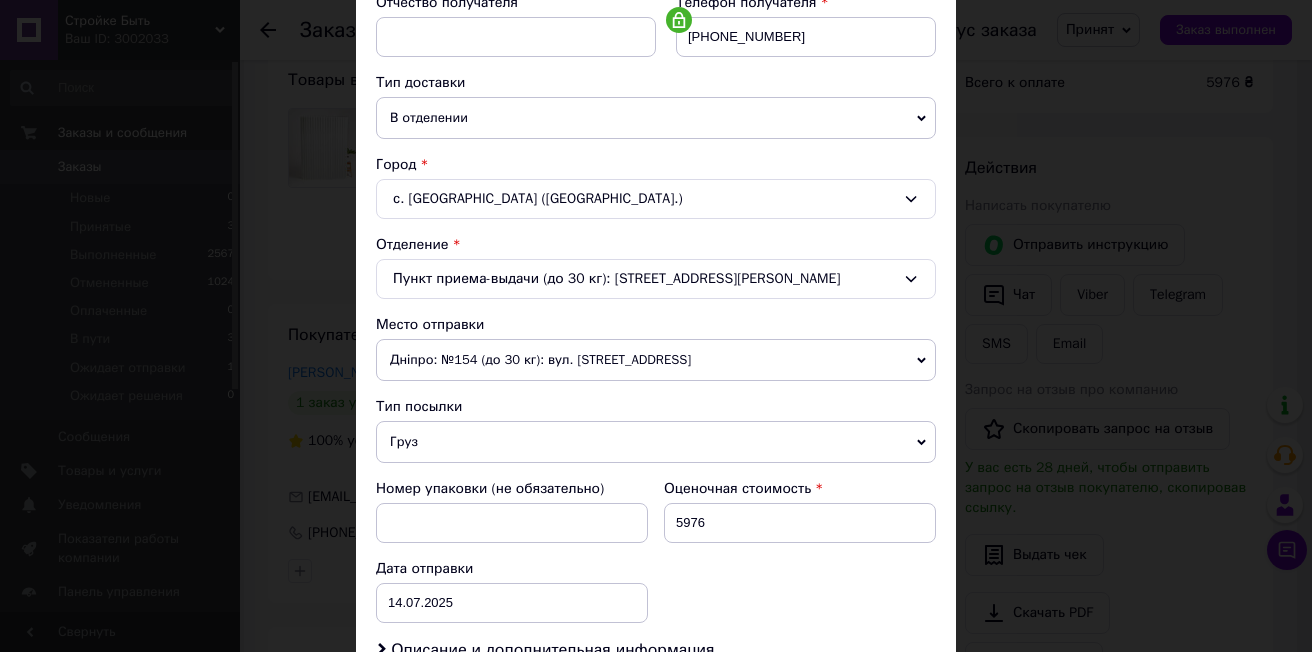 click on "с. [GEOGRAPHIC_DATA] ([GEOGRAPHIC_DATA].)" at bounding box center (656, 199) 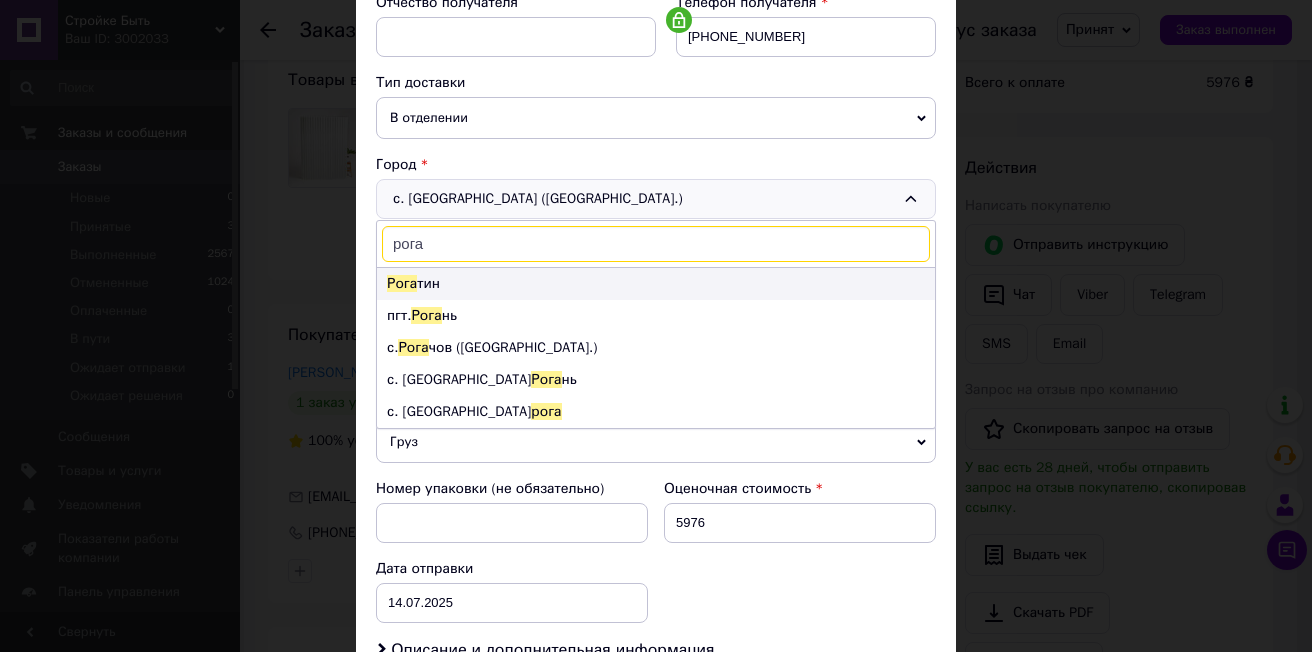 type on "рога" 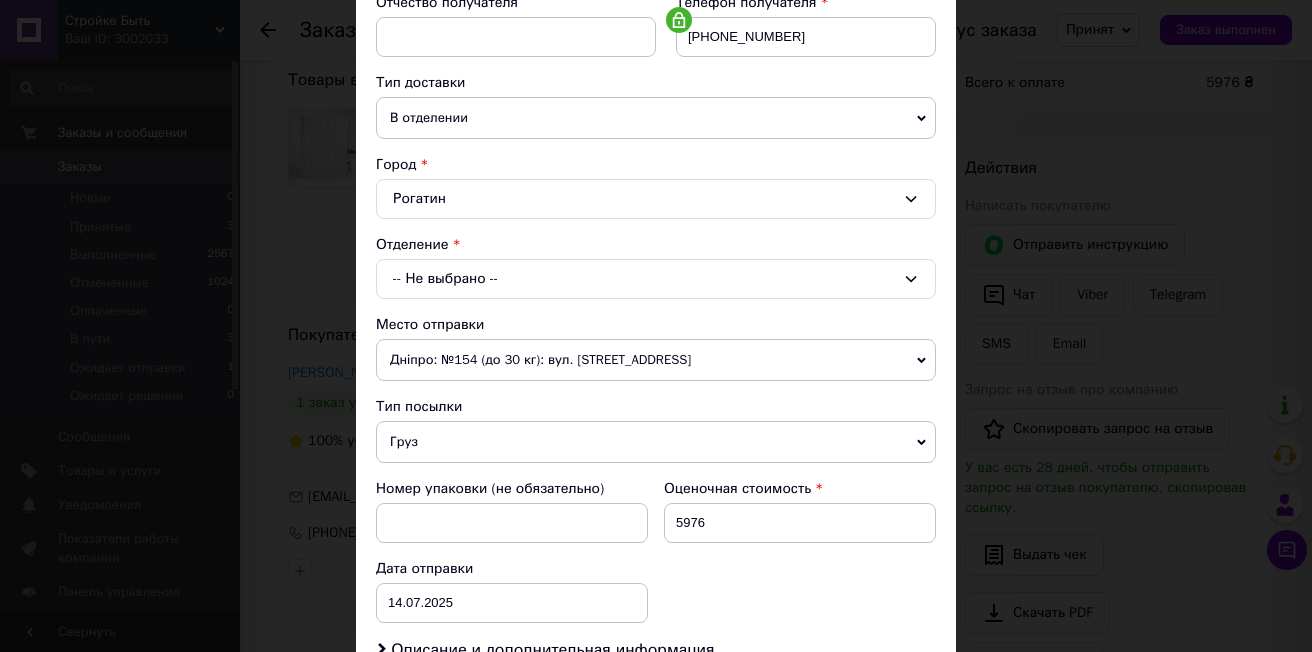 click on "-- Не выбрано --" at bounding box center [656, 279] 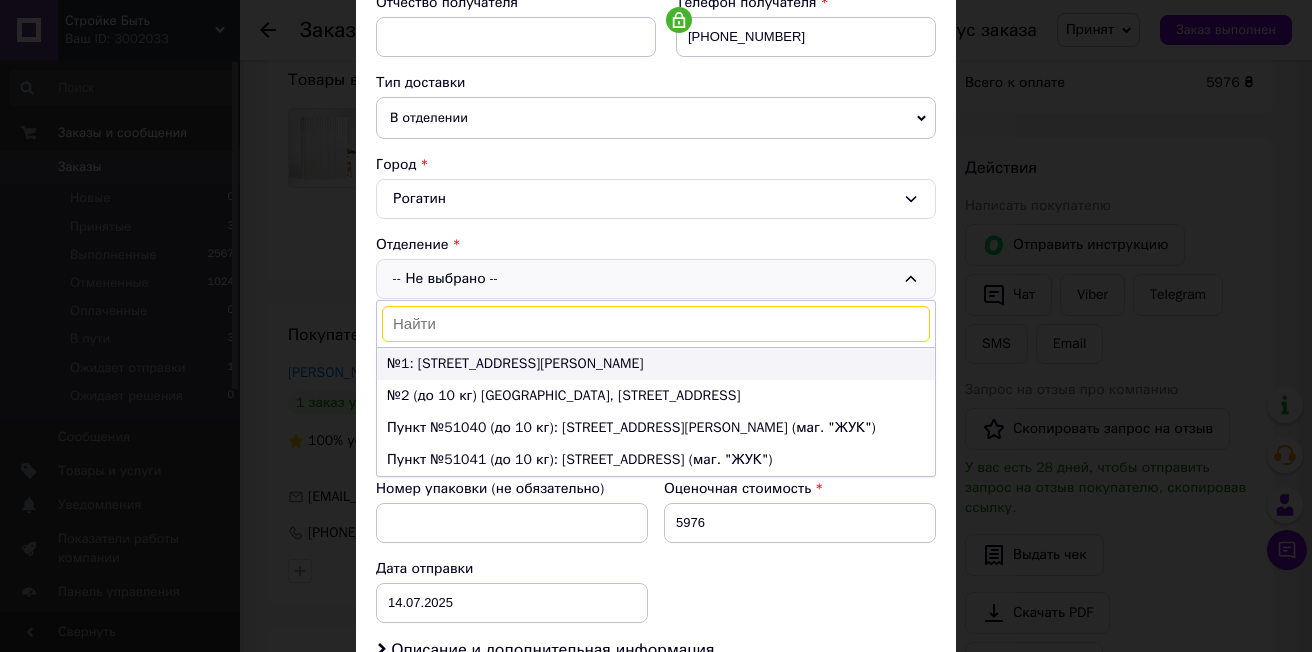 click on "№1: [STREET_ADDRESS][PERSON_NAME]" at bounding box center [656, 364] 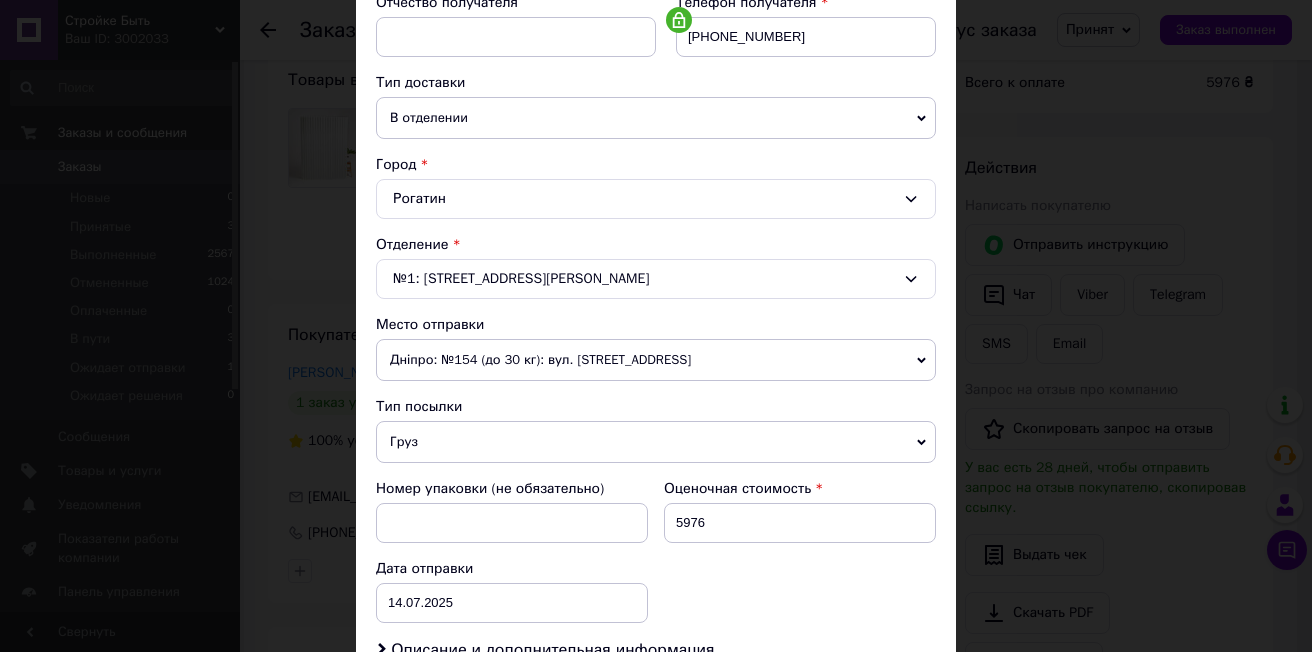 click on "Дніпро: №154 (до 30 кг): вул. [STREET_ADDRESS]" at bounding box center (656, 360) 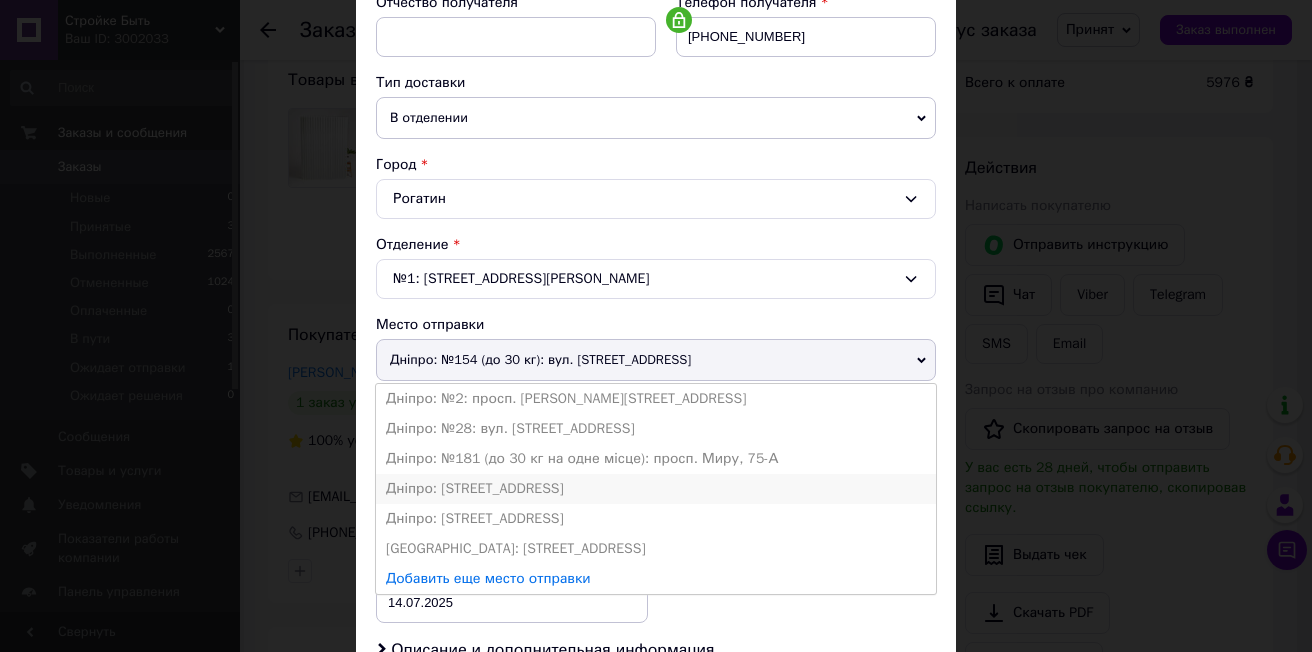 click on "Дніпро: [STREET_ADDRESS]" at bounding box center [656, 489] 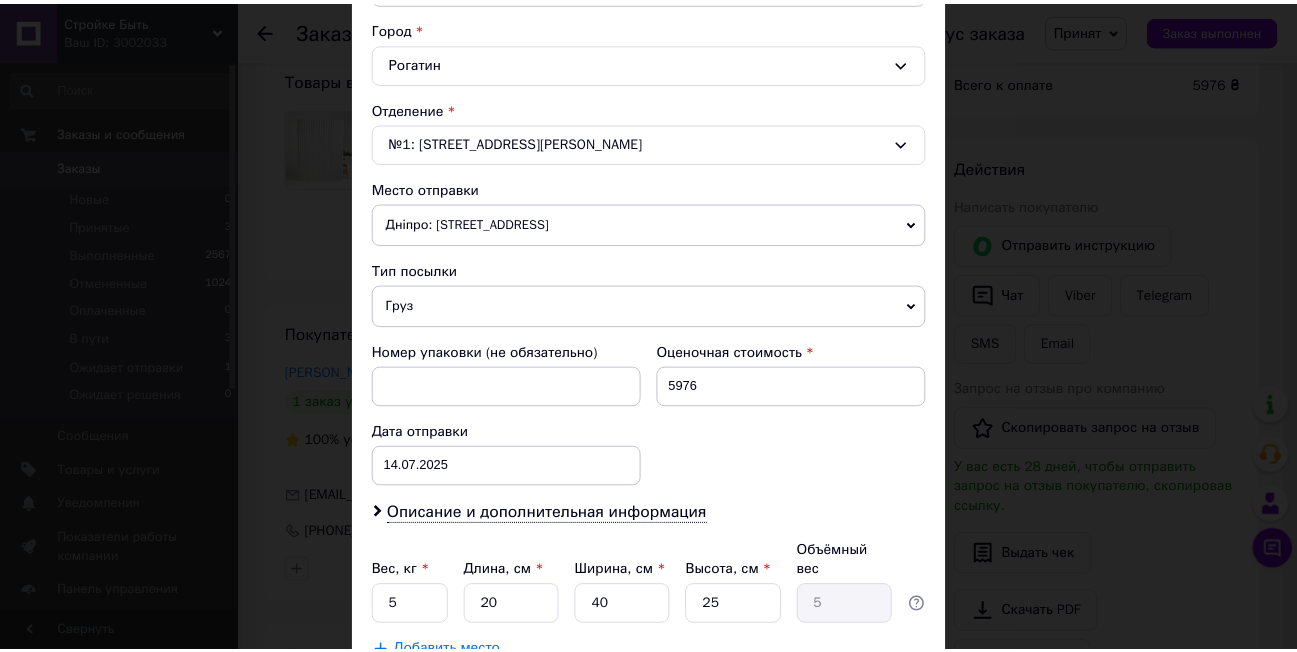 scroll, scrollTop: 676, scrollLeft: 0, axis: vertical 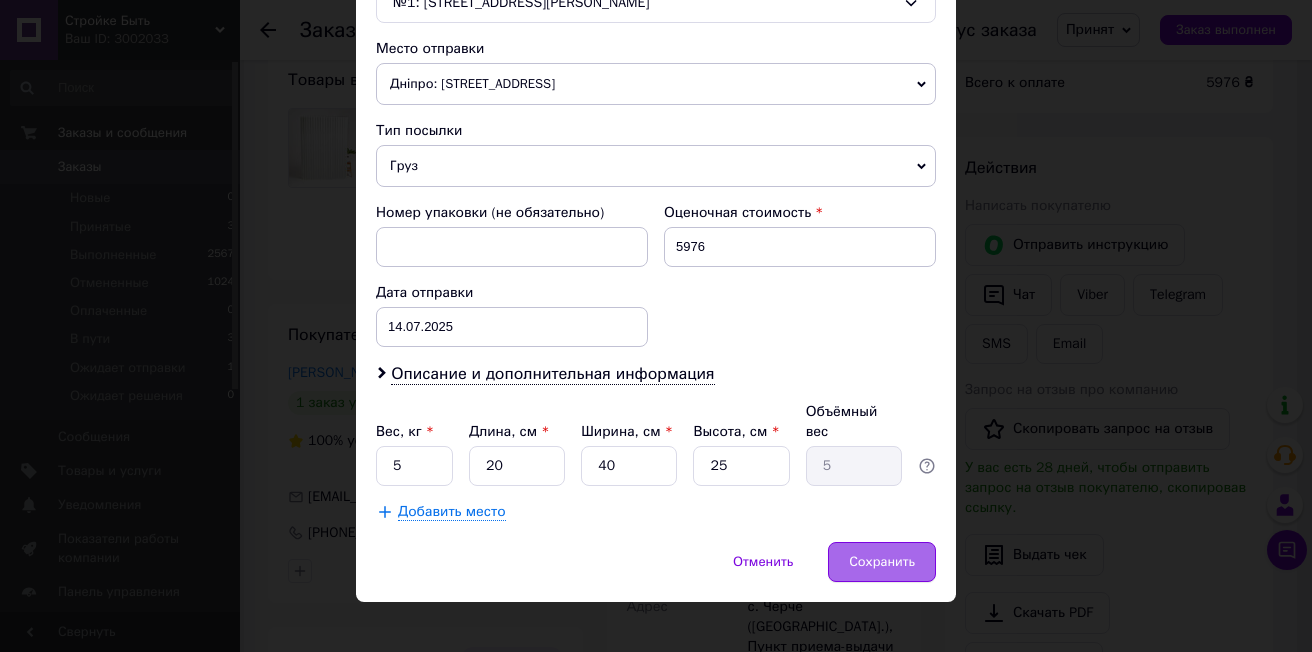 click on "Сохранить" at bounding box center [882, 562] 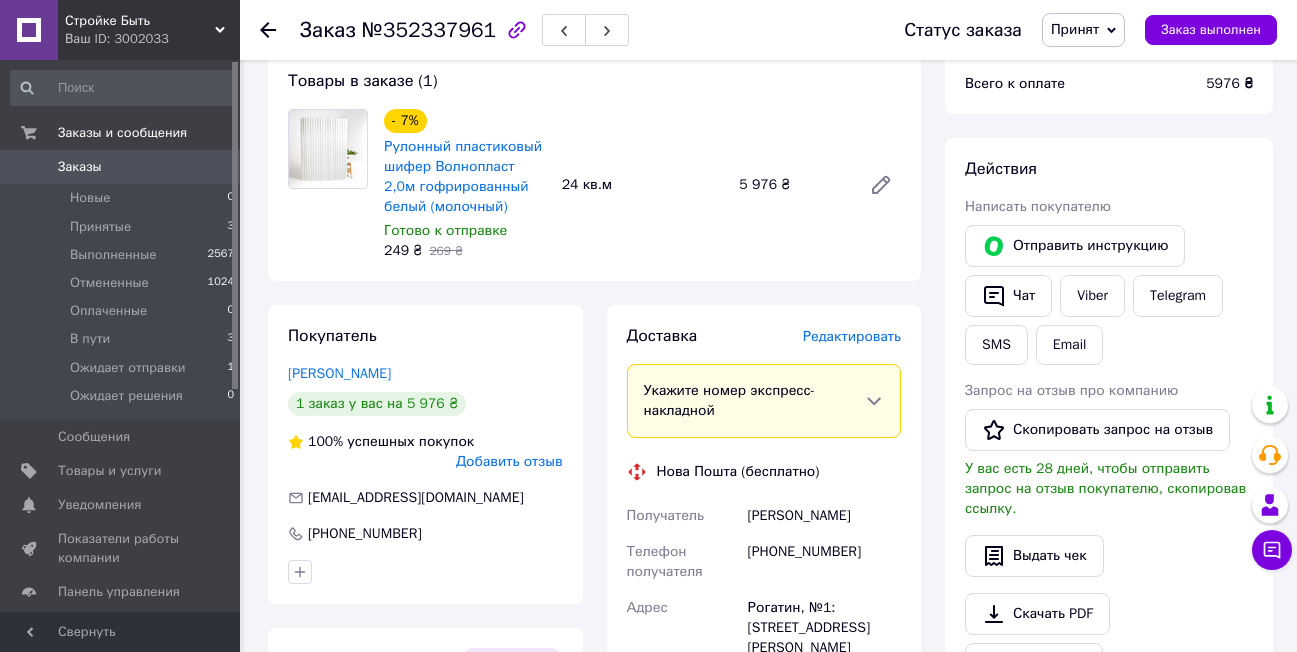 scroll, scrollTop: 700, scrollLeft: 0, axis: vertical 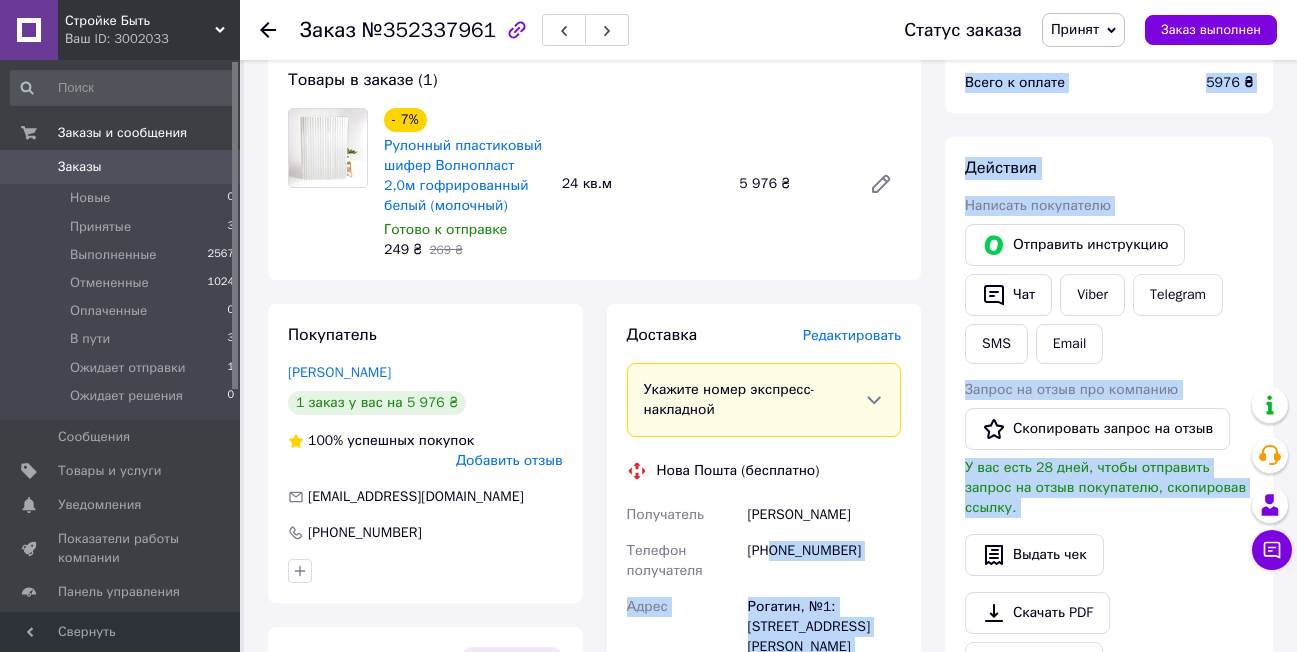 drag, startPoint x: 773, startPoint y: 532, endPoint x: 942, endPoint y: 514, distance: 169.95587 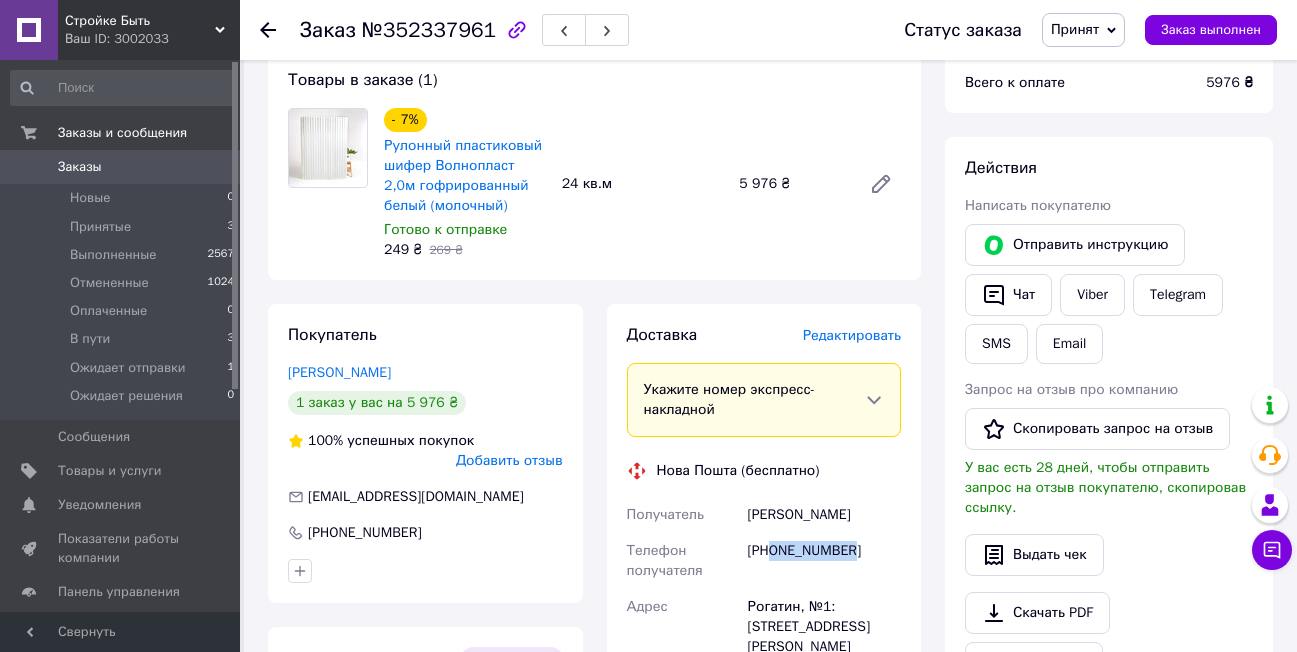 drag, startPoint x: 773, startPoint y: 533, endPoint x: 847, endPoint y: 533, distance: 74 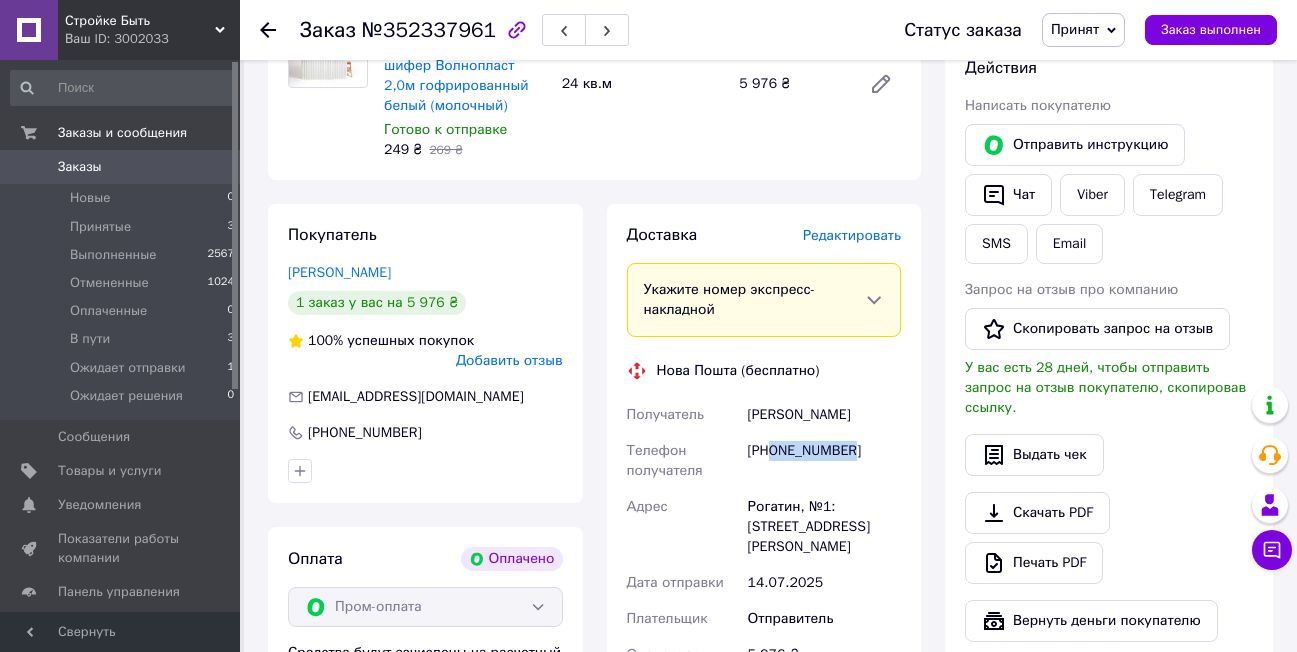 scroll, scrollTop: 1000, scrollLeft: 0, axis: vertical 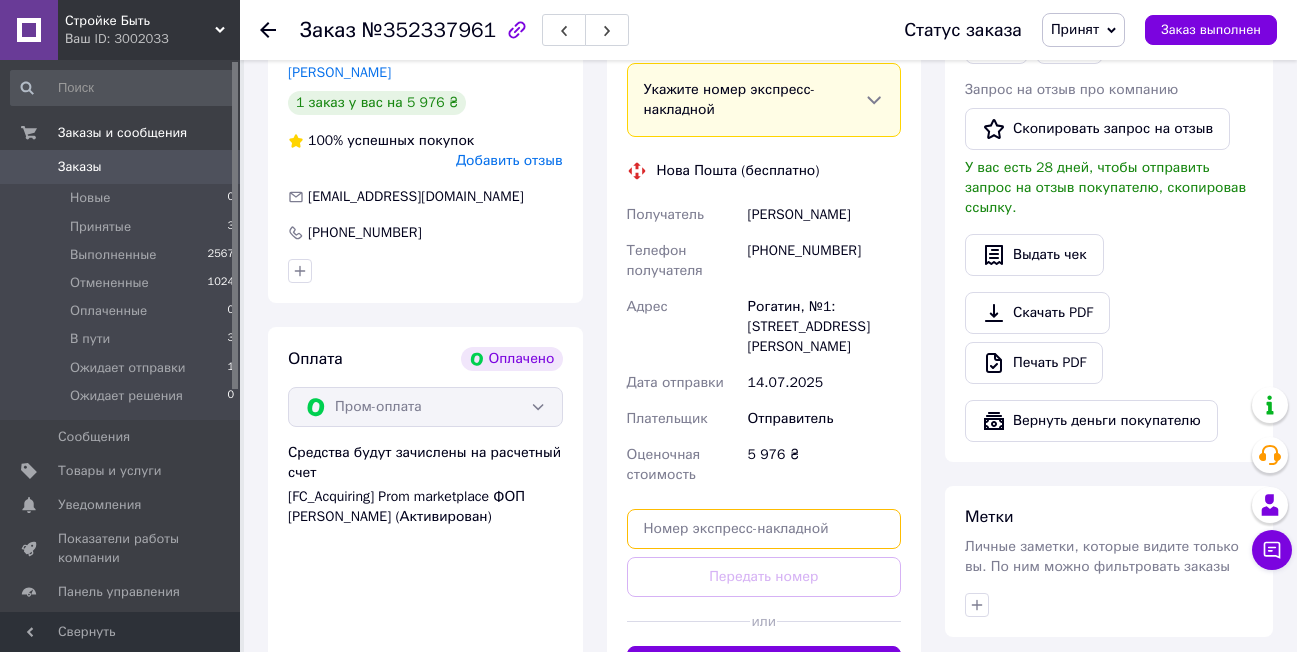 click at bounding box center [764, 529] 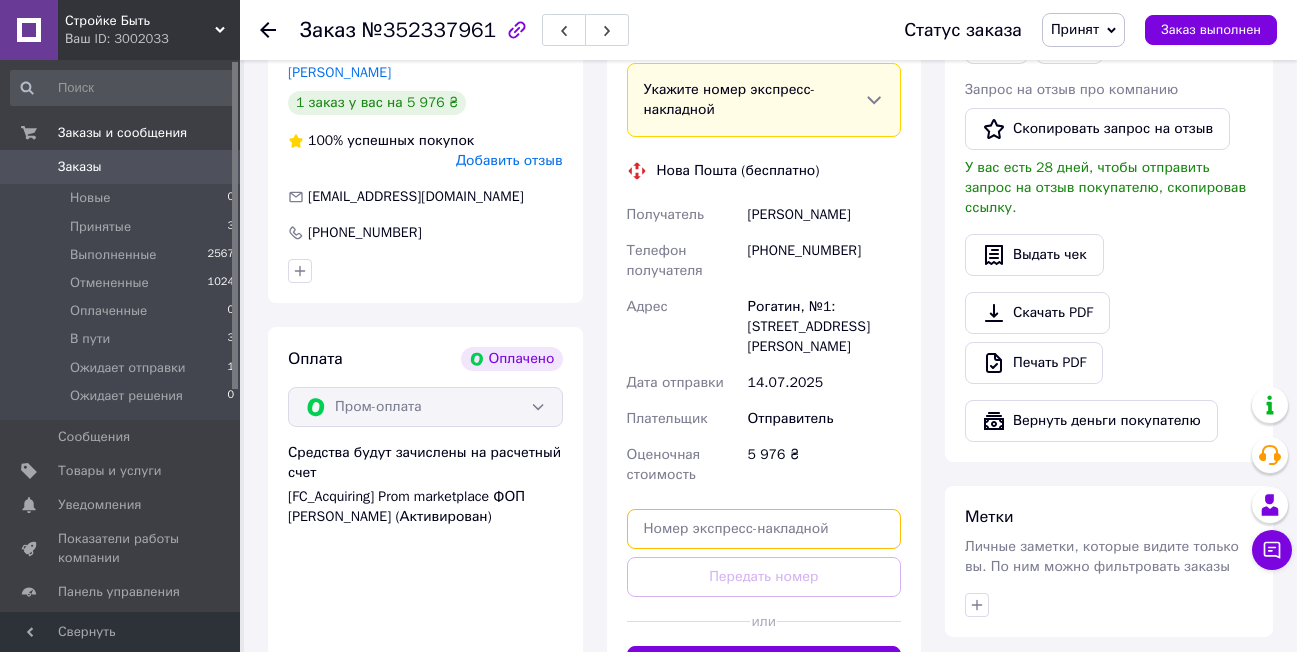 paste on "20451205022392" 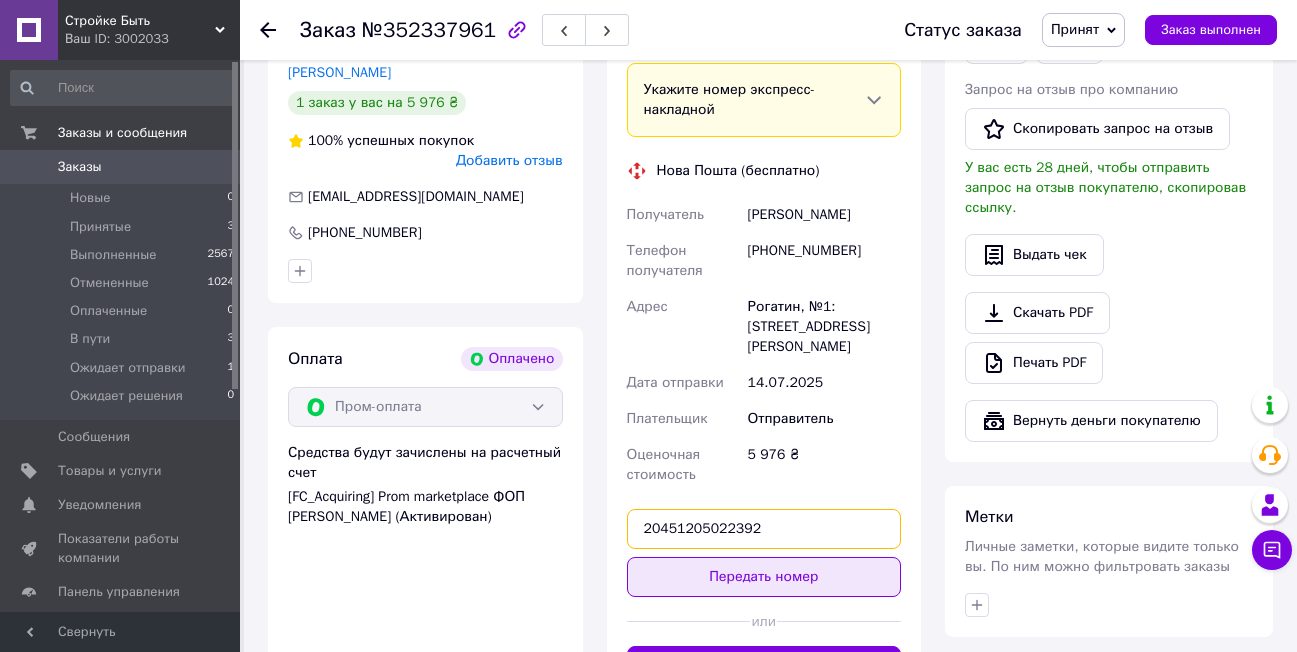type on "20451205022392" 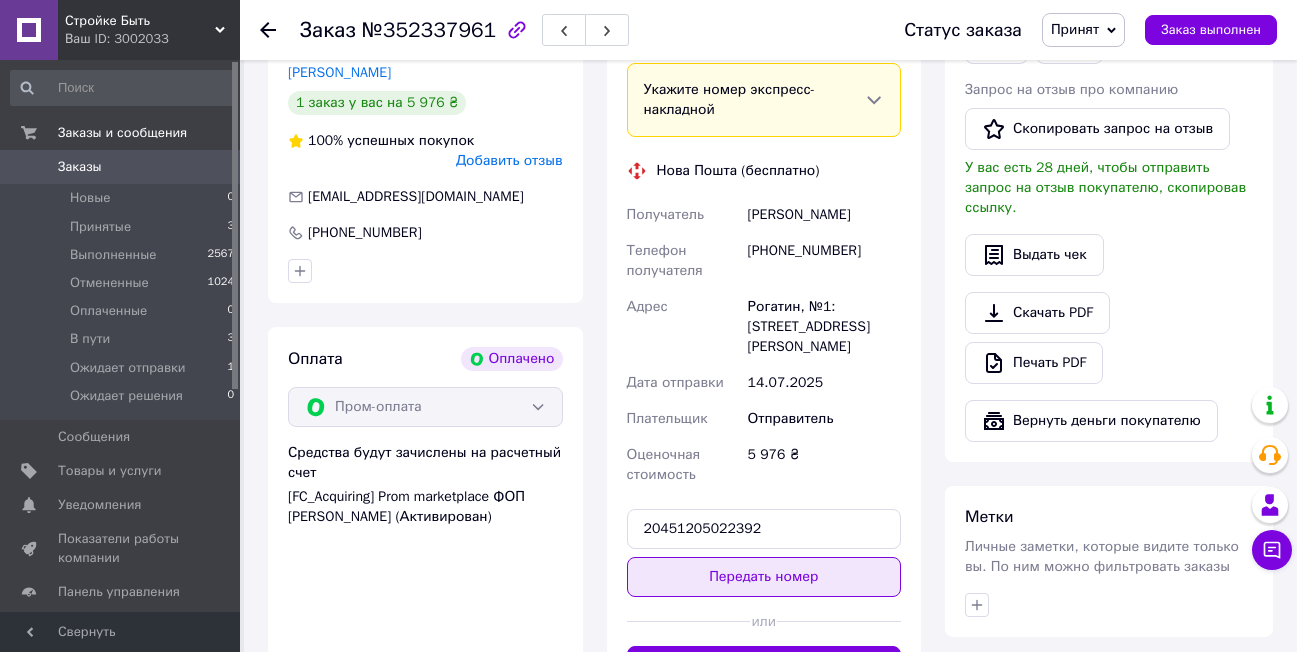 click on "Передать номер" at bounding box center [764, 577] 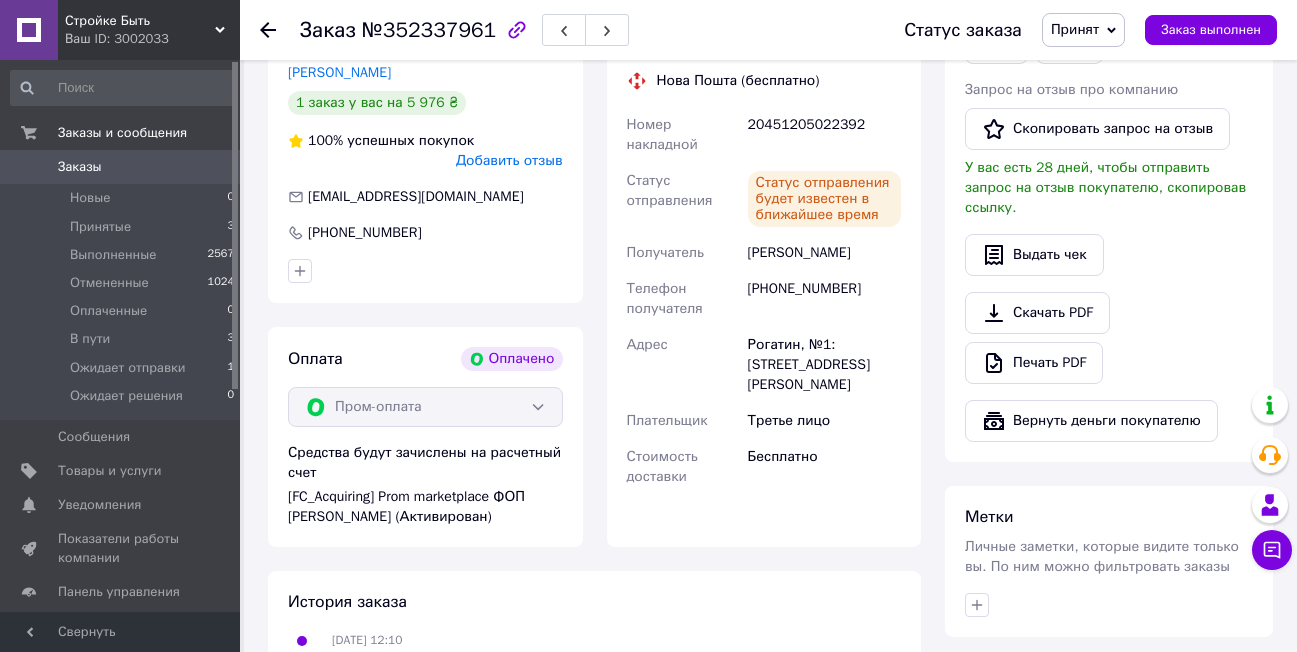 click on "Принят" at bounding box center (1075, 29) 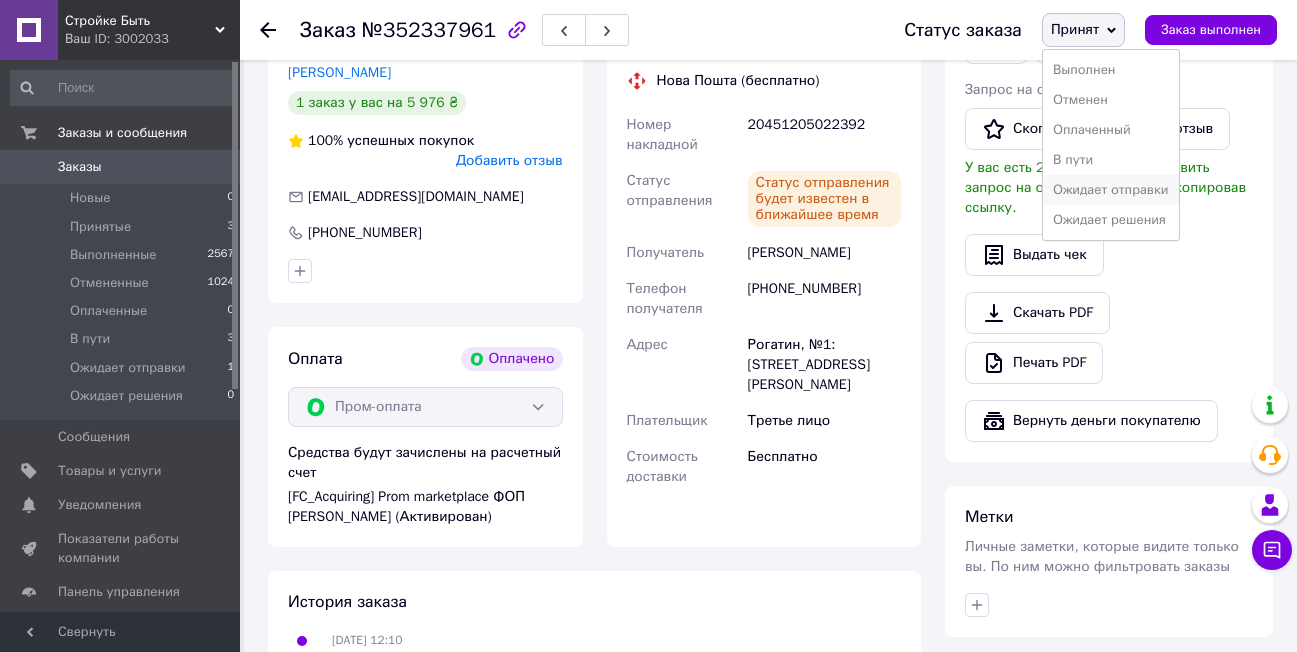 drag, startPoint x: 1088, startPoint y: 185, endPoint x: 842, endPoint y: 420, distance: 340.20728 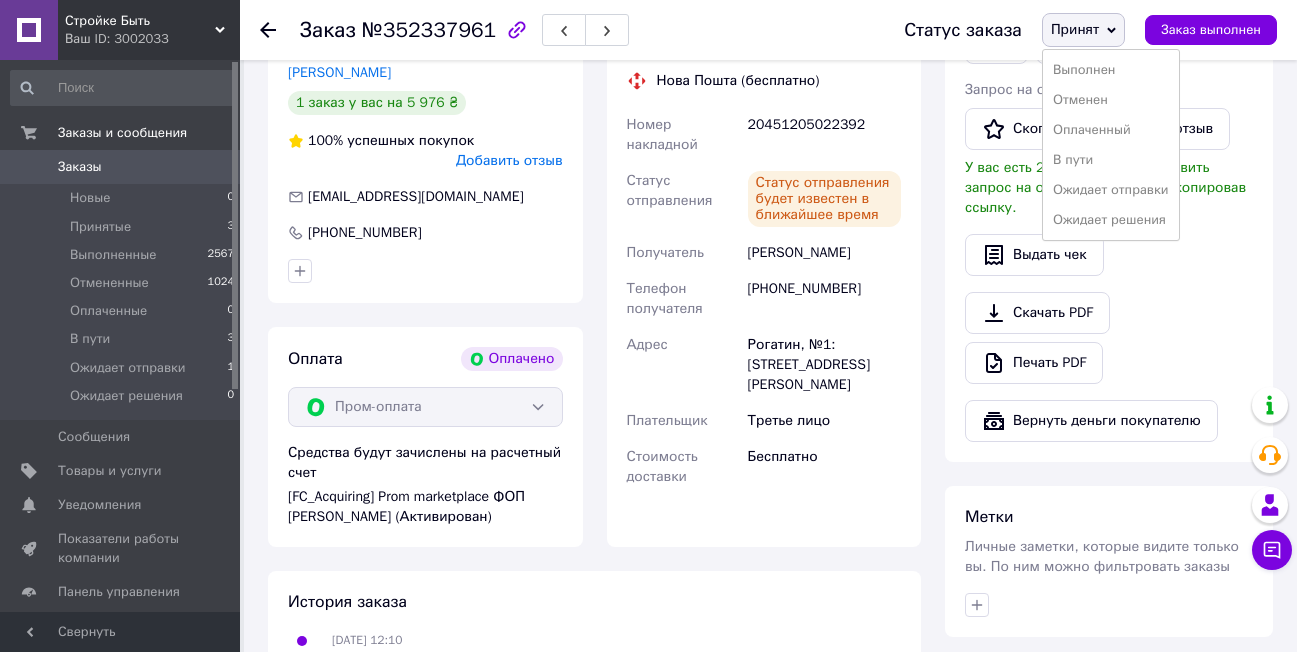 click on "Ожидает отправки" at bounding box center (1111, 190) 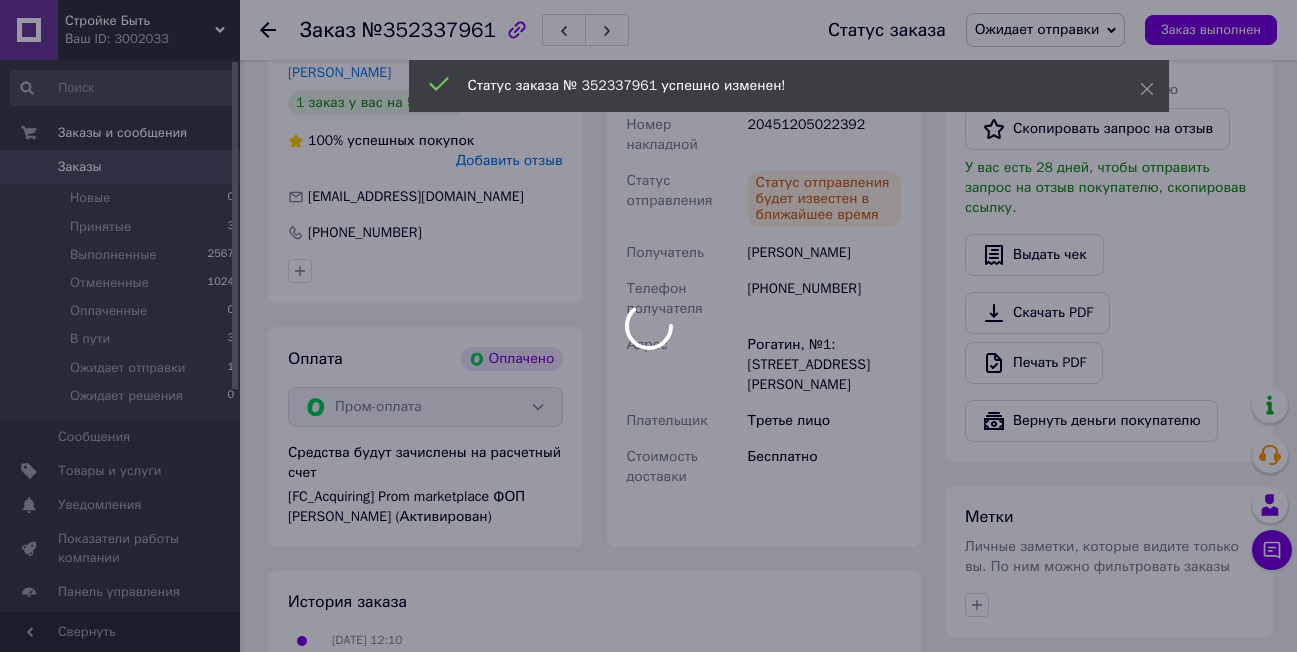 scroll, scrollTop: 4, scrollLeft: 0, axis: vertical 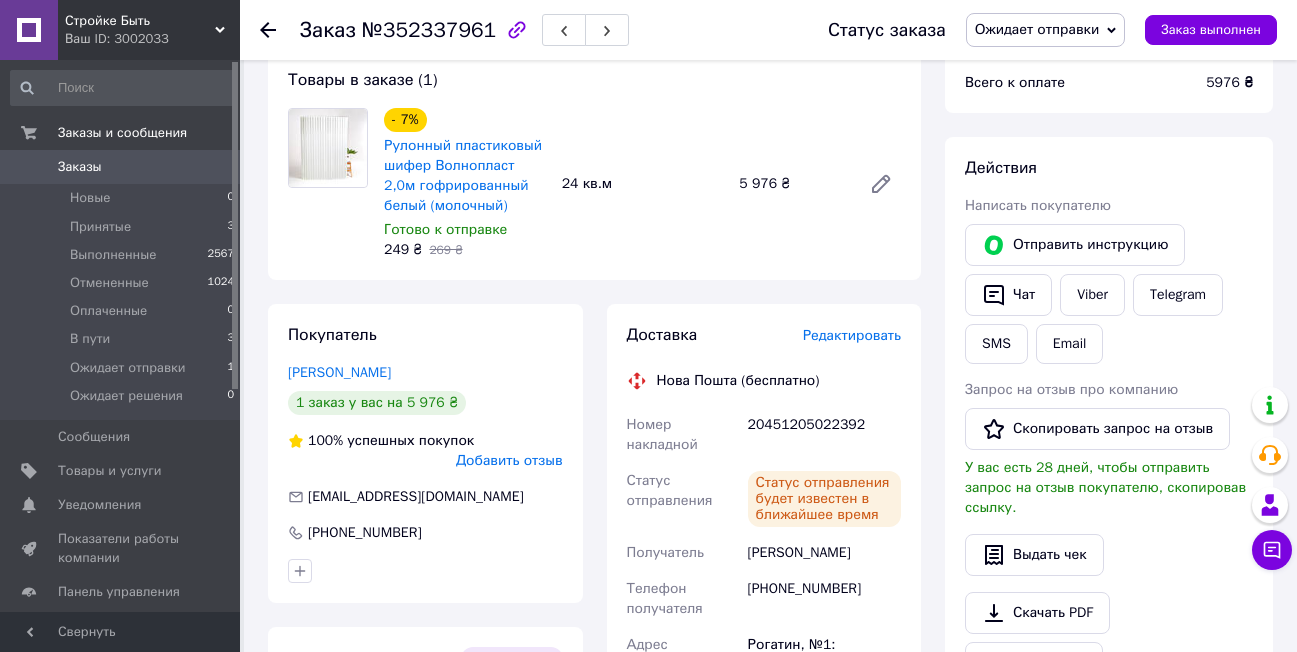click 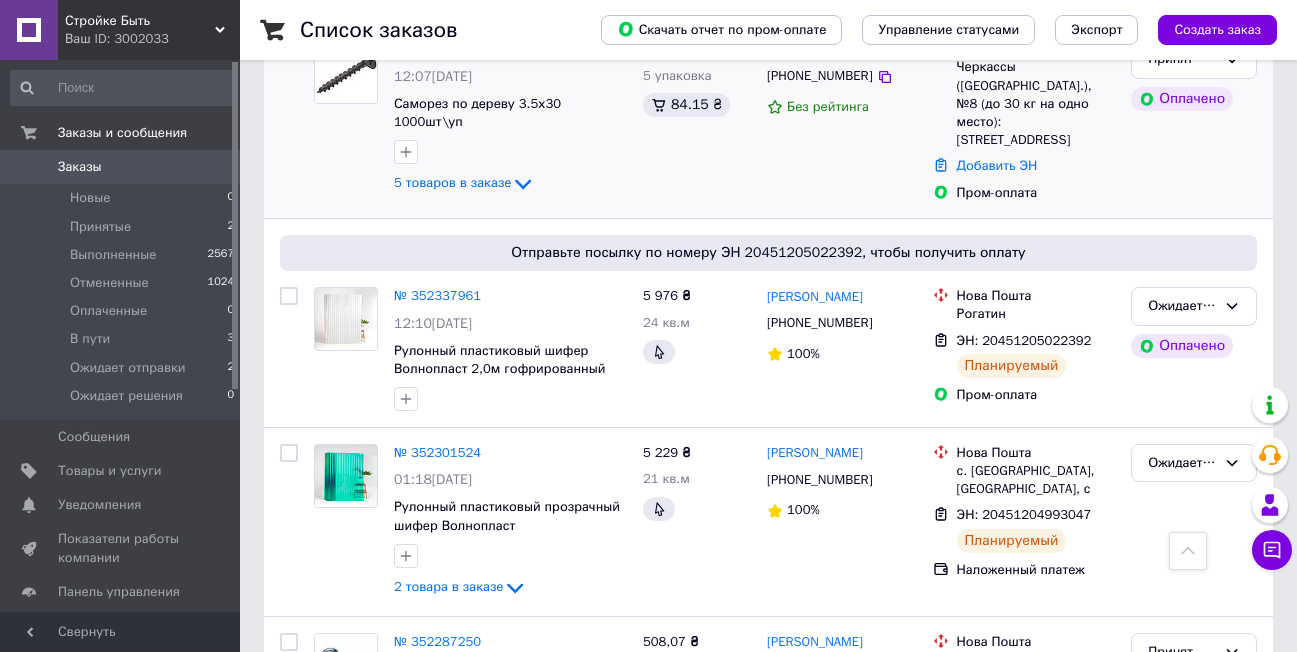 scroll, scrollTop: 500, scrollLeft: 0, axis: vertical 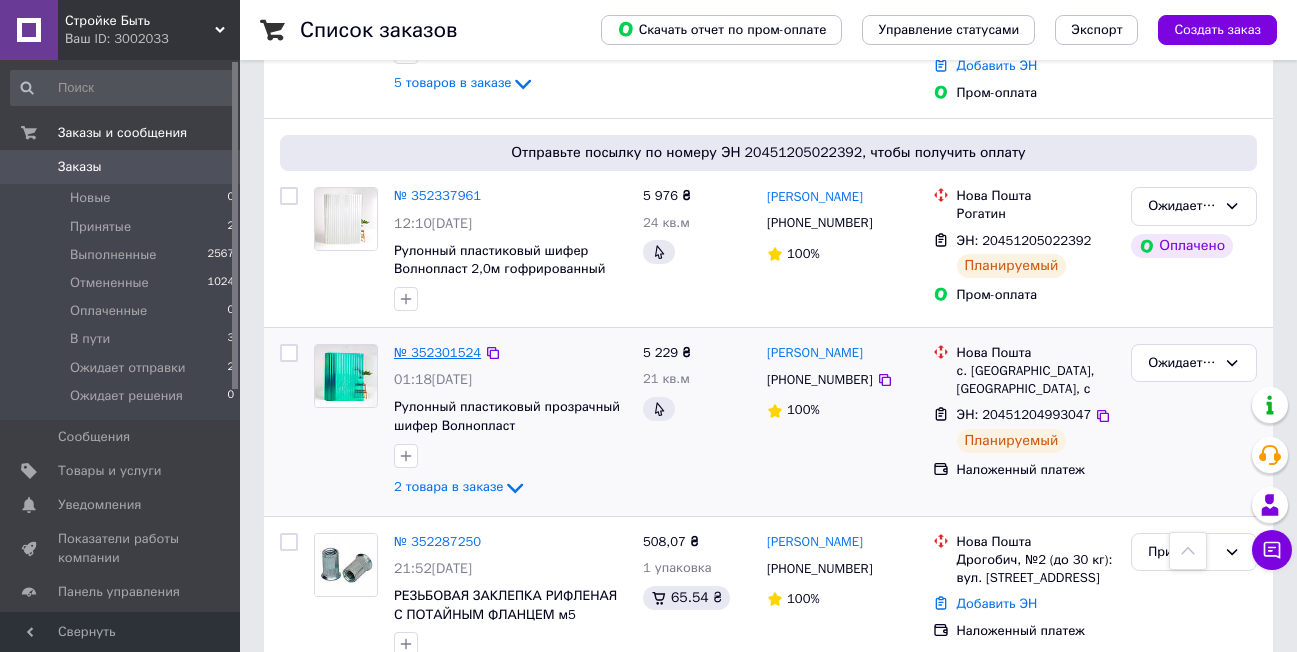 click on "№ 352301524" at bounding box center [437, 352] 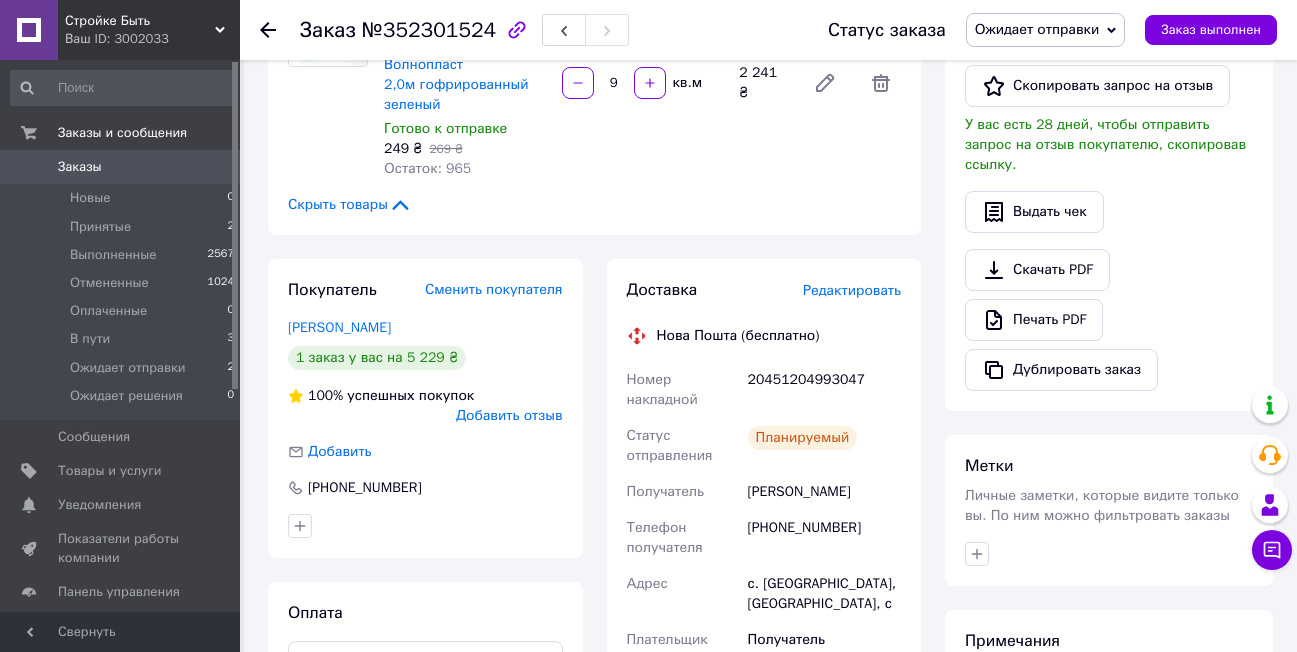 scroll, scrollTop: 461, scrollLeft: 0, axis: vertical 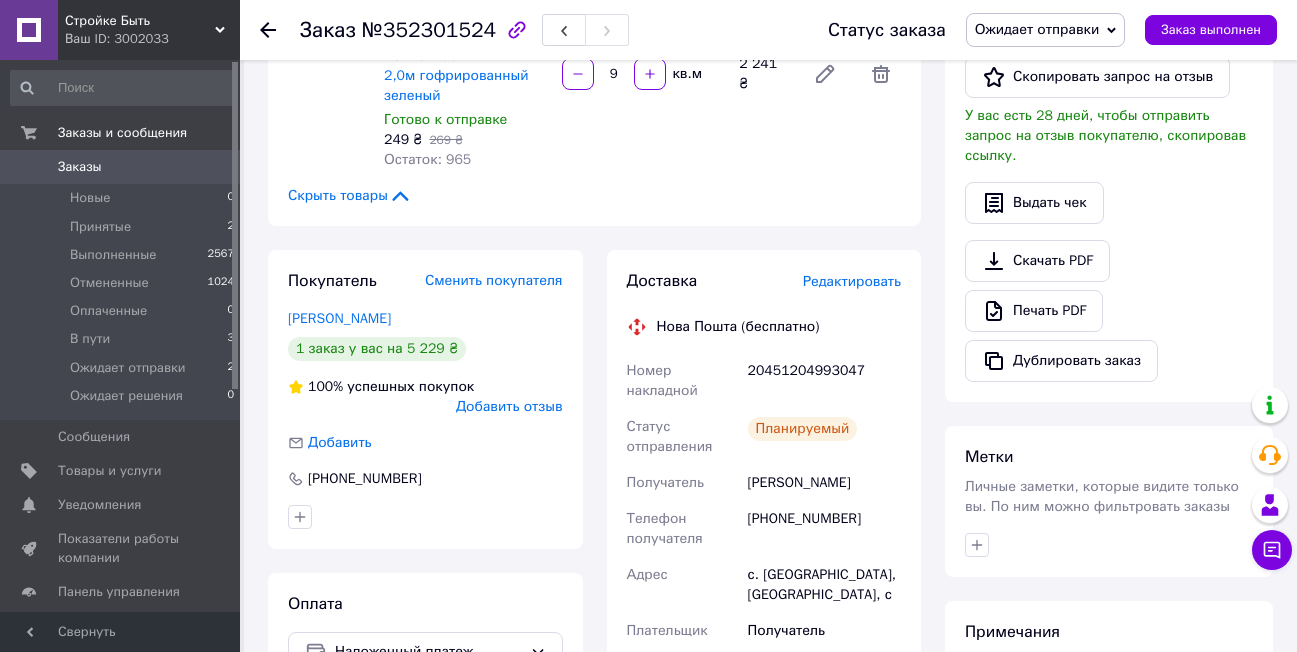 click at bounding box center [280, 30] 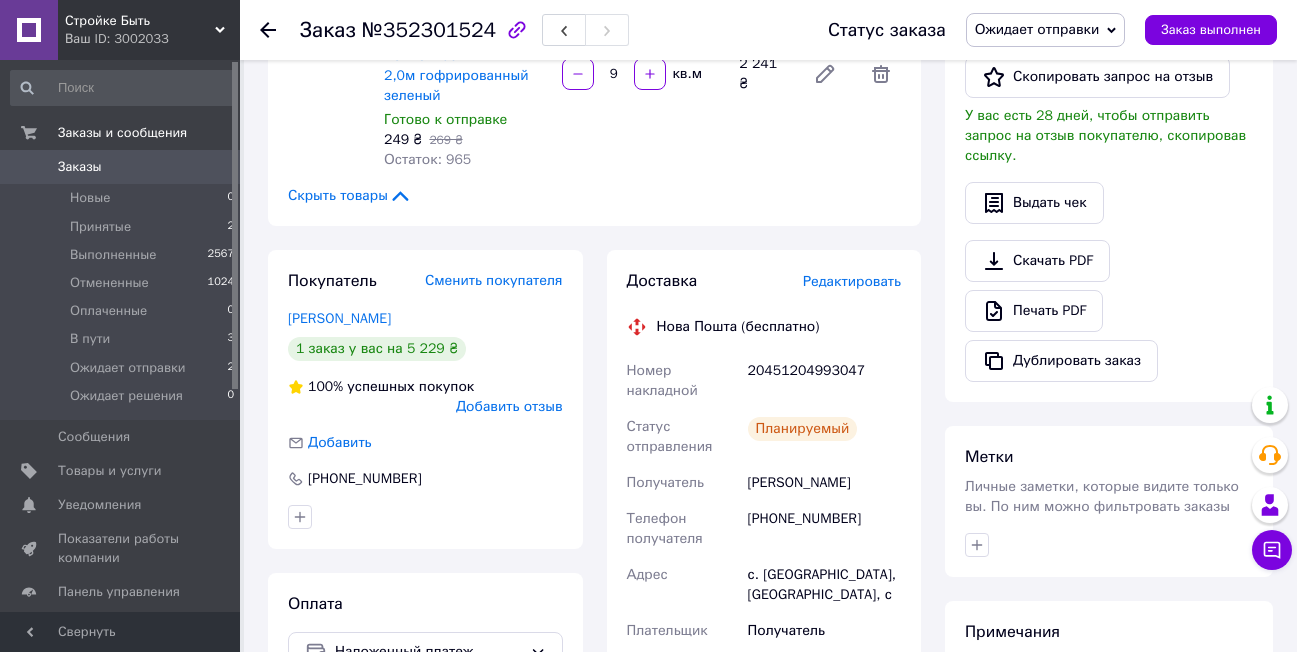click 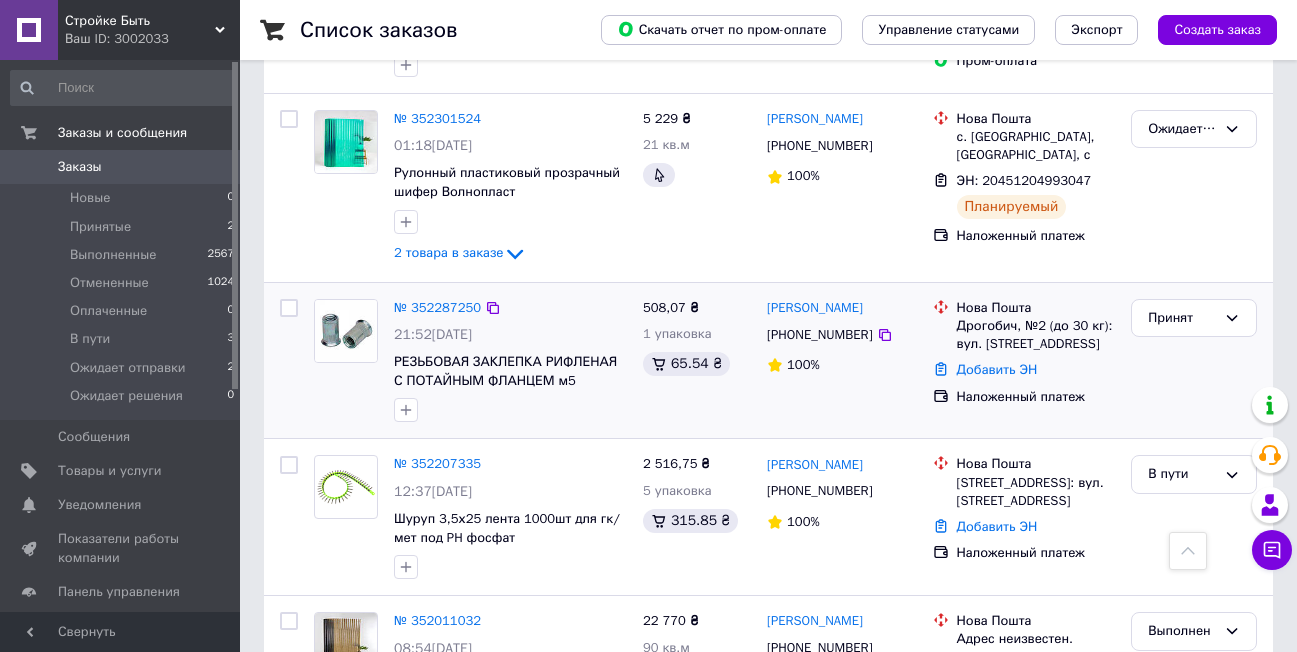 scroll, scrollTop: 800, scrollLeft: 0, axis: vertical 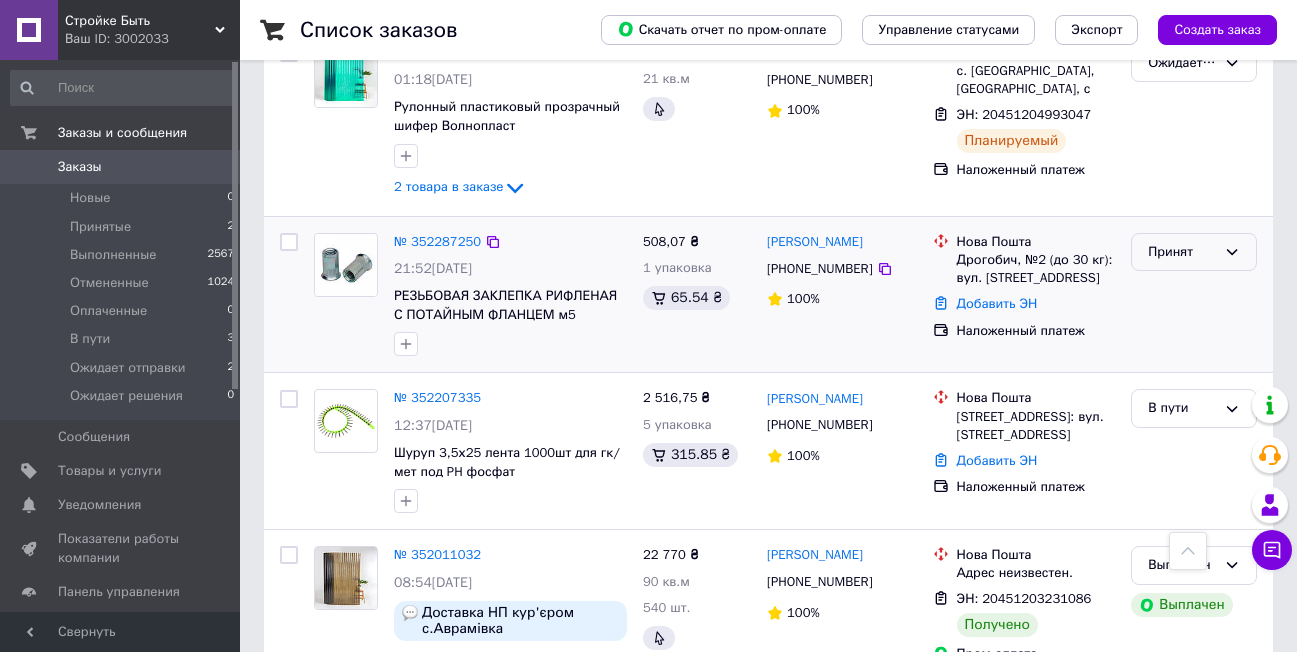 click 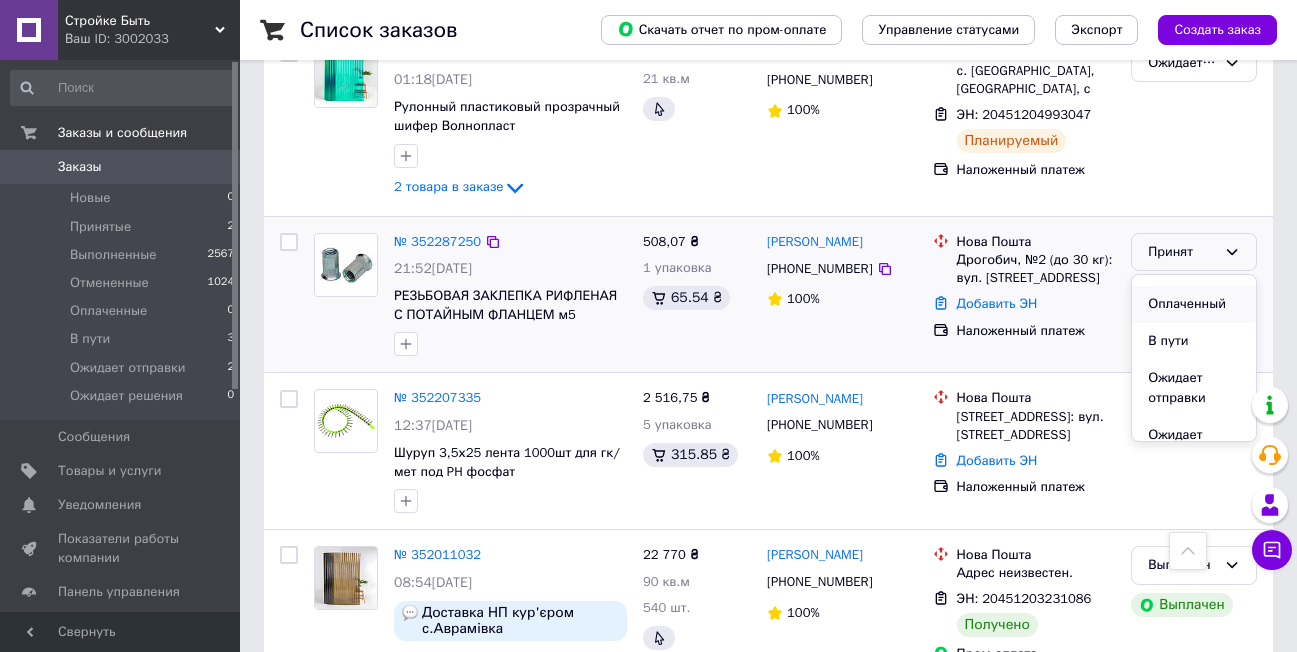 scroll, scrollTop: 95, scrollLeft: 0, axis: vertical 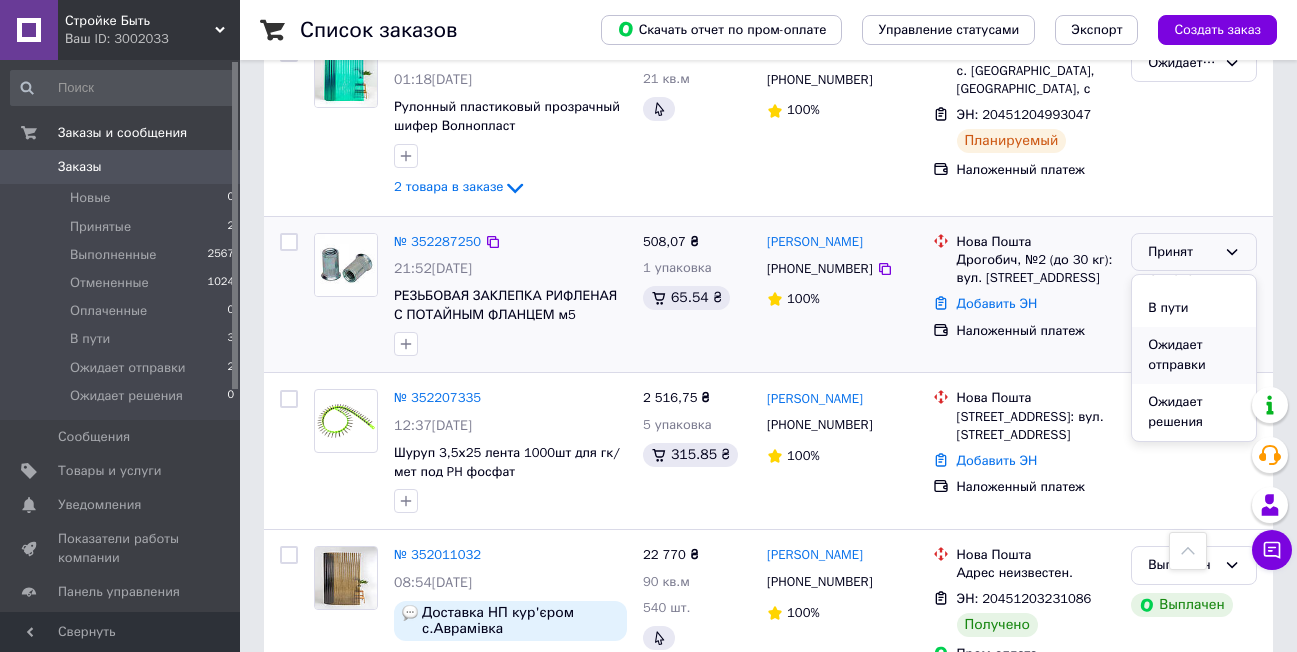 click on "Ожидает отправки" at bounding box center (1194, 355) 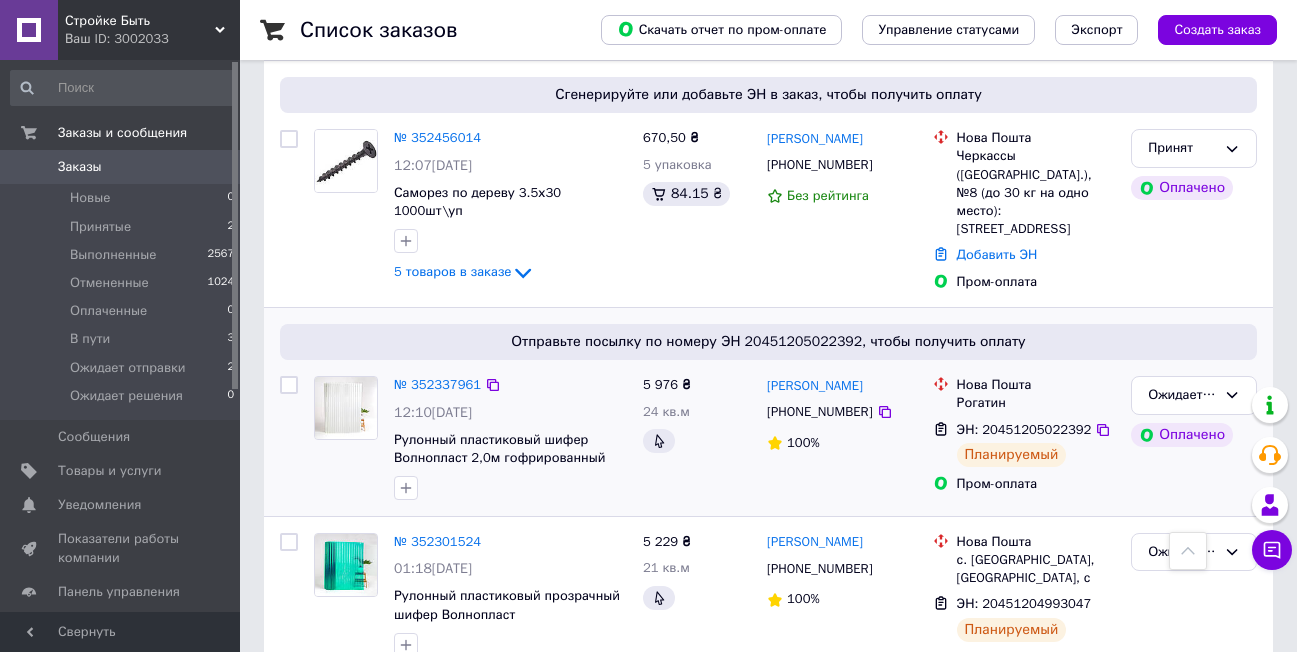 scroll, scrollTop: 300, scrollLeft: 0, axis: vertical 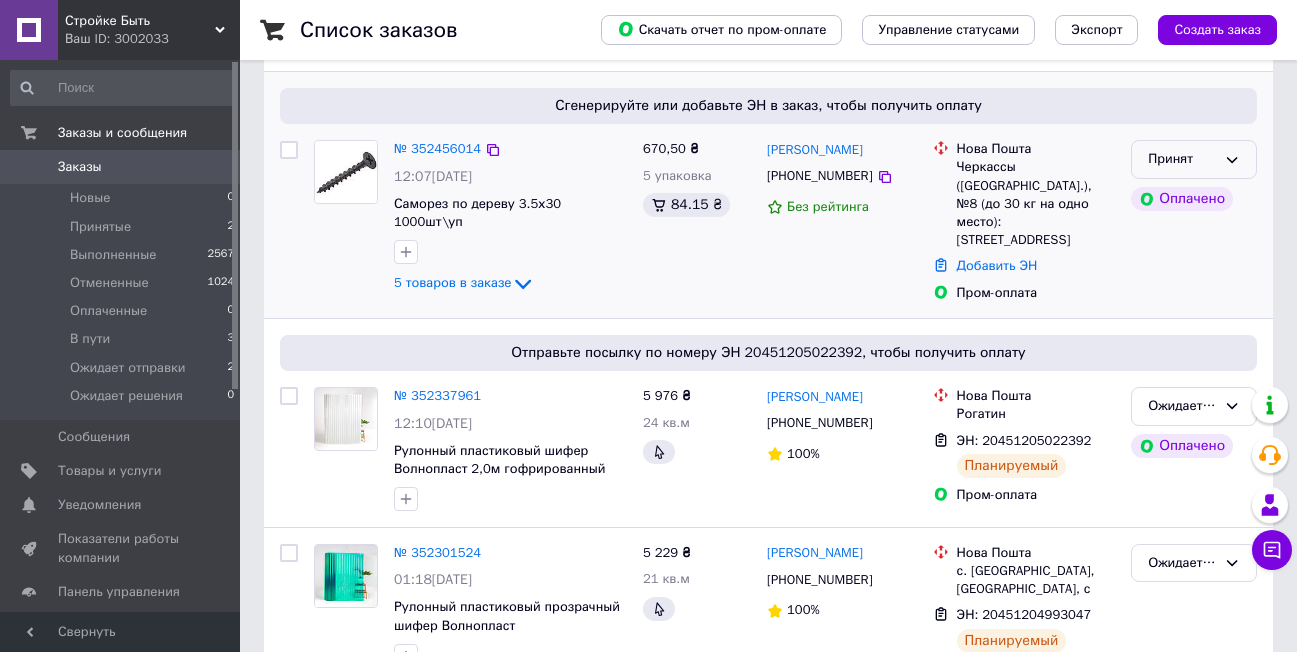 click on "Принят" at bounding box center [1194, 159] 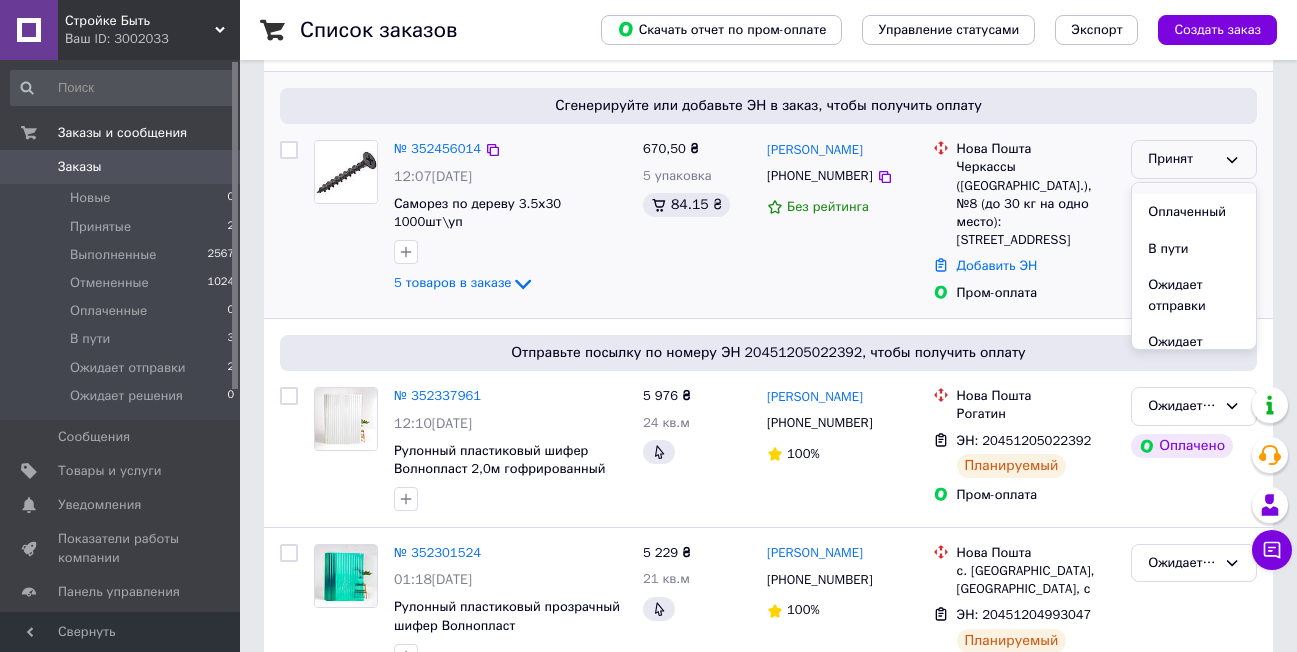 scroll, scrollTop: 95, scrollLeft: 0, axis: vertical 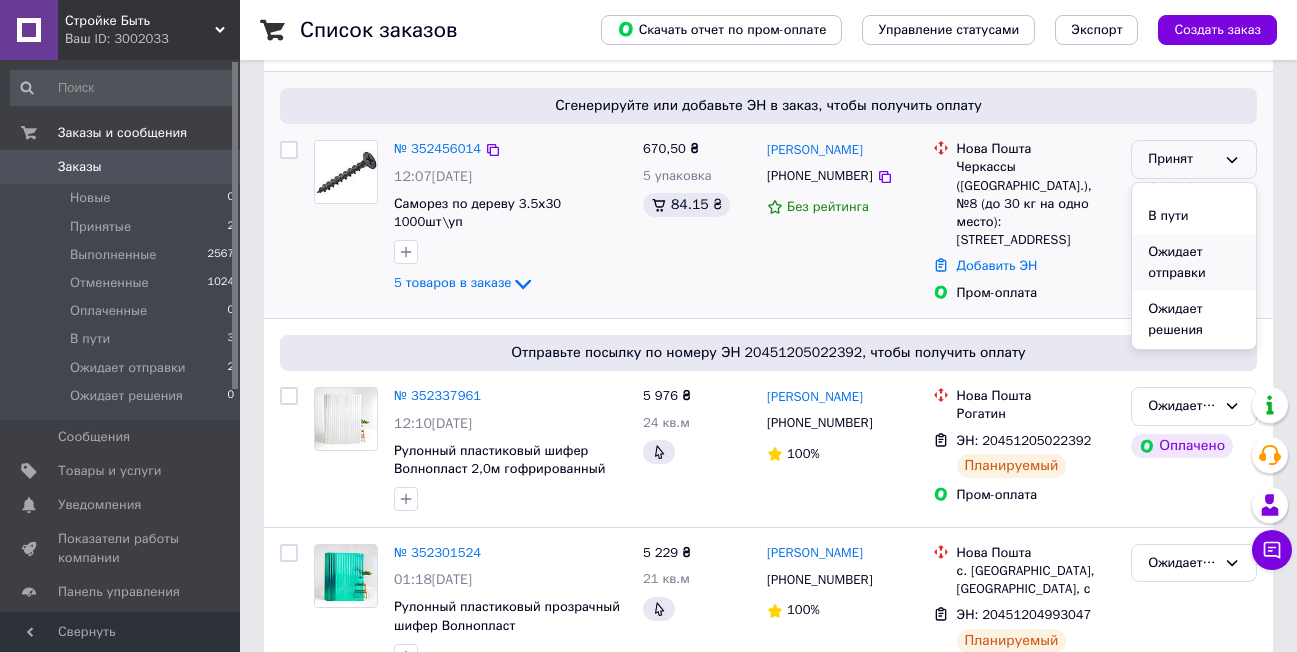 click on "Ожидает отправки" at bounding box center [1194, 262] 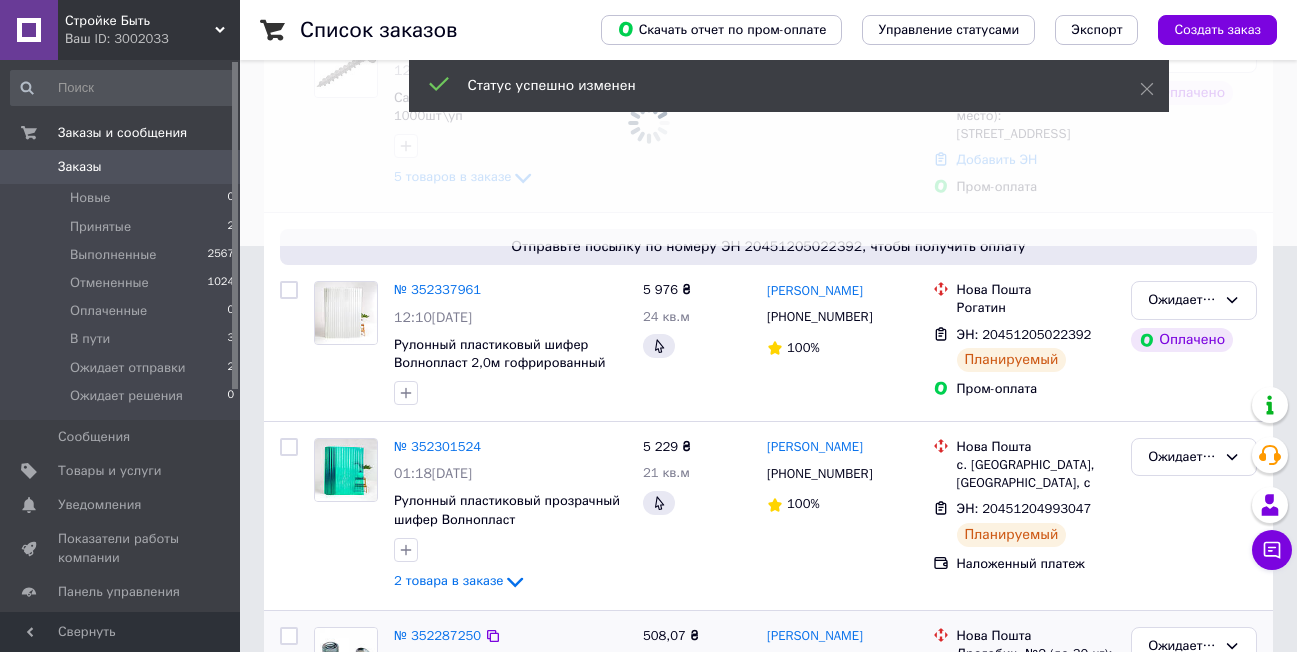 scroll, scrollTop: 600, scrollLeft: 0, axis: vertical 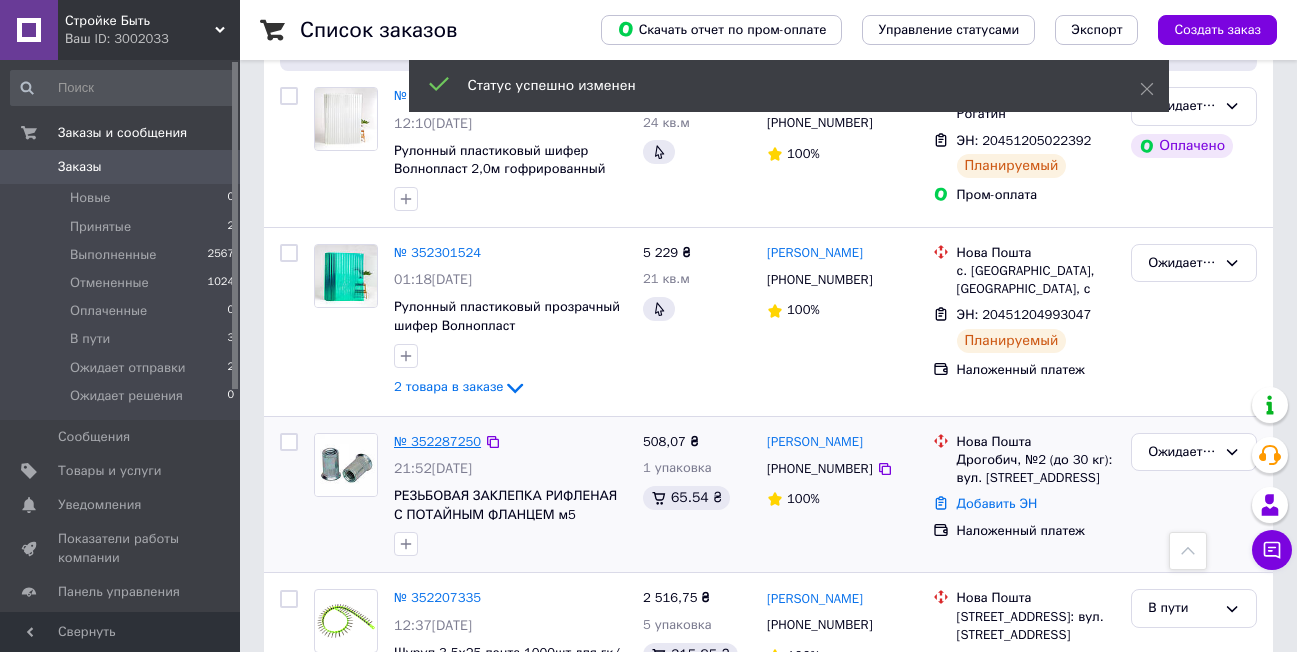 click on "№ 352287250" at bounding box center [437, 441] 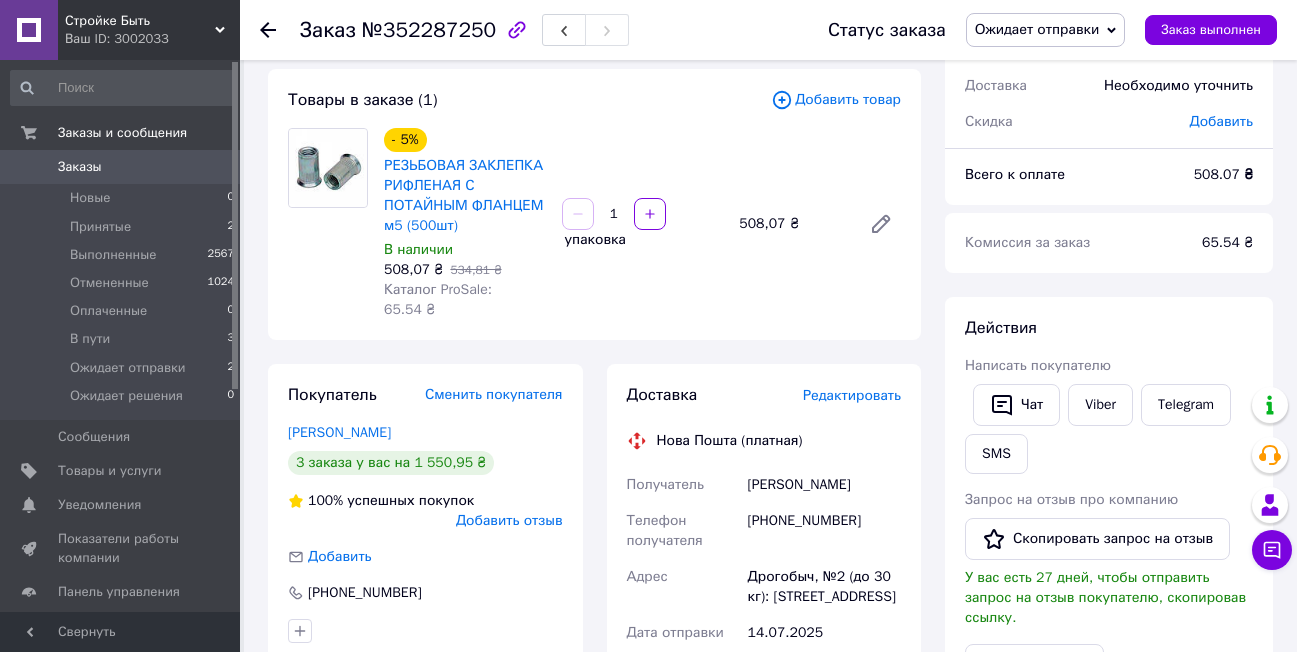 scroll, scrollTop: 98, scrollLeft: 0, axis: vertical 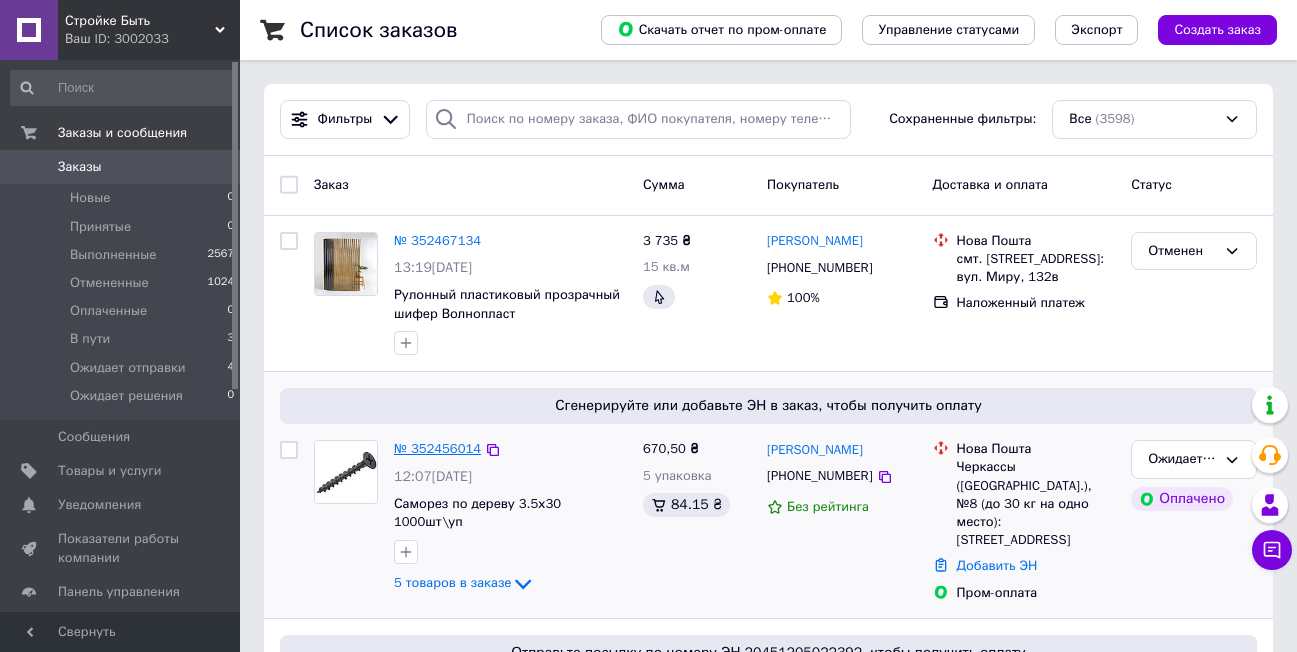 click on "№ 352456014" at bounding box center [437, 448] 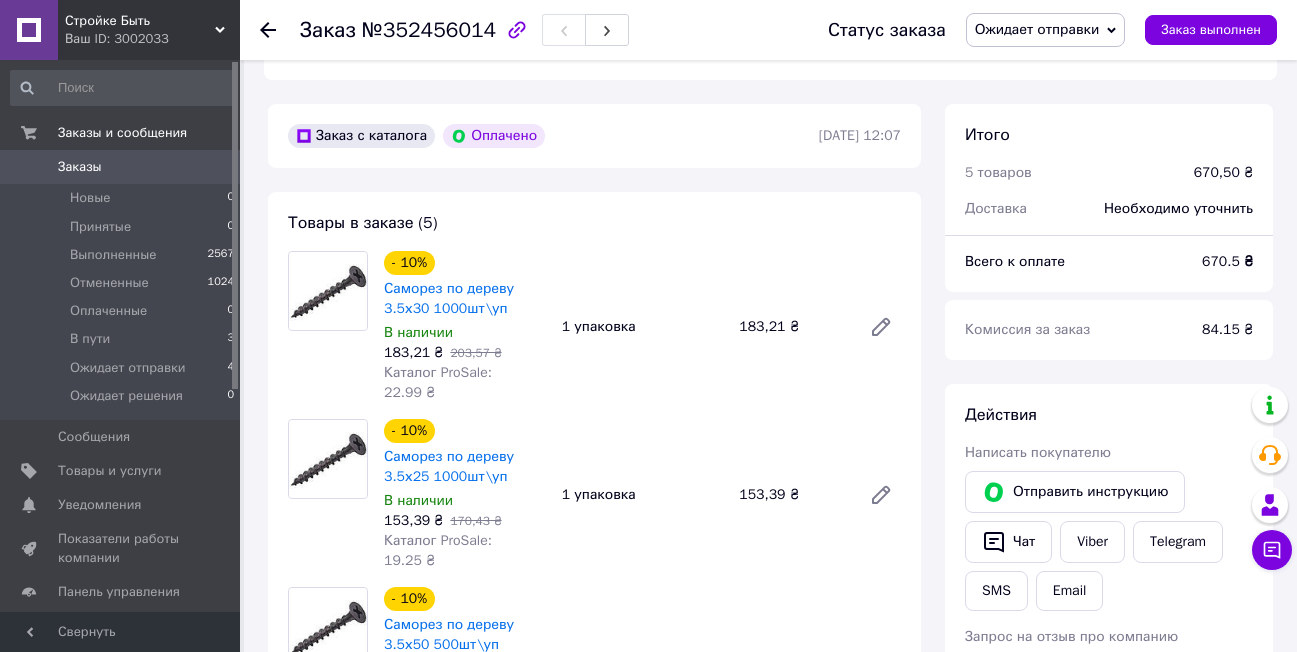 scroll, scrollTop: 561, scrollLeft: 0, axis: vertical 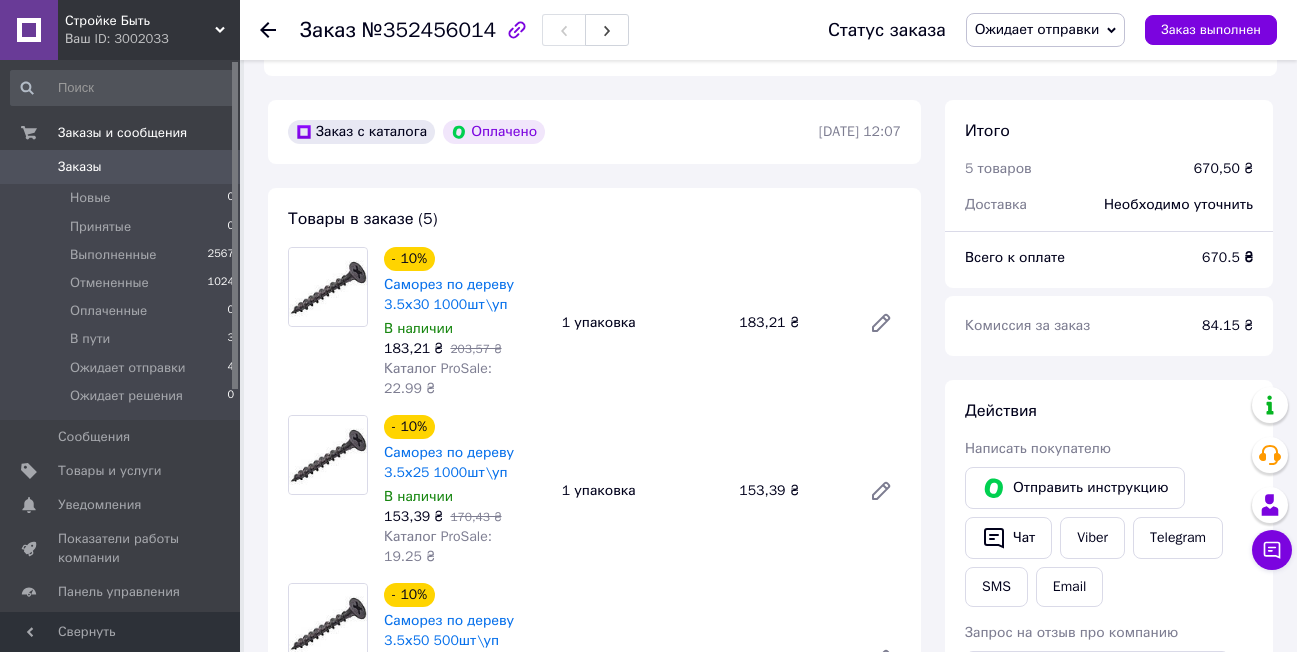 click at bounding box center (280, 30) 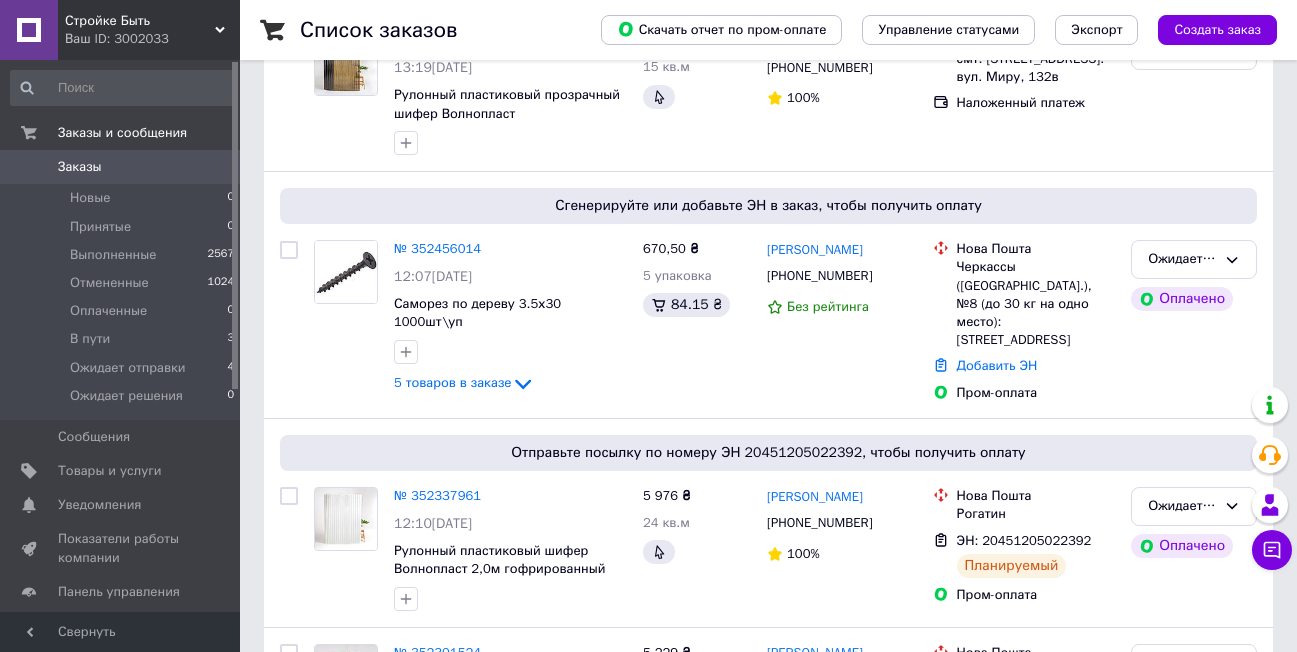 scroll, scrollTop: 0, scrollLeft: 0, axis: both 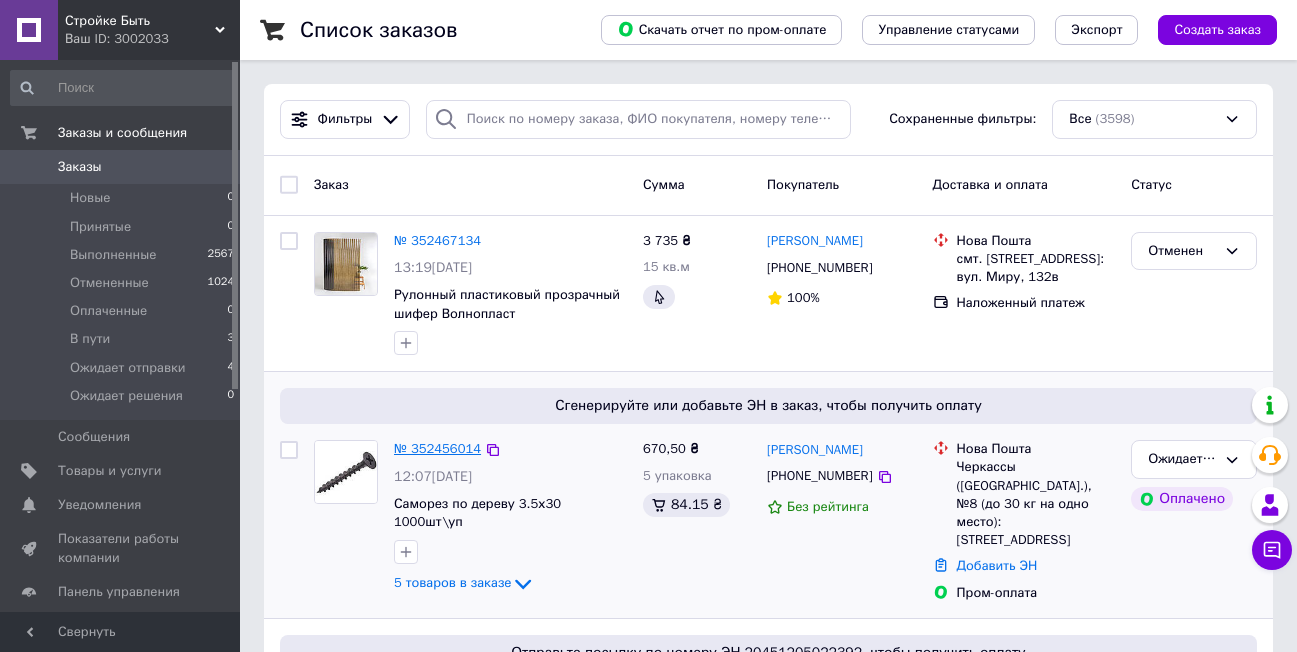 click on "№ 352456014" at bounding box center [437, 448] 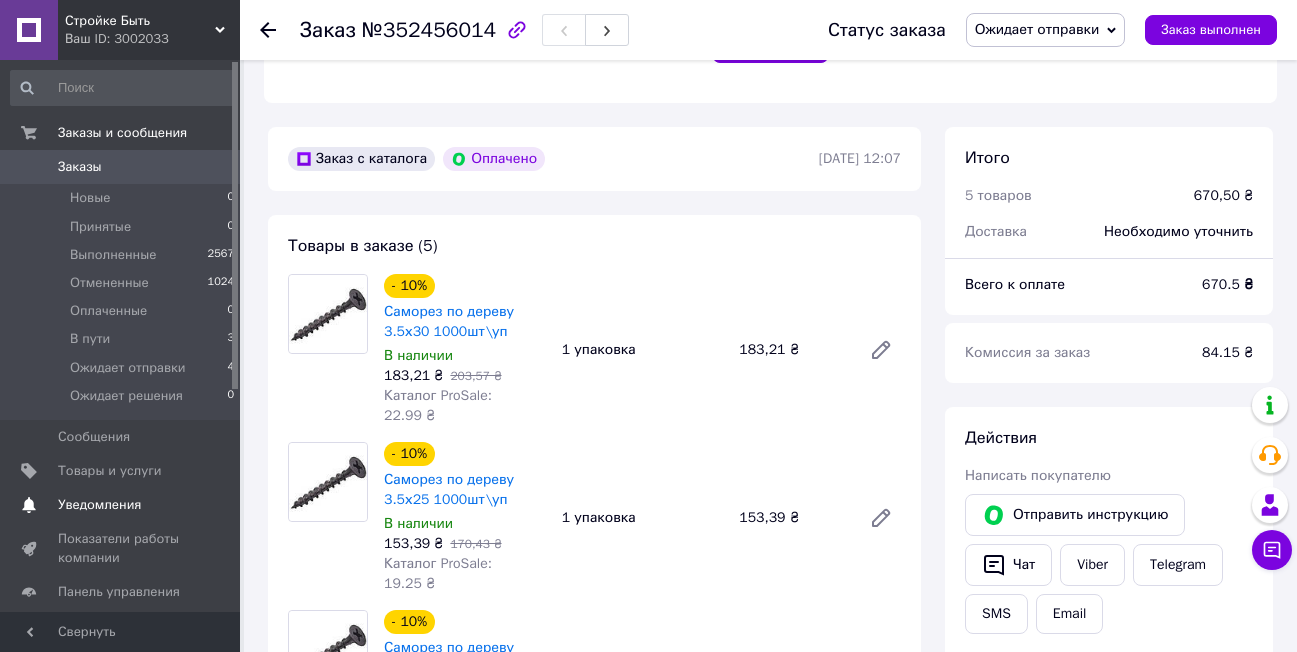 scroll, scrollTop: 500, scrollLeft: 0, axis: vertical 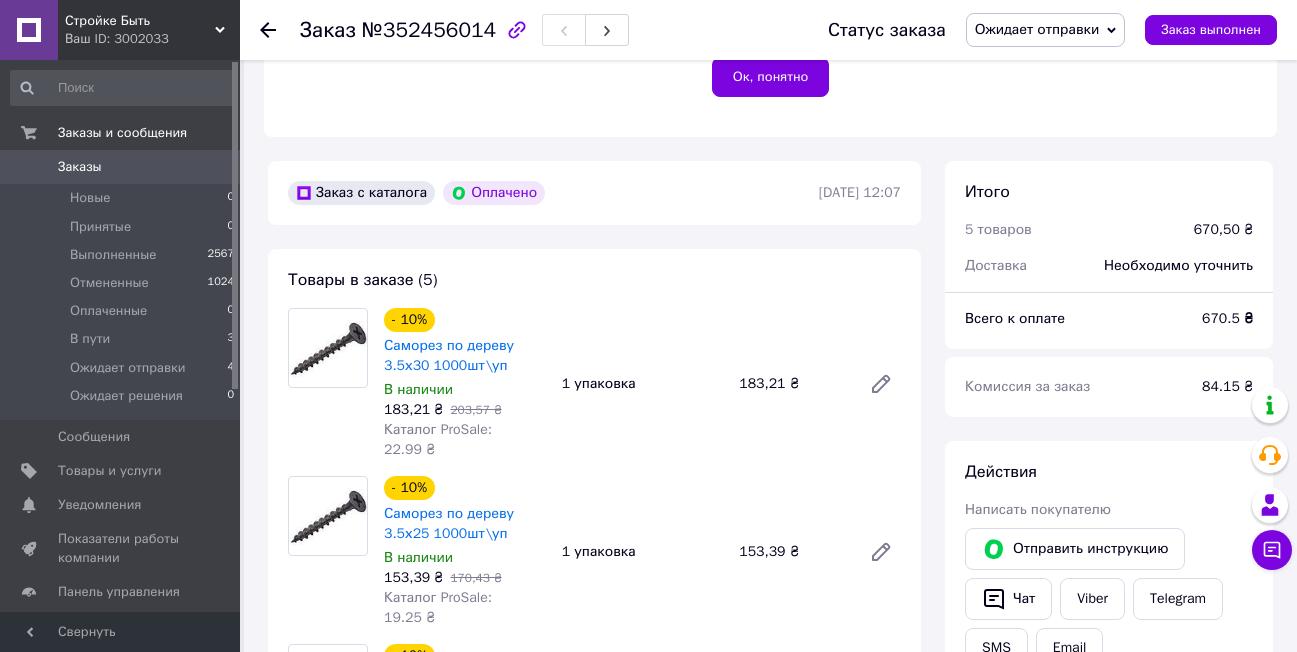 click 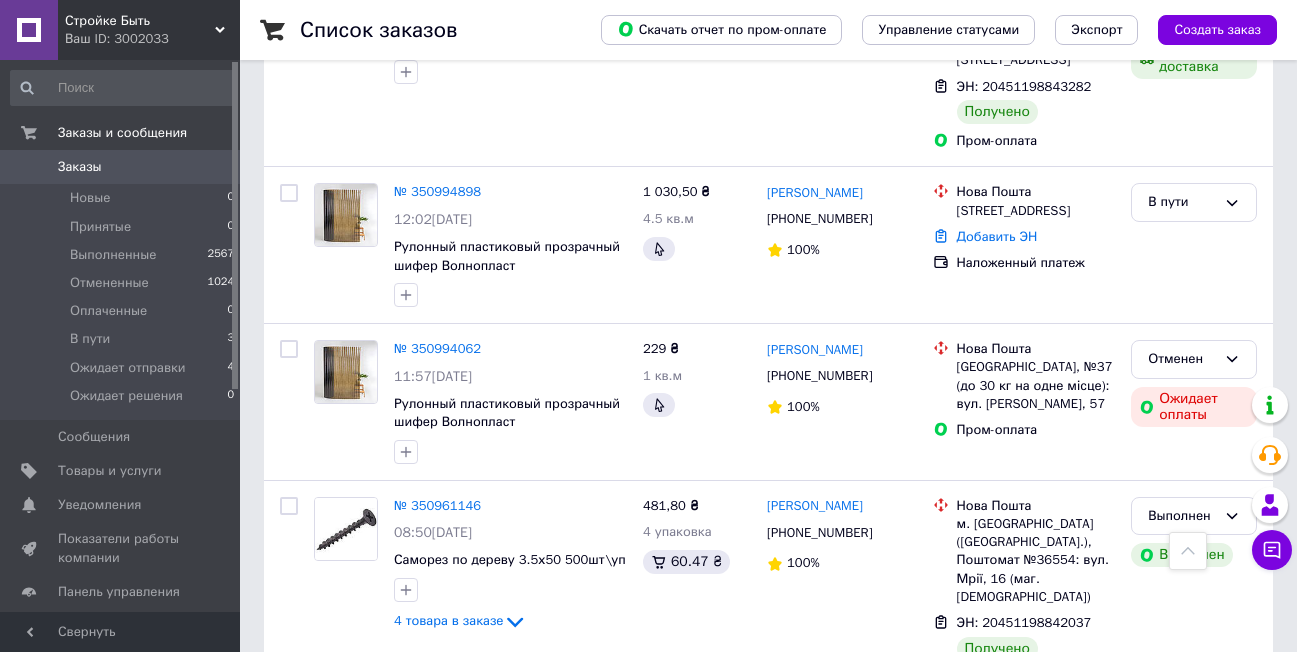 scroll, scrollTop: 3400, scrollLeft: 0, axis: vertical 